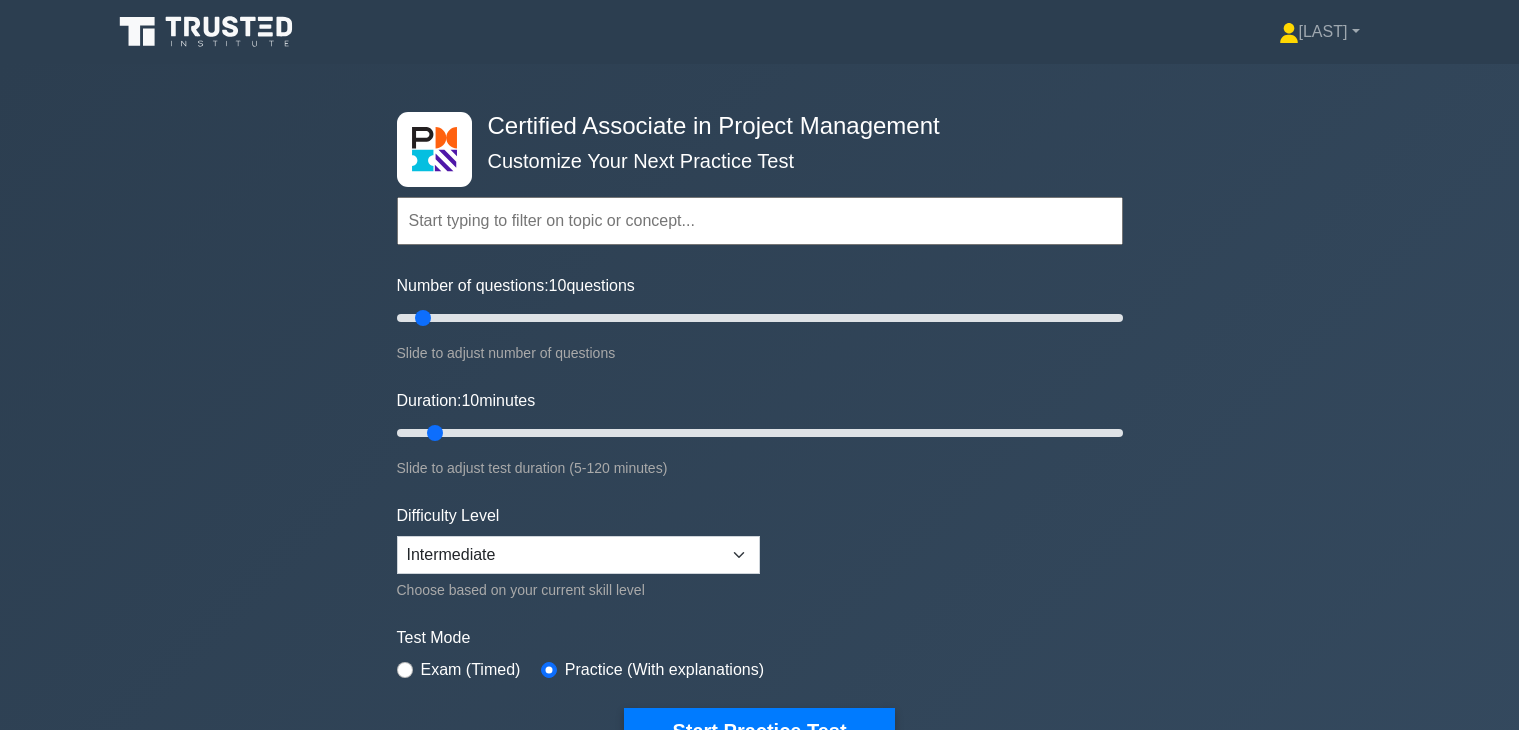 scroll, scrollTop: 4390, scrollLeft: 0, axis: vertical 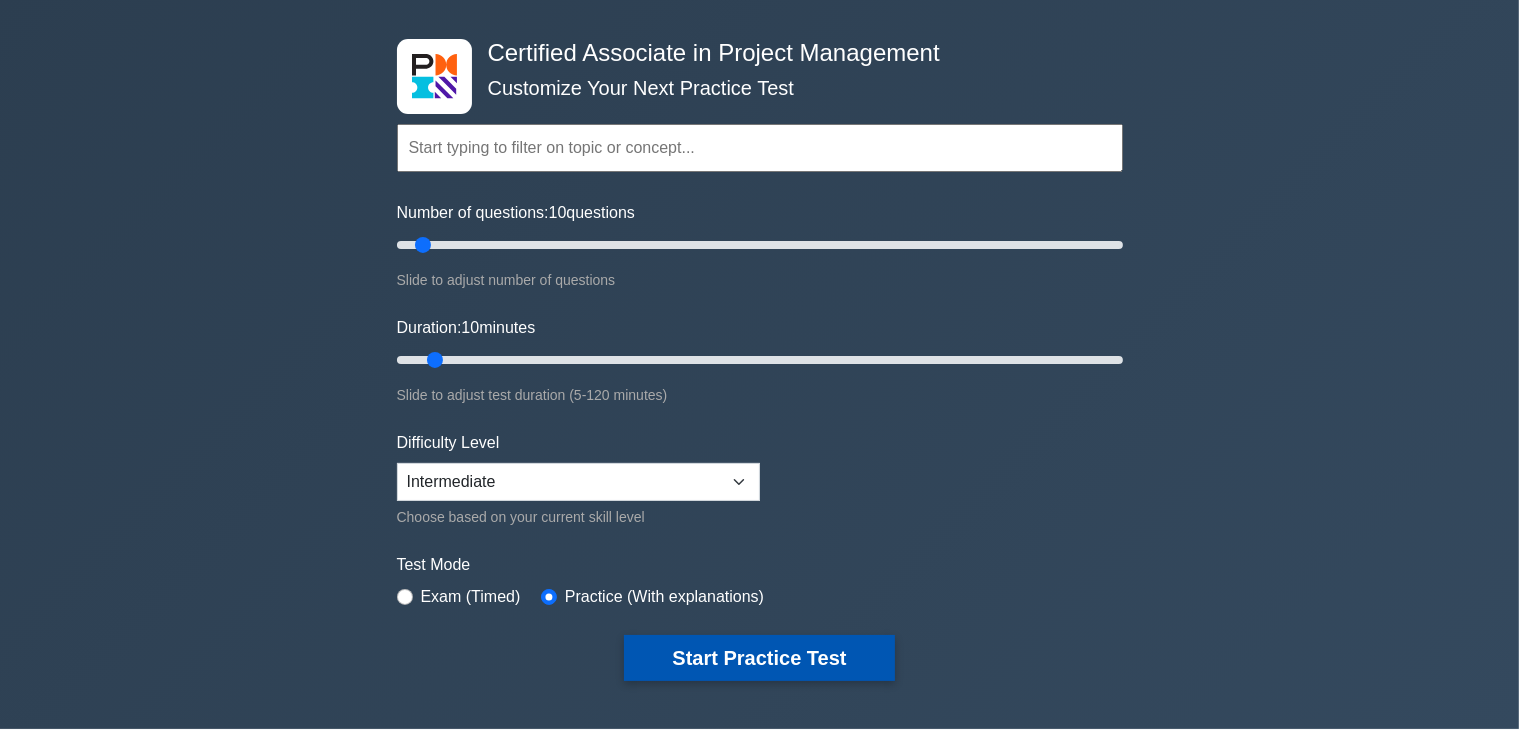 click on "Start Practice Test" at bounding box center [759, 658] 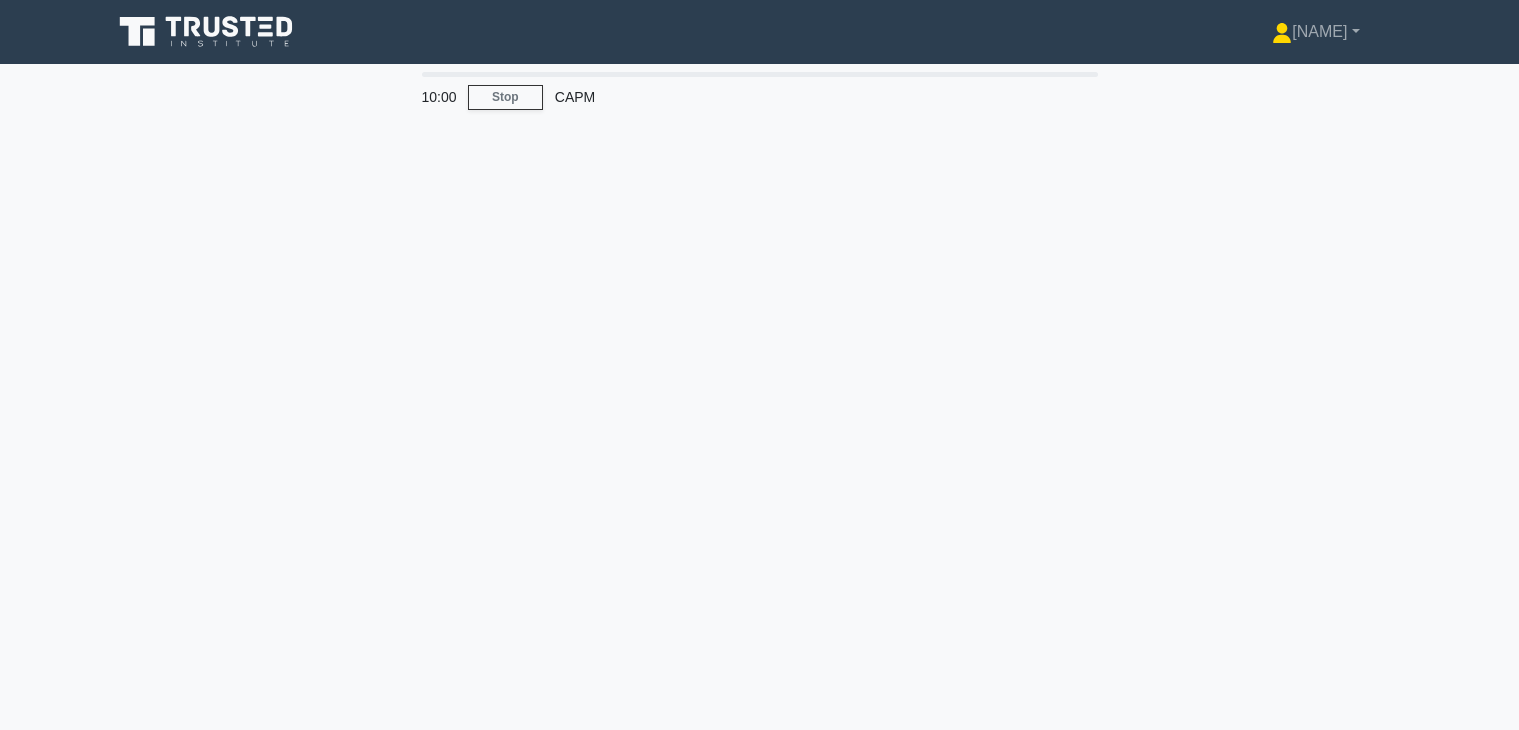 scroll, scrollTop: 0, scrollLeft: 0, axis: both 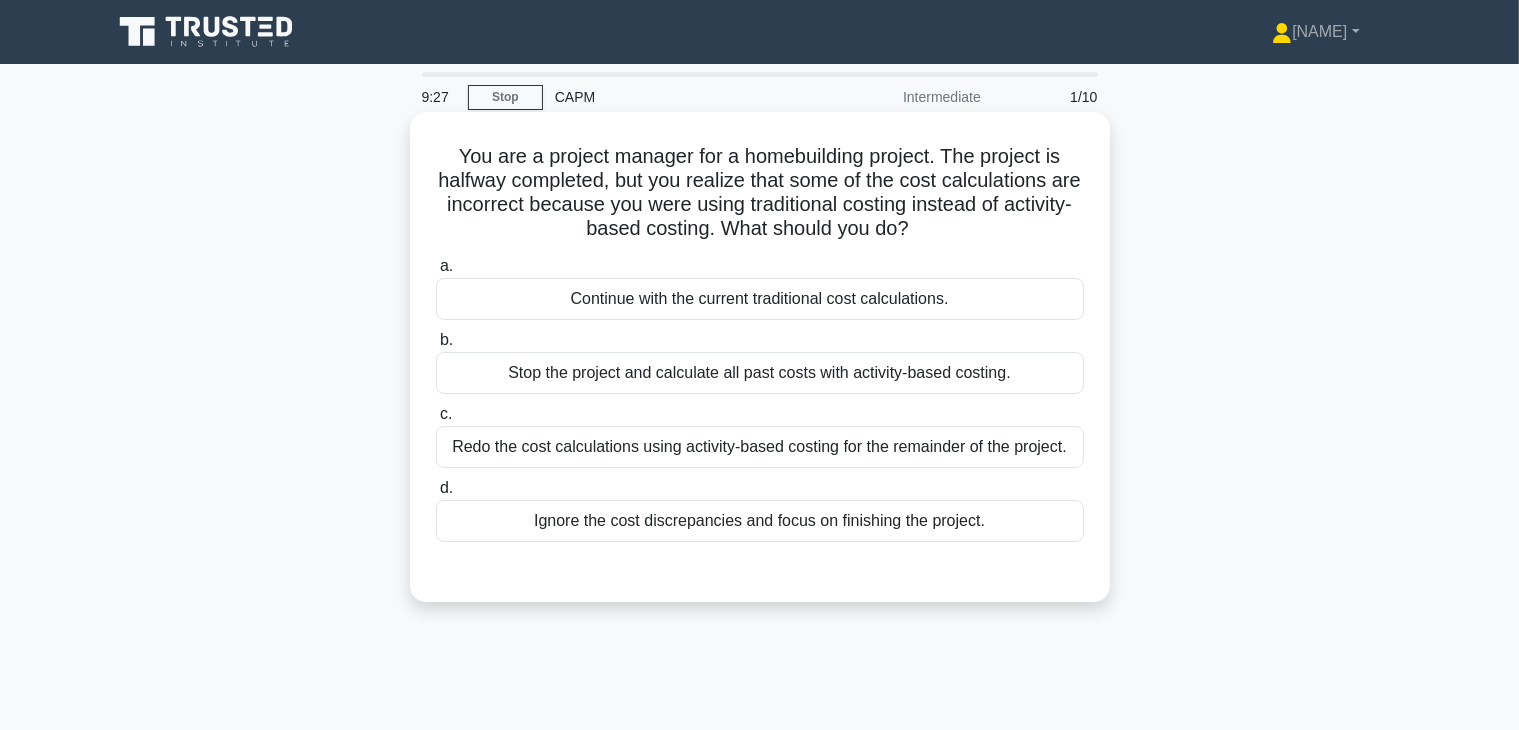 click on "Redo the cost calculations using activity-based costing for the remainder of the project." at bounding box center [760, 447] 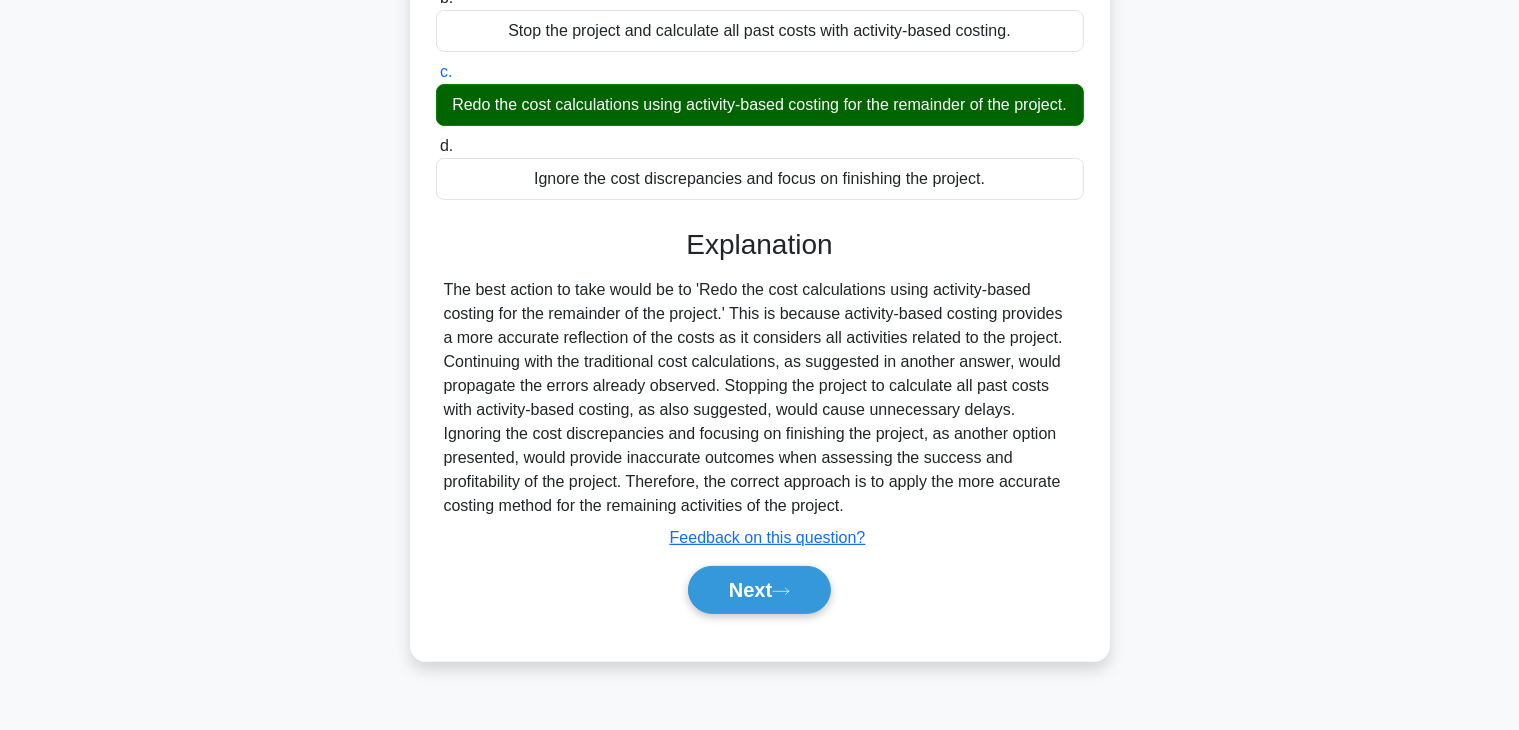 scroll, scrollTop: 351, scrollLeft: 0, axis: vertical 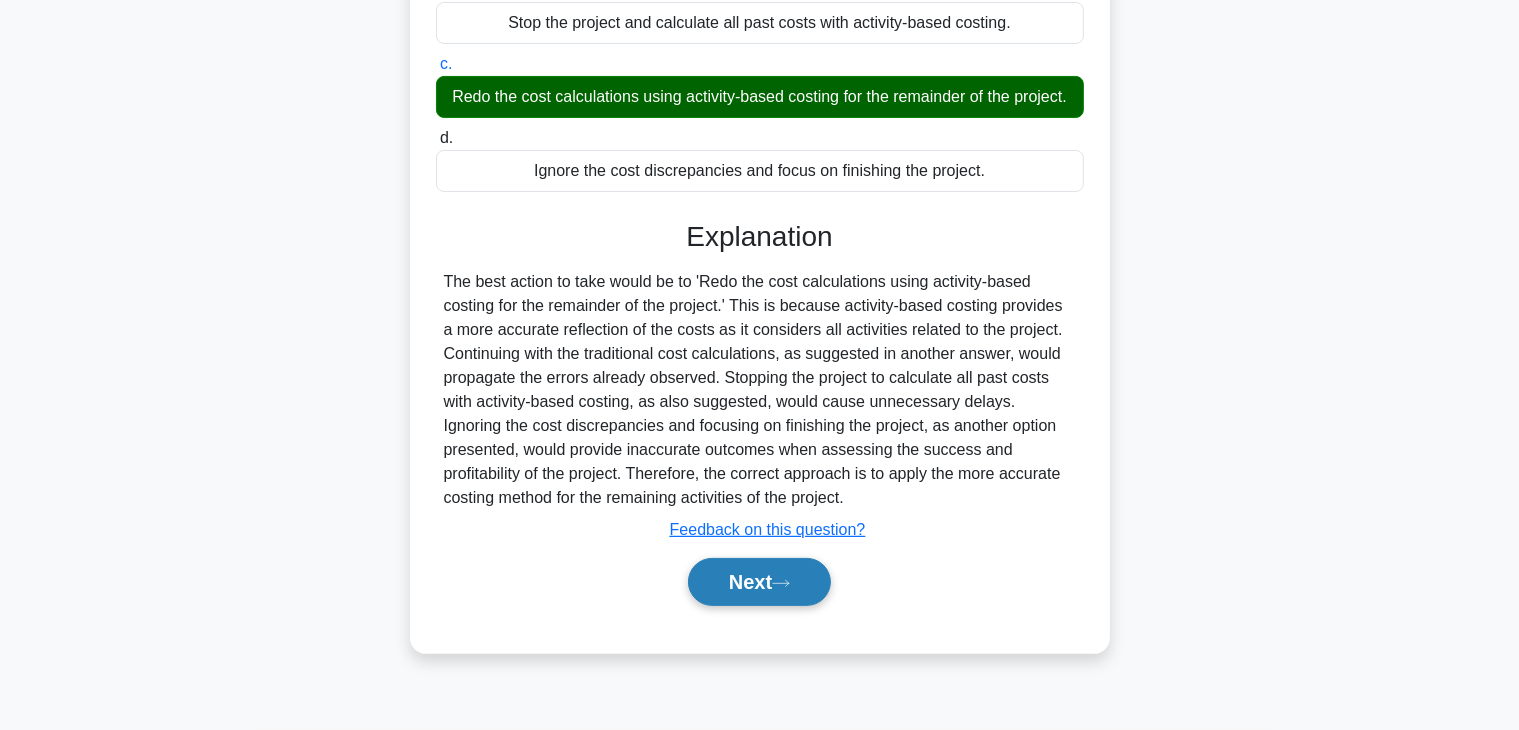 click on "Next" at bounding box center (759, 582) 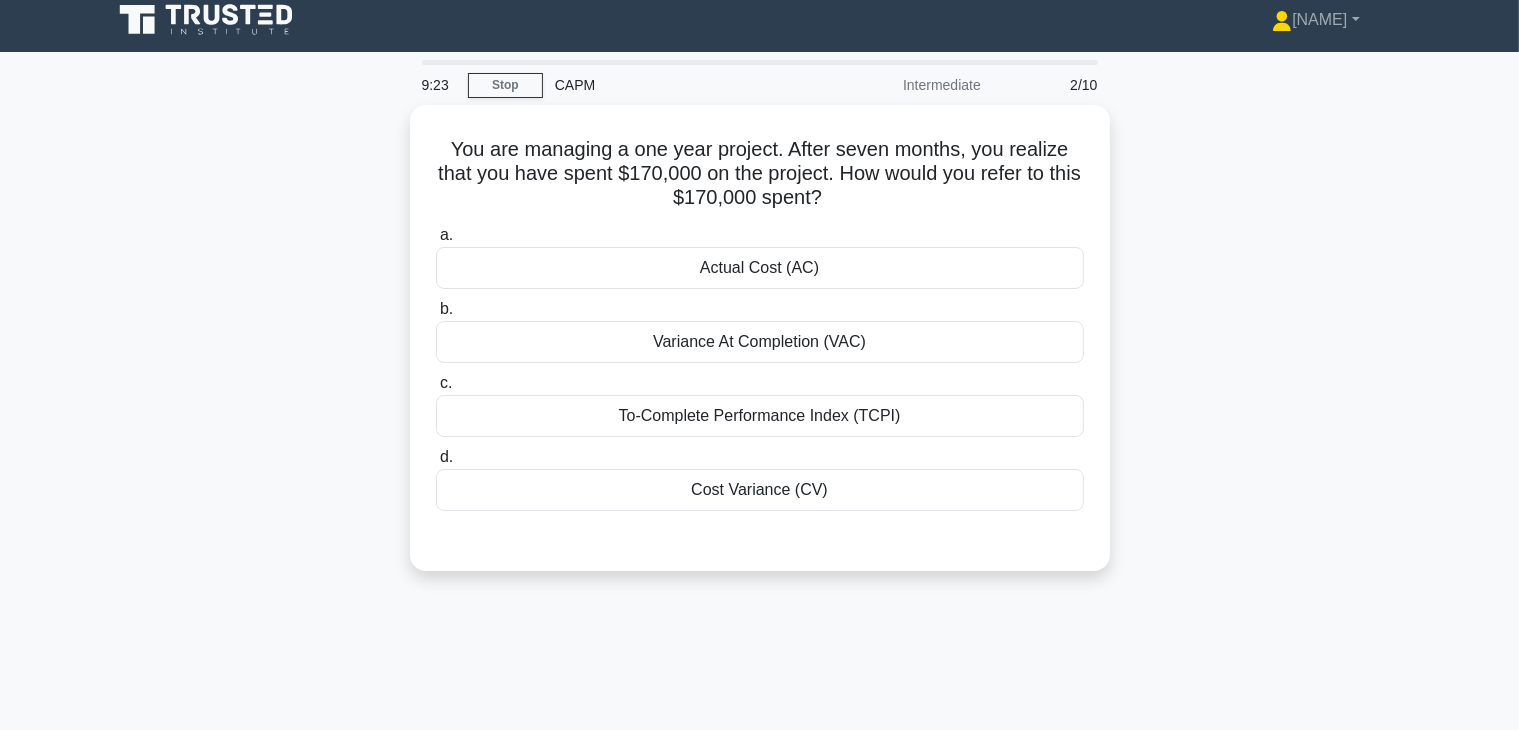 scroll, scrollTop: 0, scrollLeft: 0, axis: both 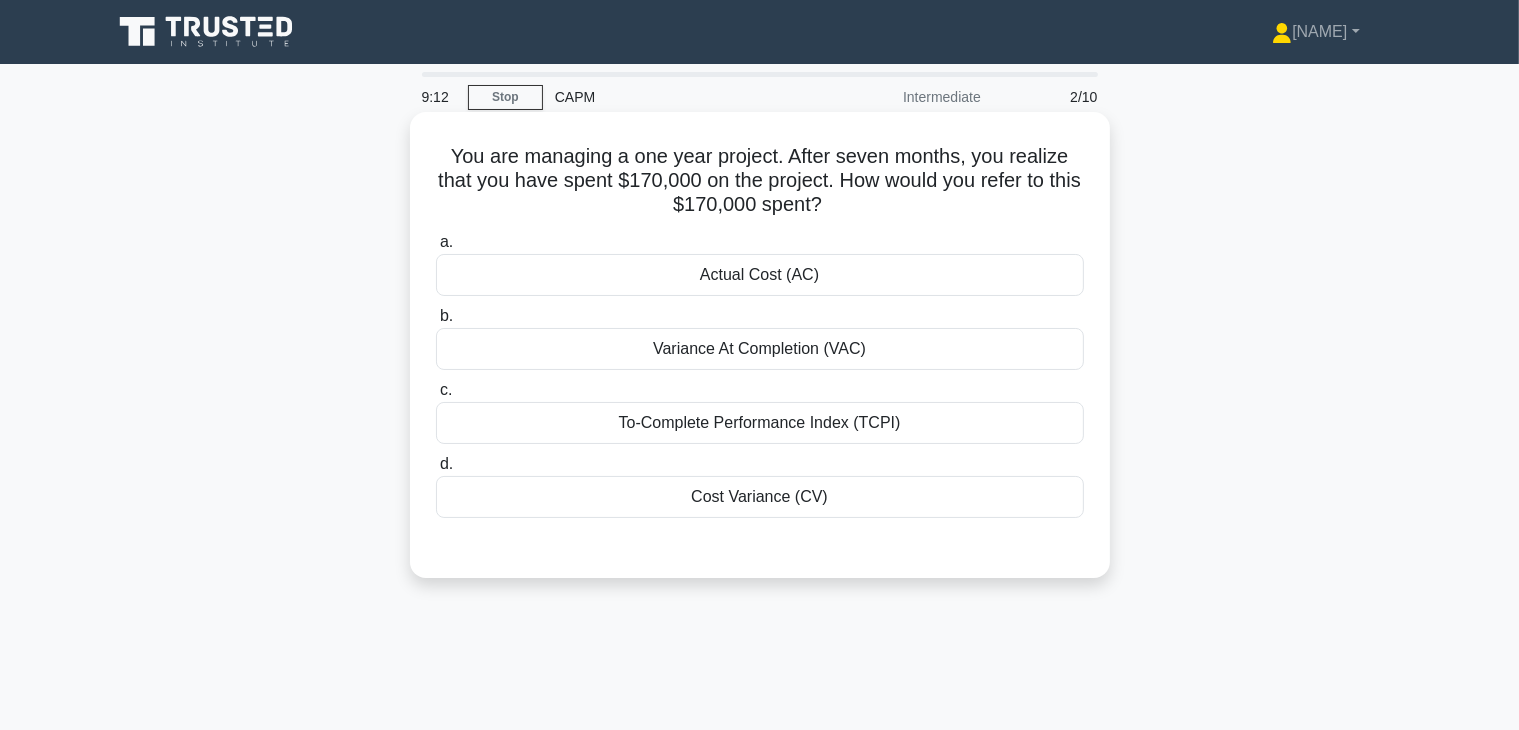 click on "Actual Cost (AC)" at bounding box center [760, 275] 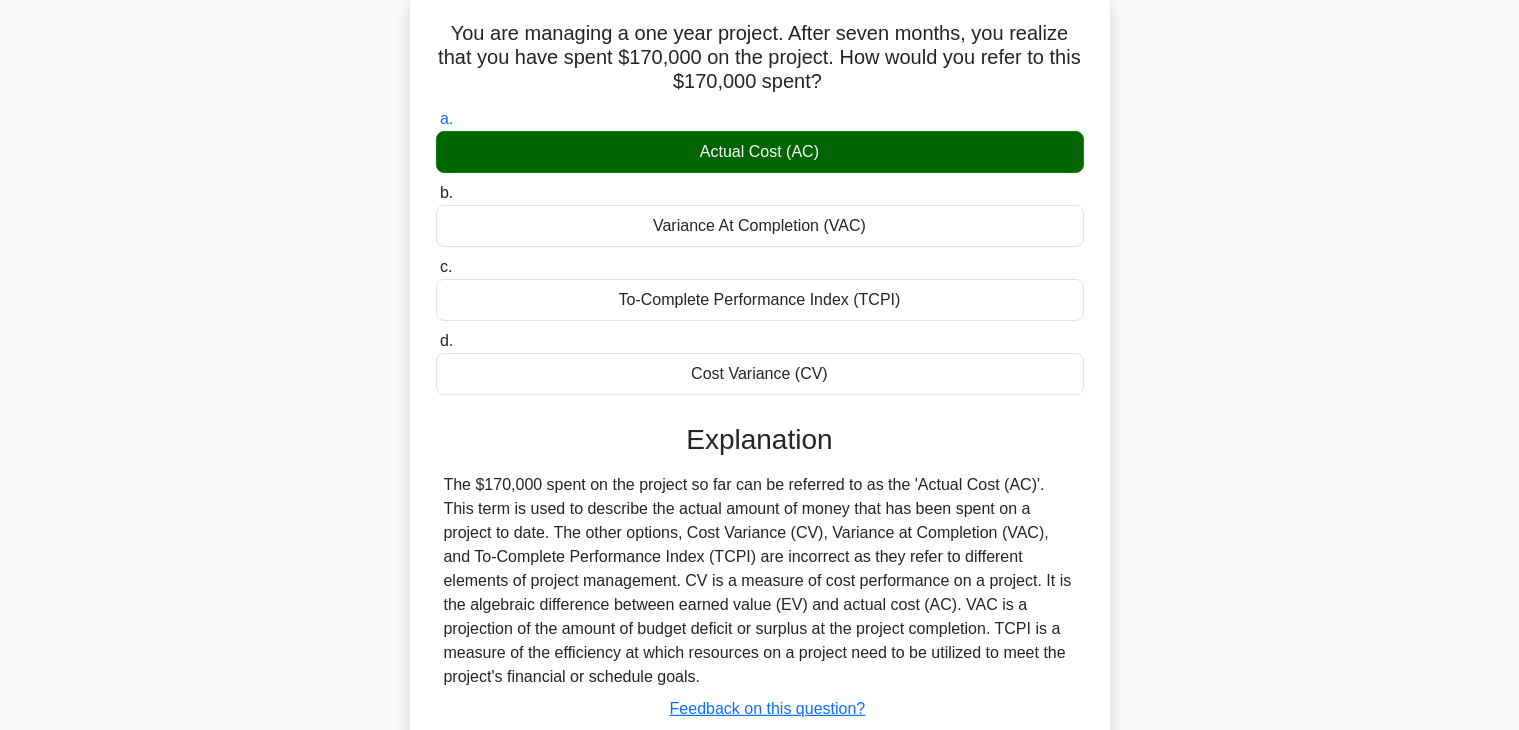 scroll, scrollTop: 351, scrollLeft: 0, axis: vertical 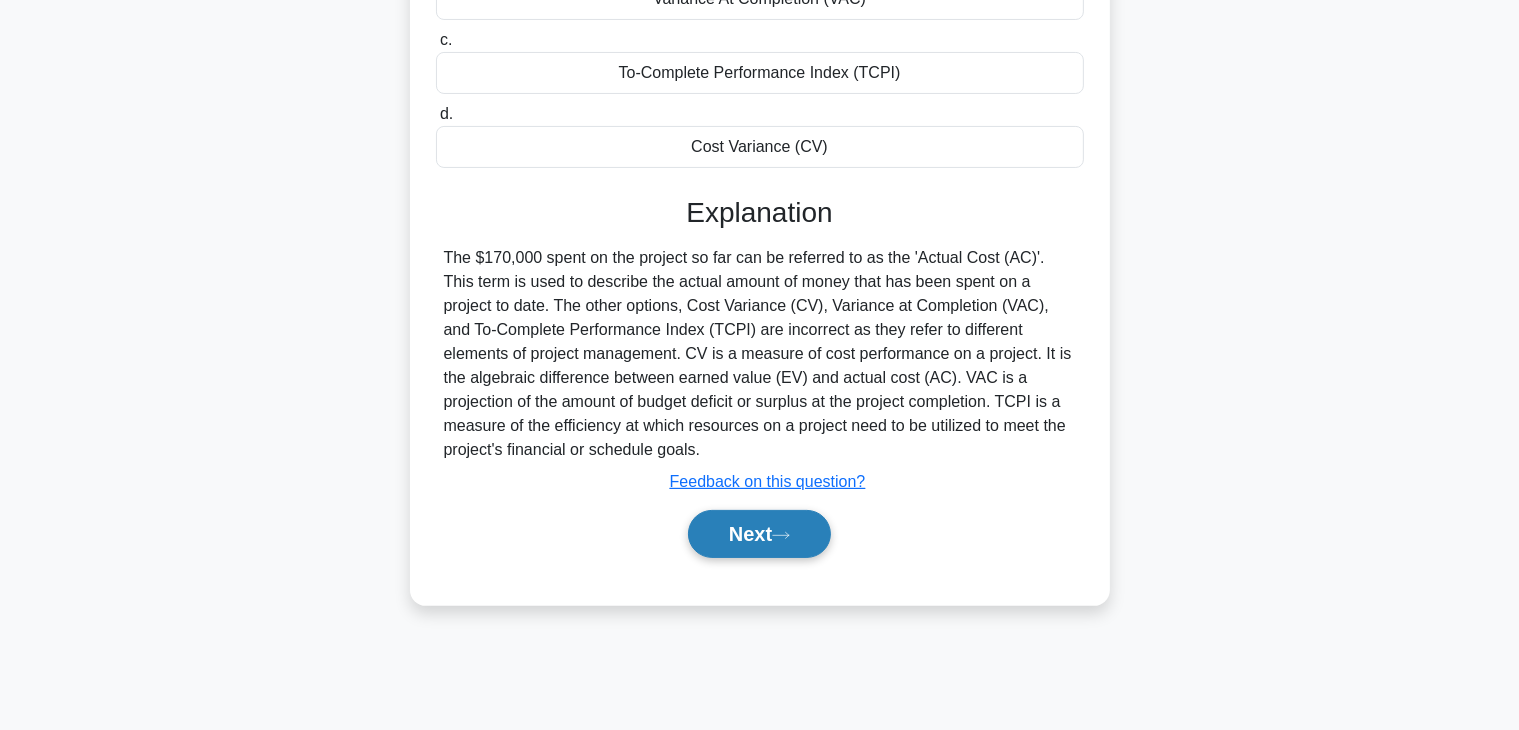click on "Next" at bounding box center (759, 534) 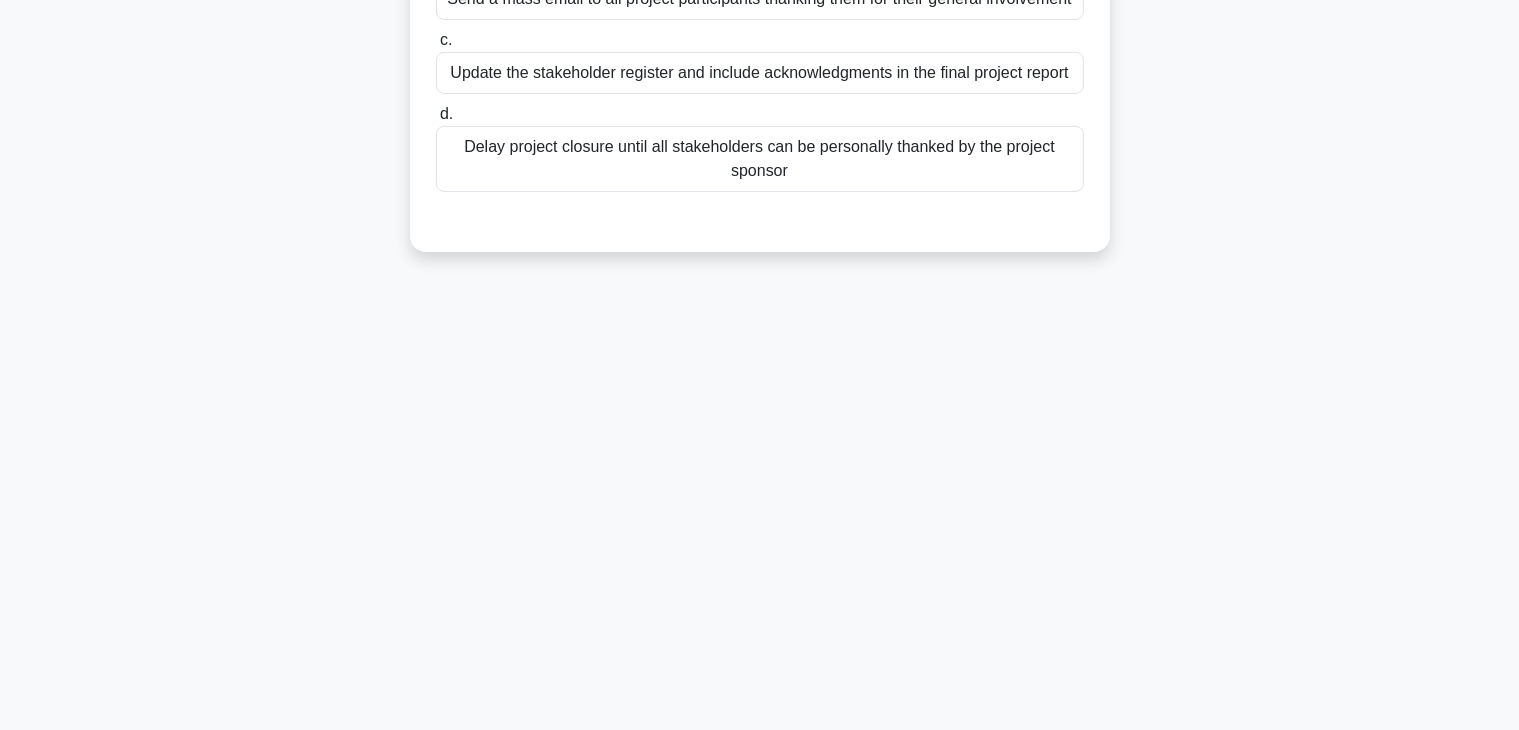 scroll, scrollTop: 51, scrollLeft: 0, axis: vertical 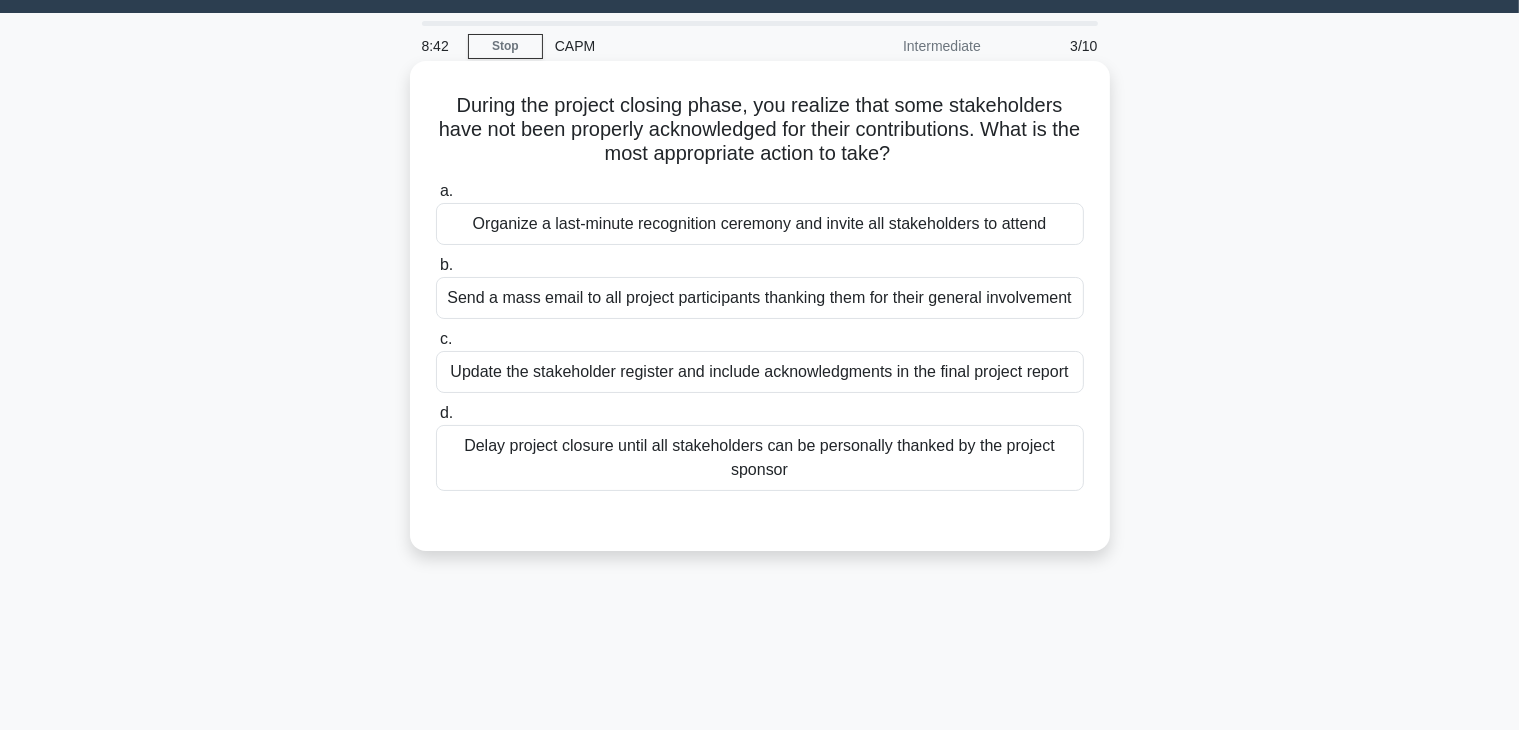 click on "Update the stakeholder register and include acknowledgments in the final project report" at bounding box center [760, 372] 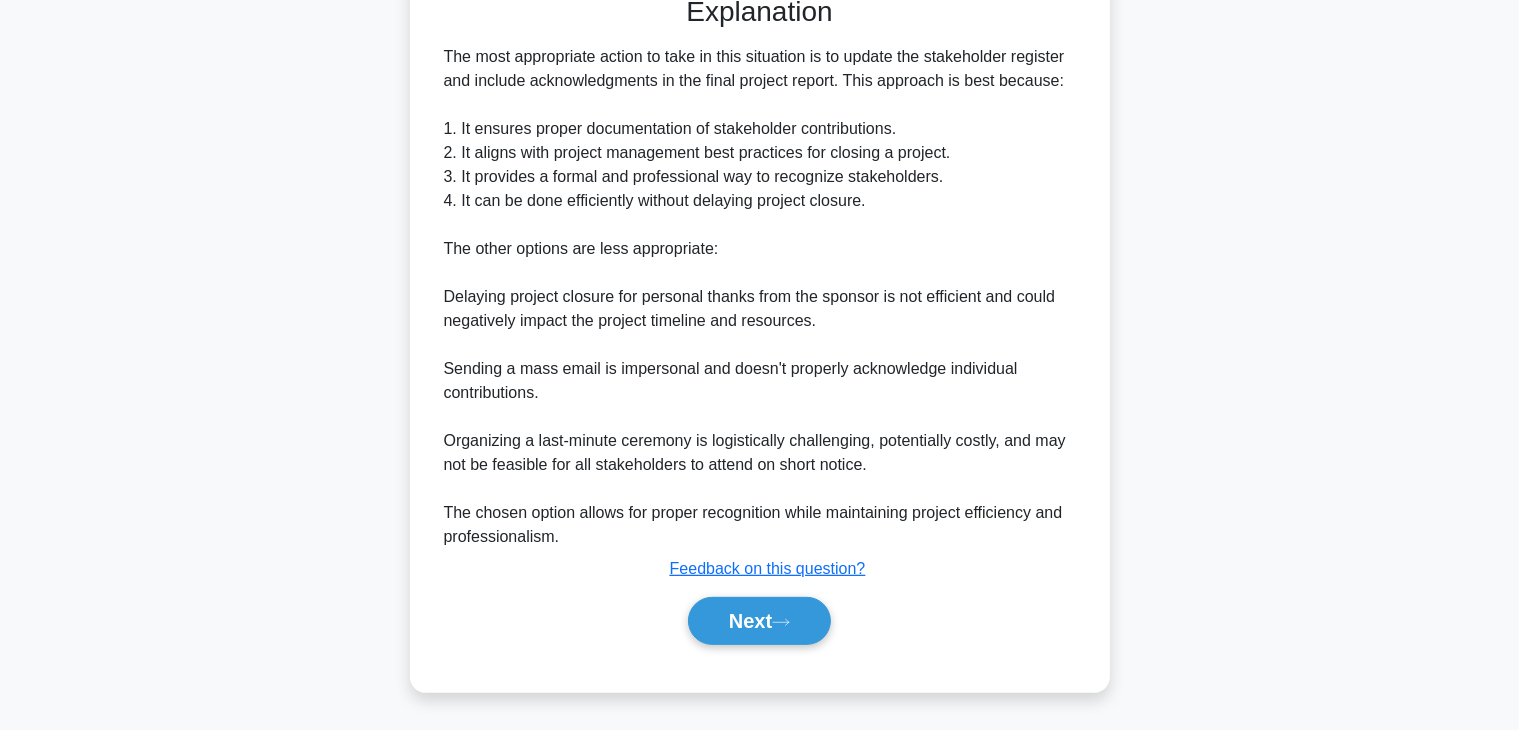 scroll, scrollTop: 598, scrollLeft: 0, axis: vertical 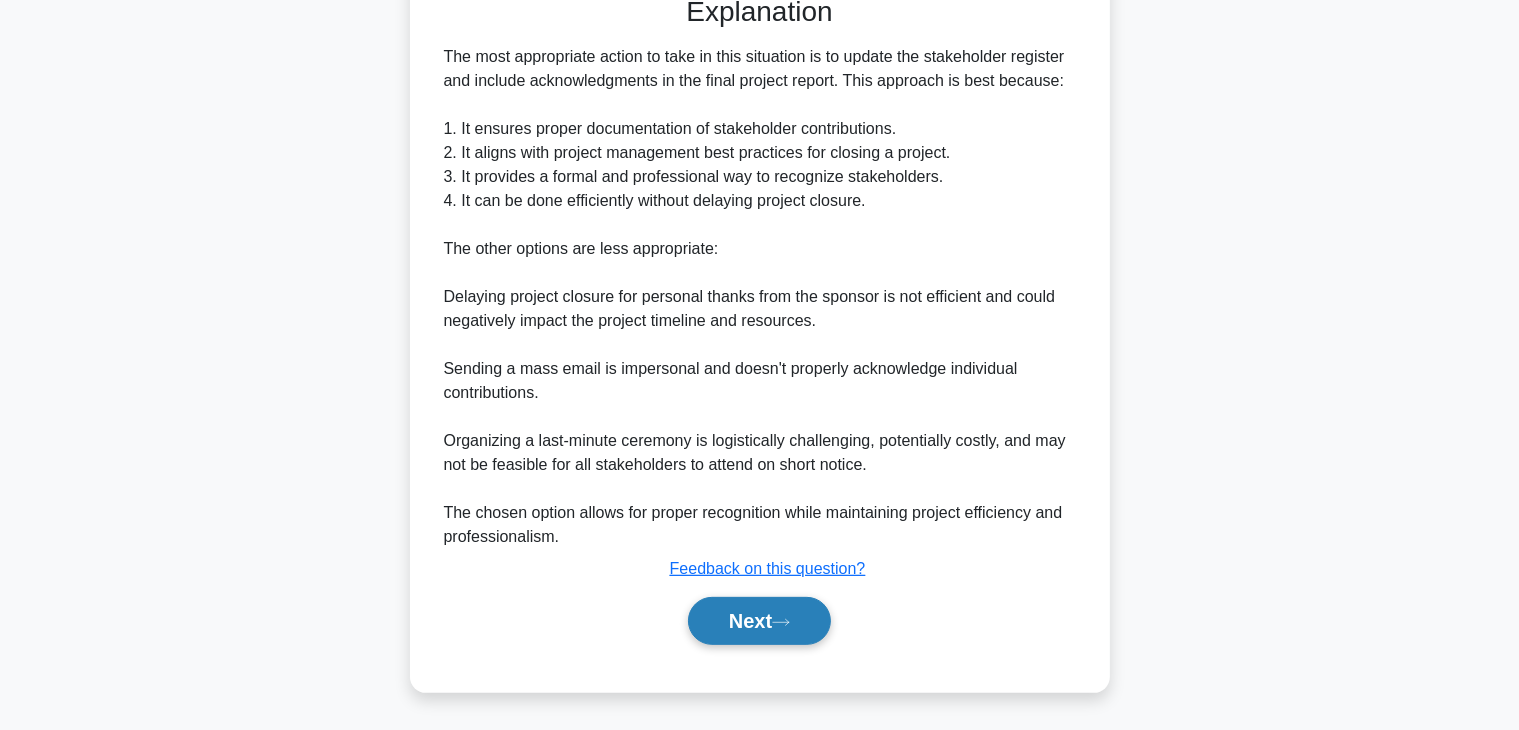 click on "Next" at bounding box center (759, 621) 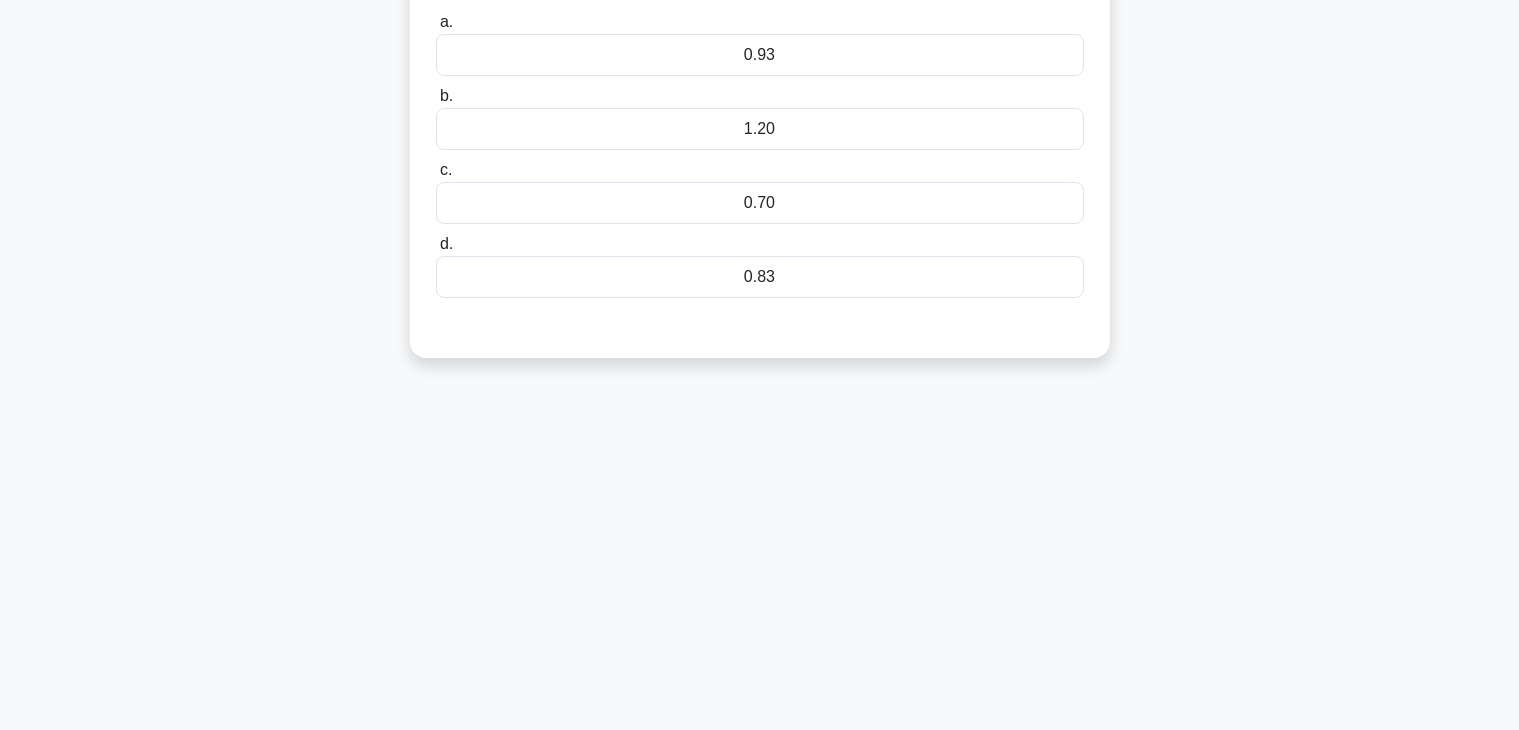 scroll, scrollTop: 0, scrollLeft: 0, axis: both 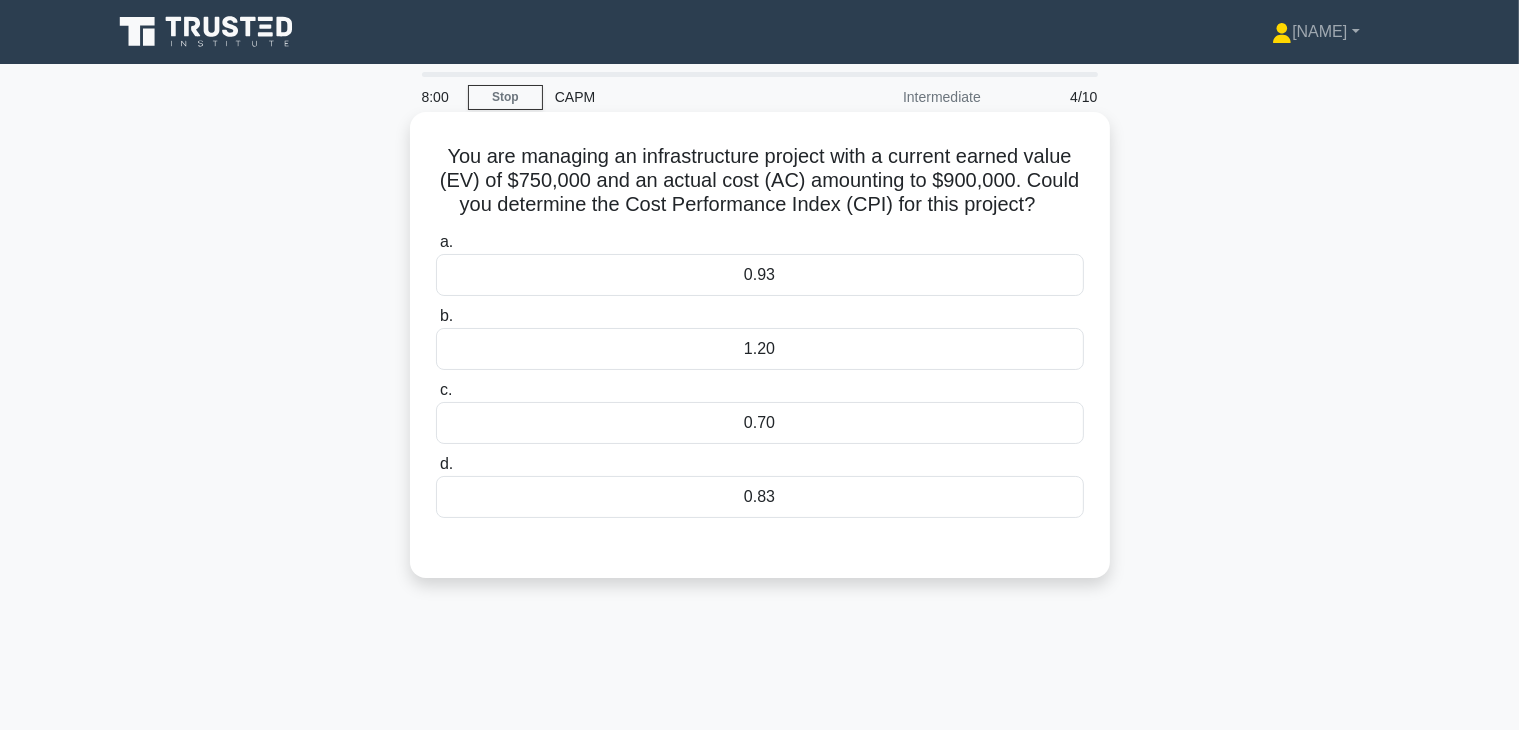 click on "0.83" at bounding box center (760, 497) 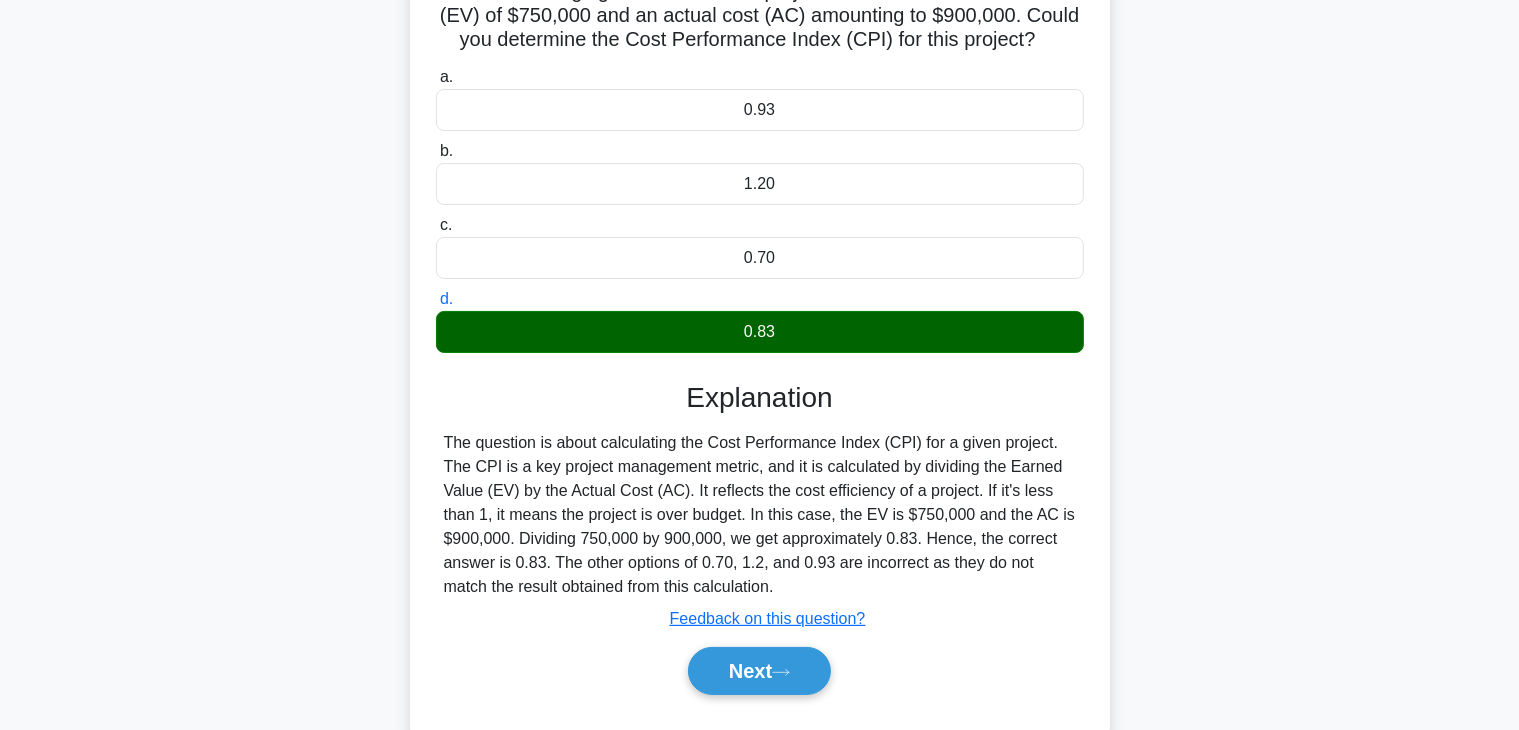 scroll, scrollTop: 200, scrollLeft: 0, axis: vertical 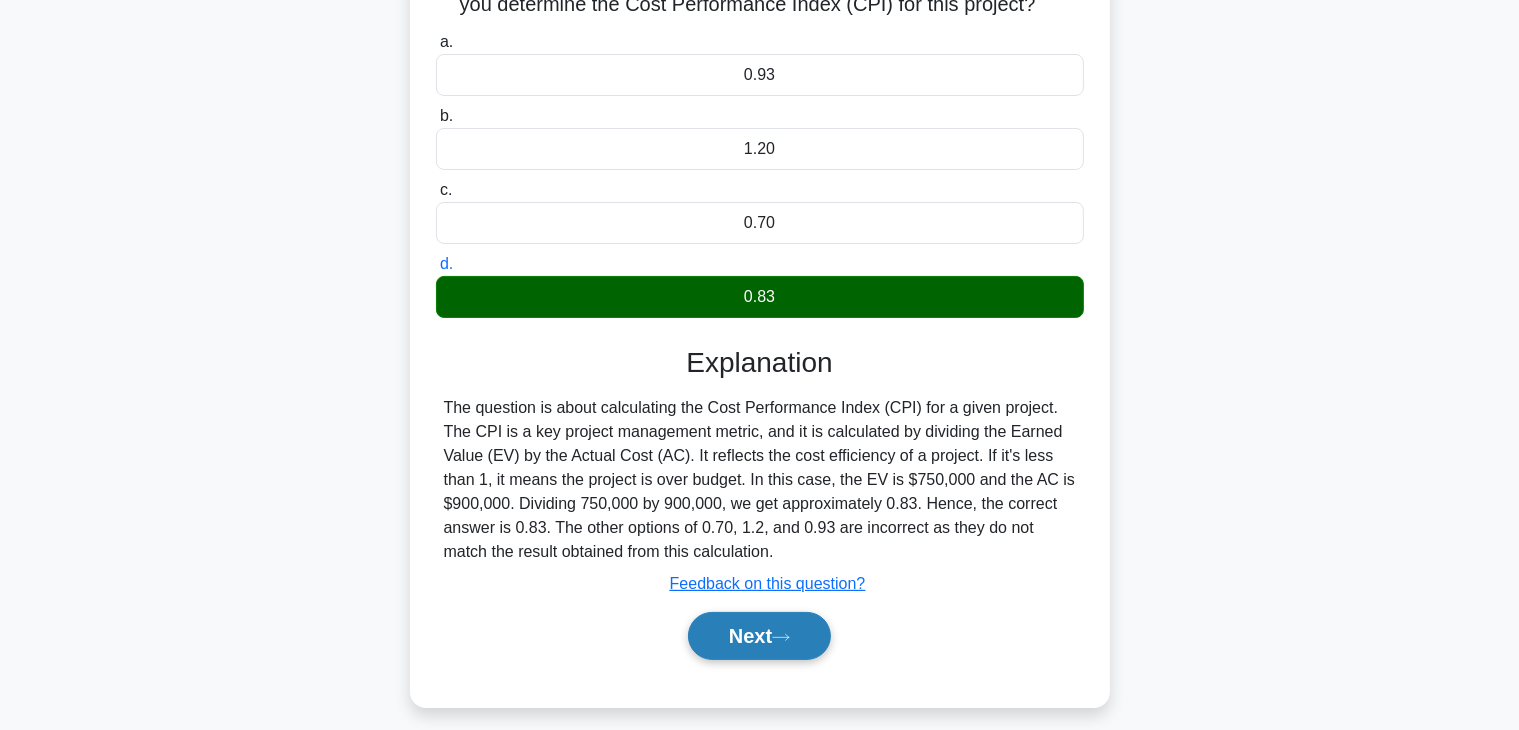 click on "Next" at bounding box center (759, 636) 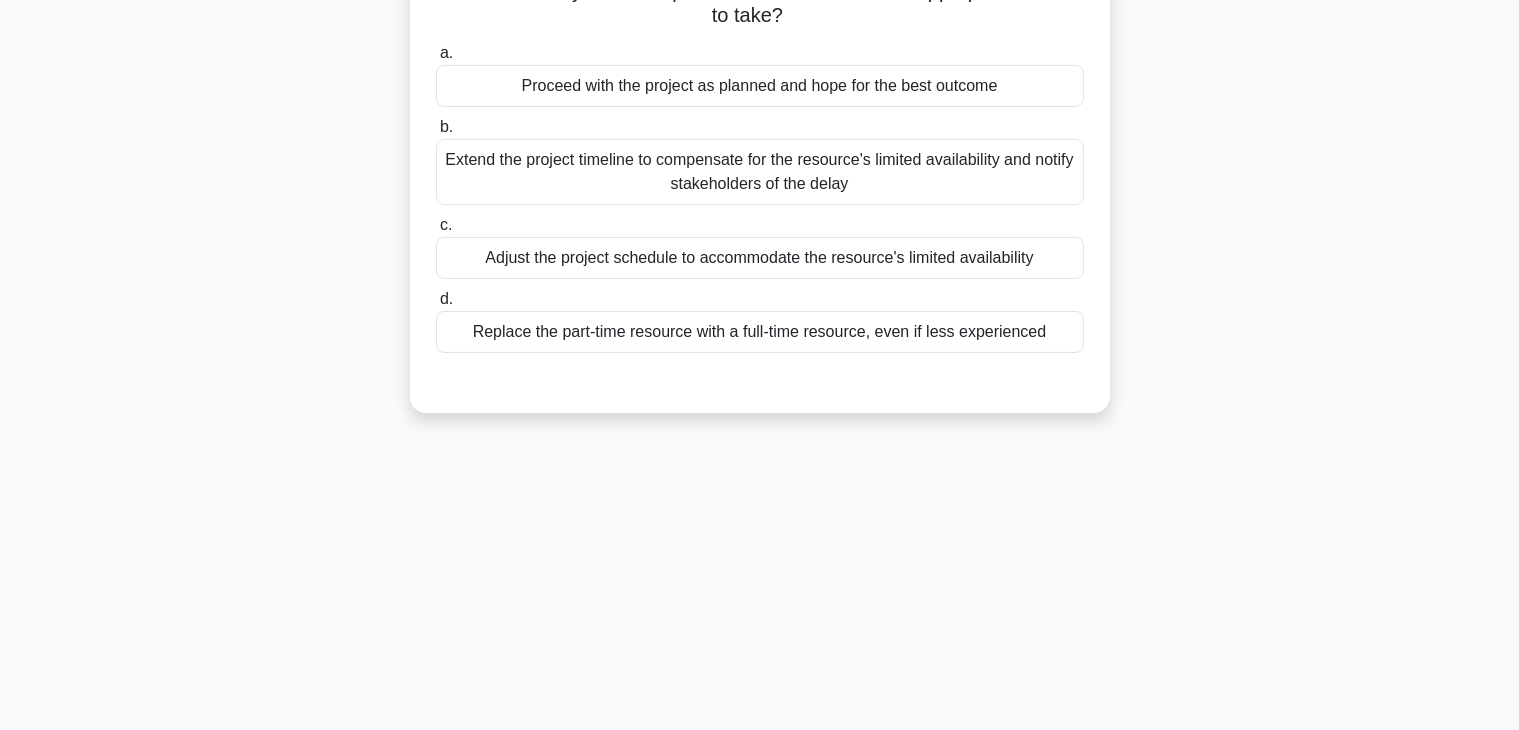 scroll, scrollTop: 0, scrollLeft: 0, axis: both 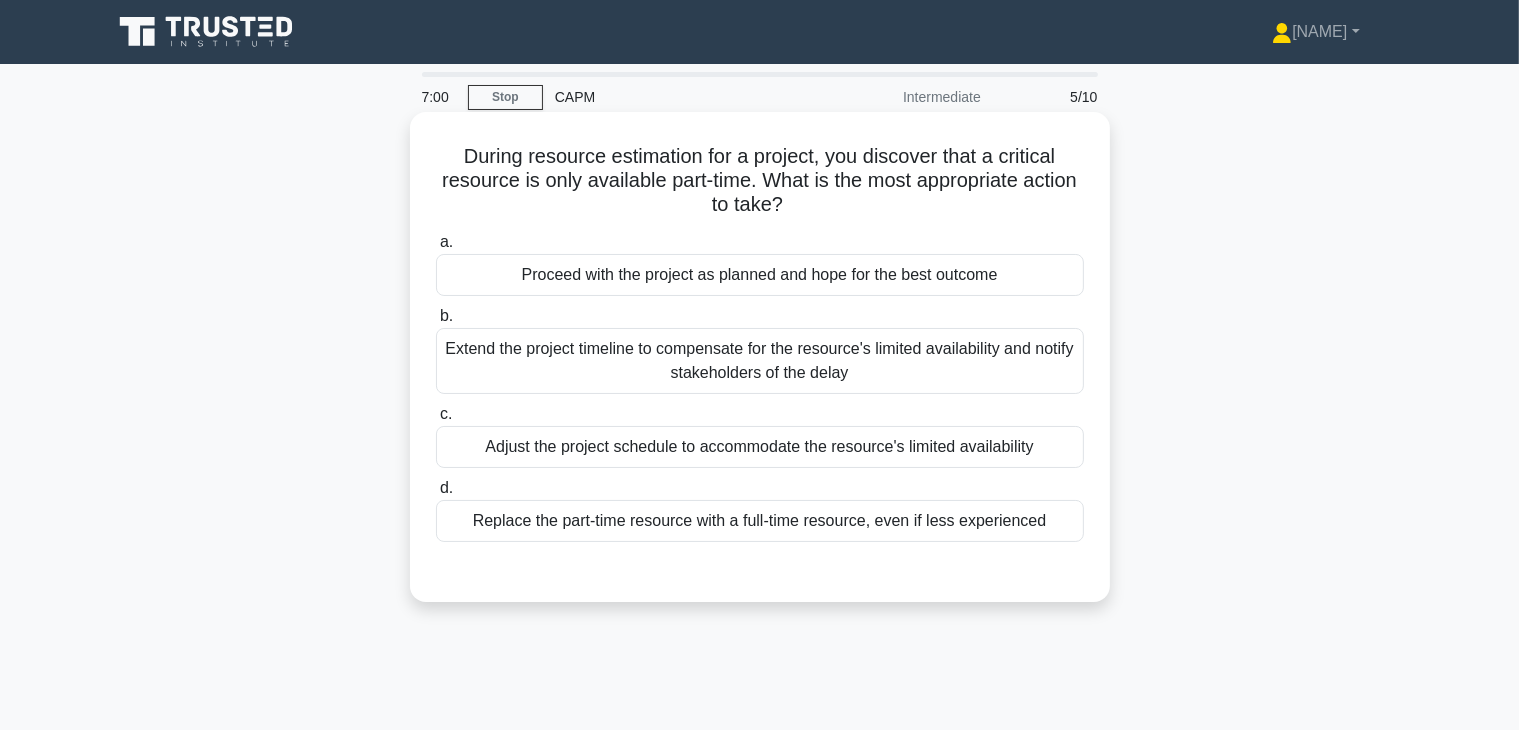 click on "Adjust the project schedule to accommodate the resource's limited availability" at bounding box center [760, 447] 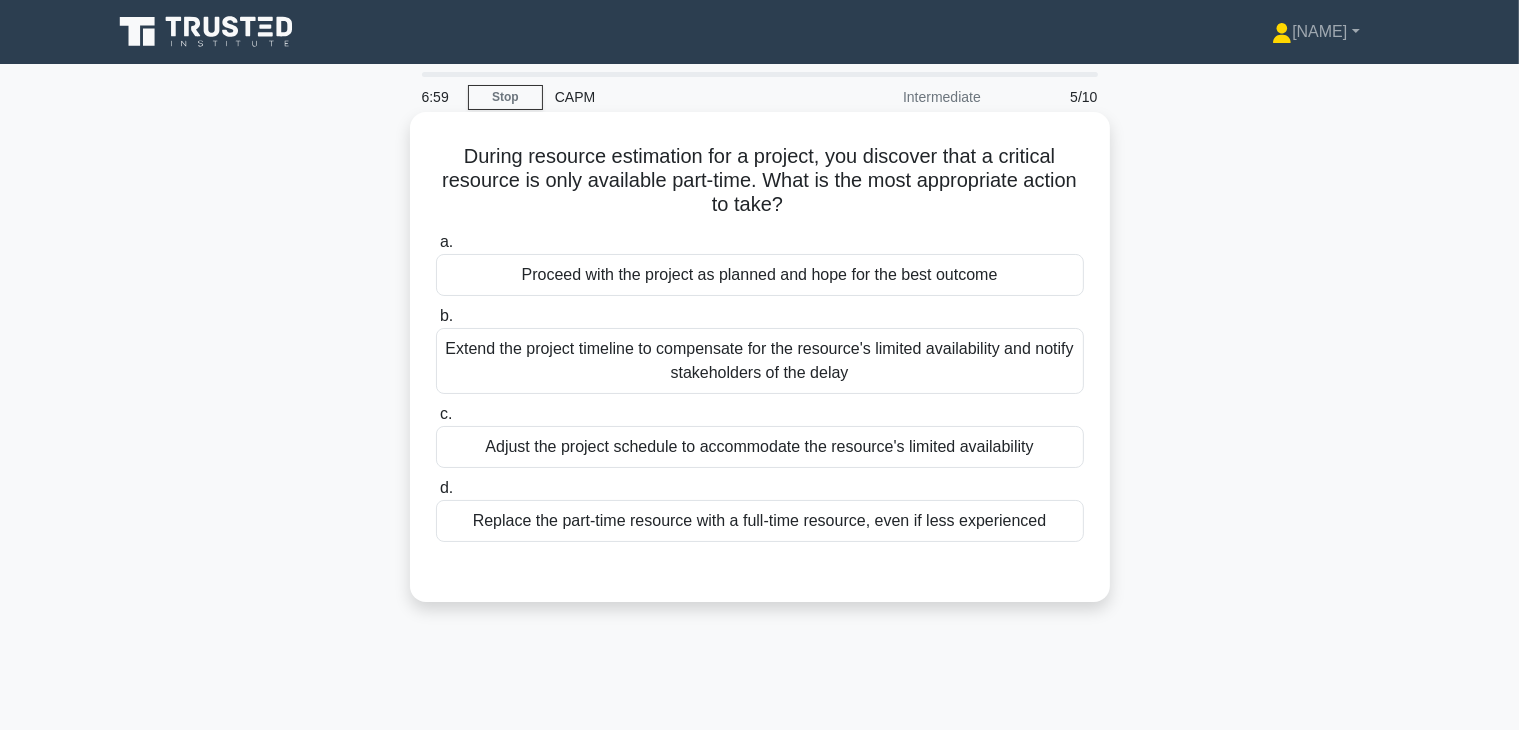 click on "Adjust the project schedule to accommodate the resource's limited availability" at bounding box center (760, 447) 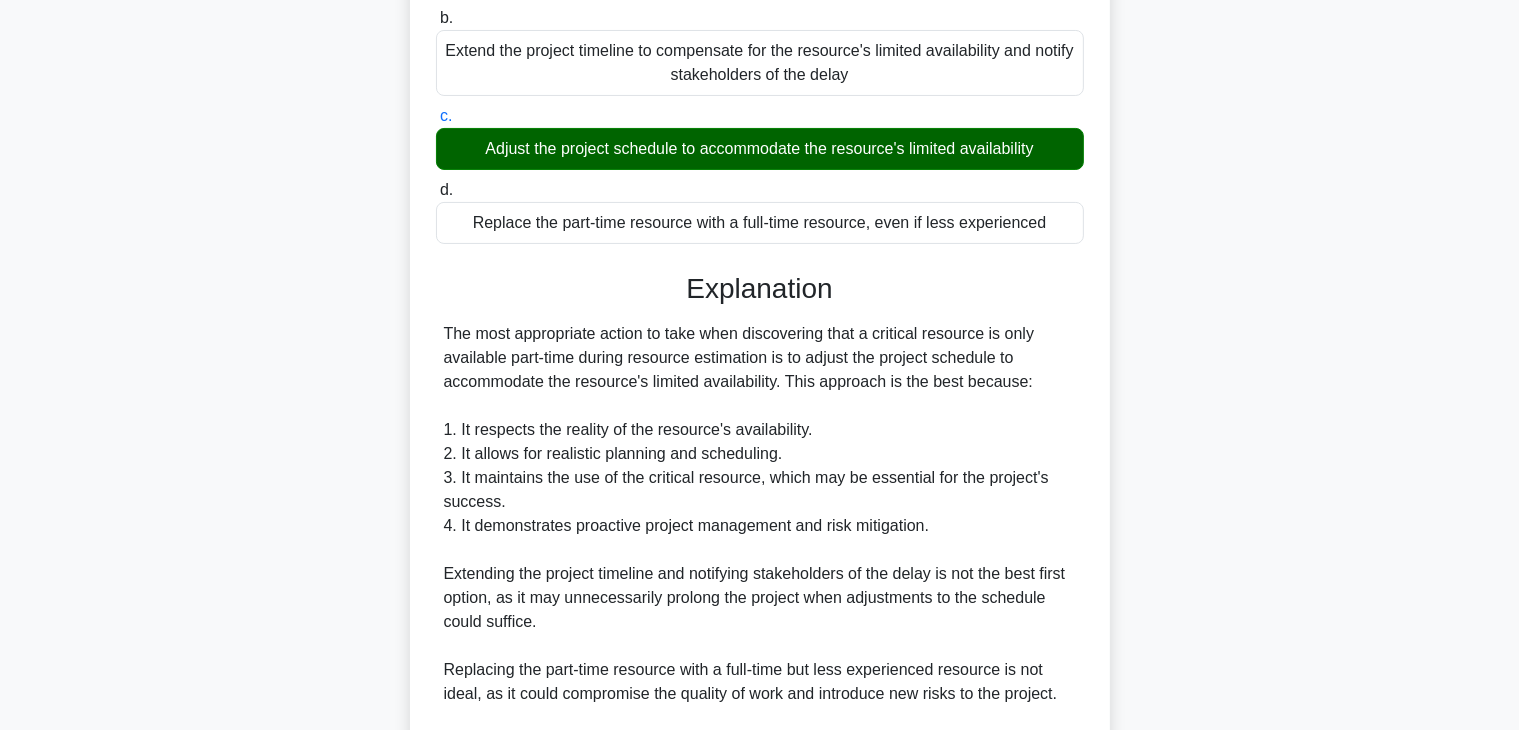 scroll, scrollTop: 300, scrollLeft: 0, axis: vertical 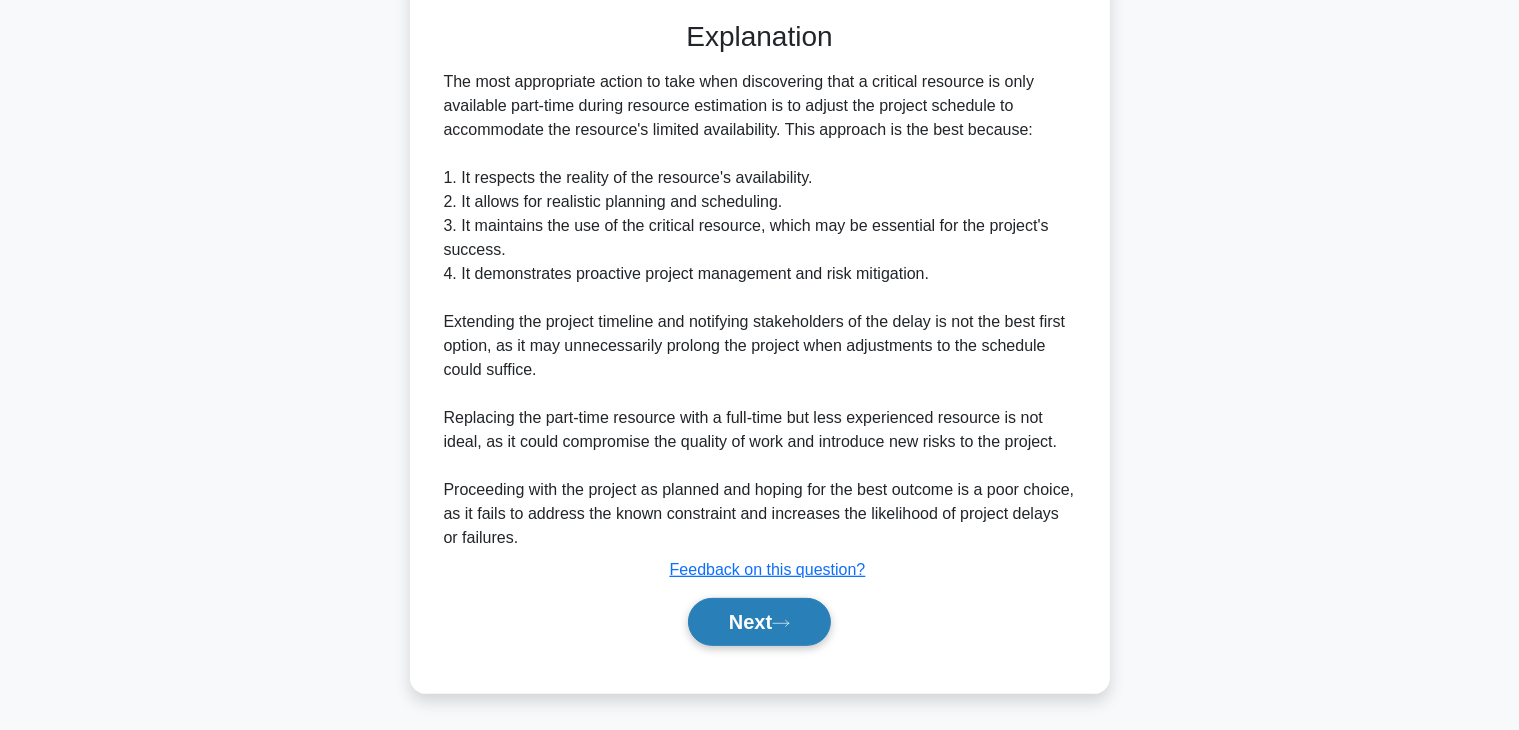 click on "Next" at bounding box center [759, 622] 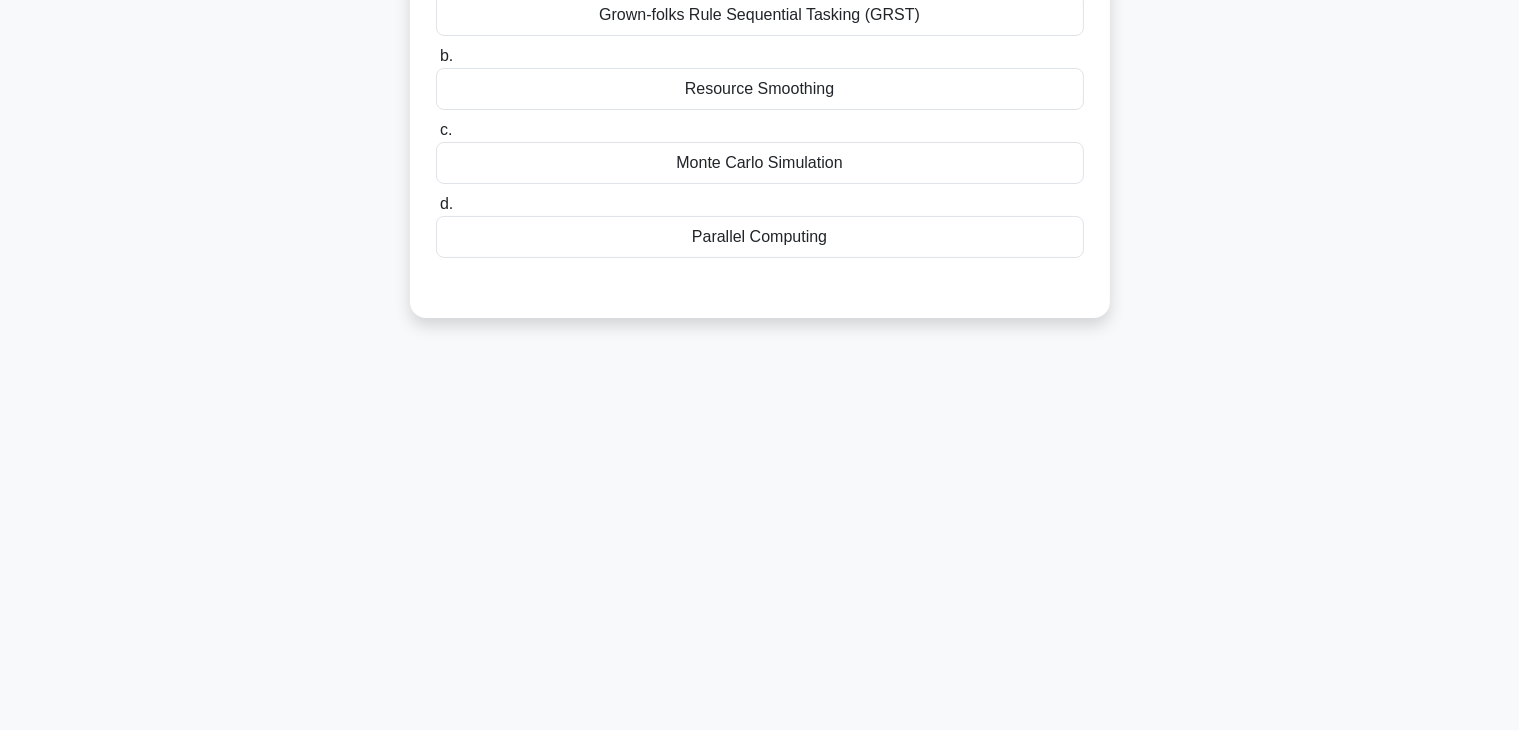 scroll, scrollTop: 51, scrollLeft: 0, axis: vertical 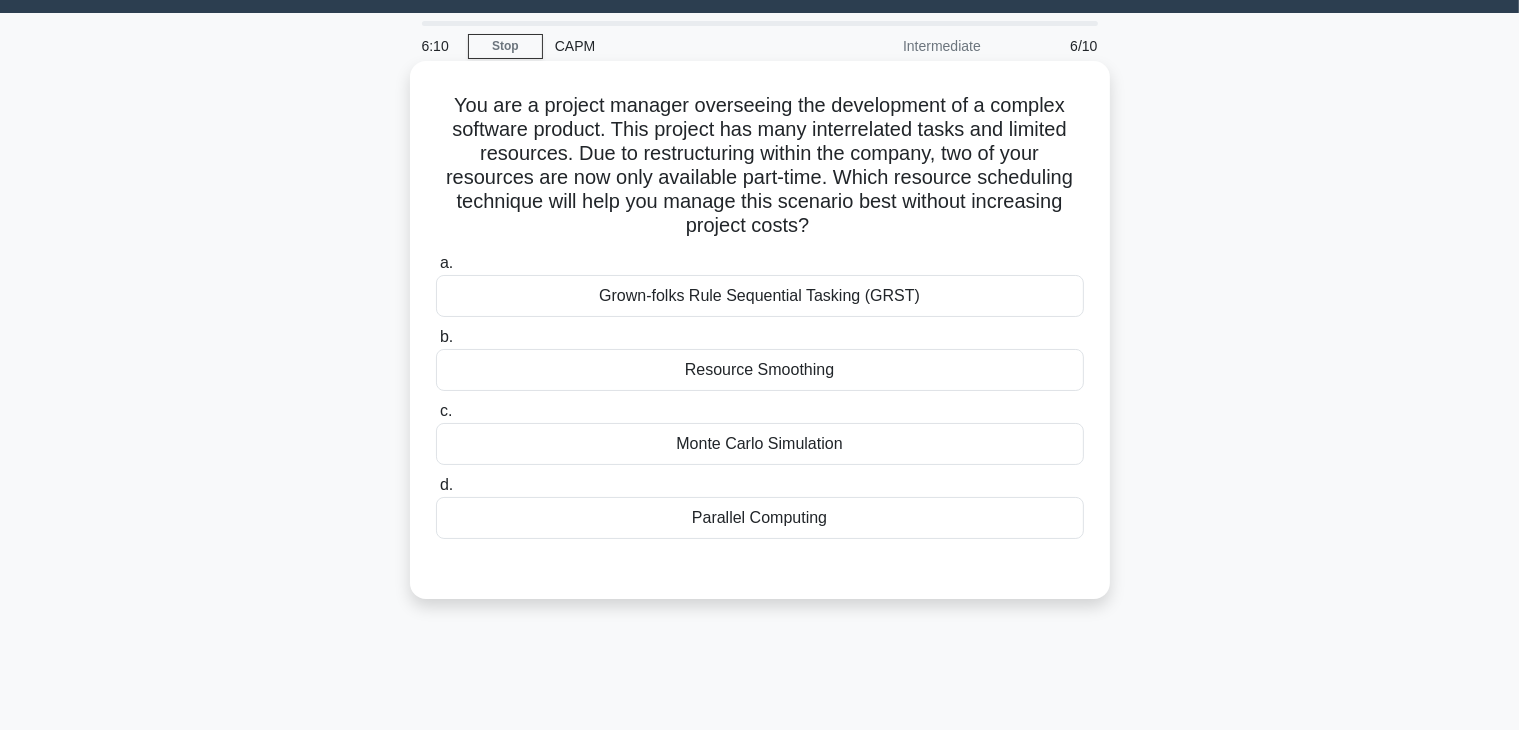 click on "Monte Carlo Simulation" at bounding box center (760, 444) 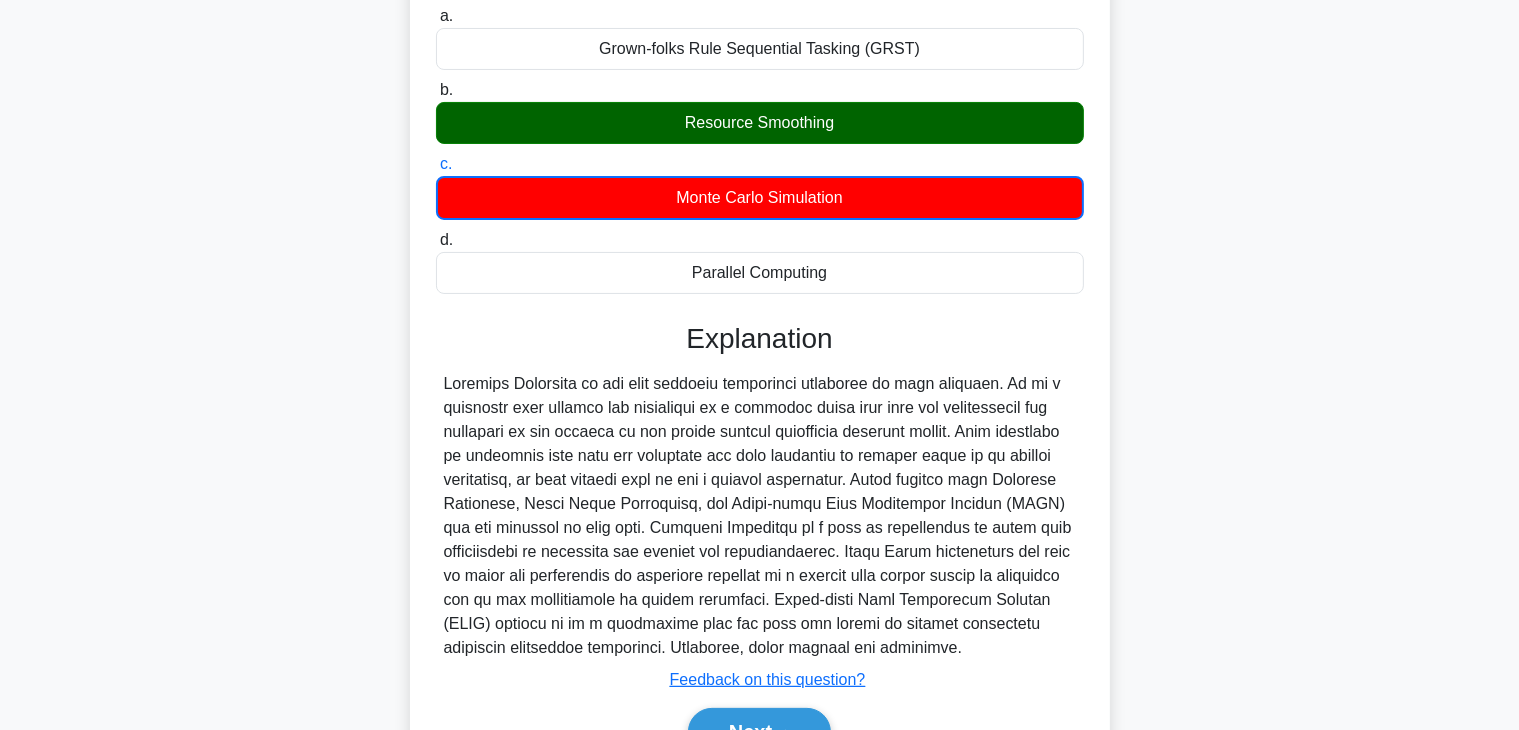scroll, scrollTop: 351, scrollLeft: 0, axis: vertical 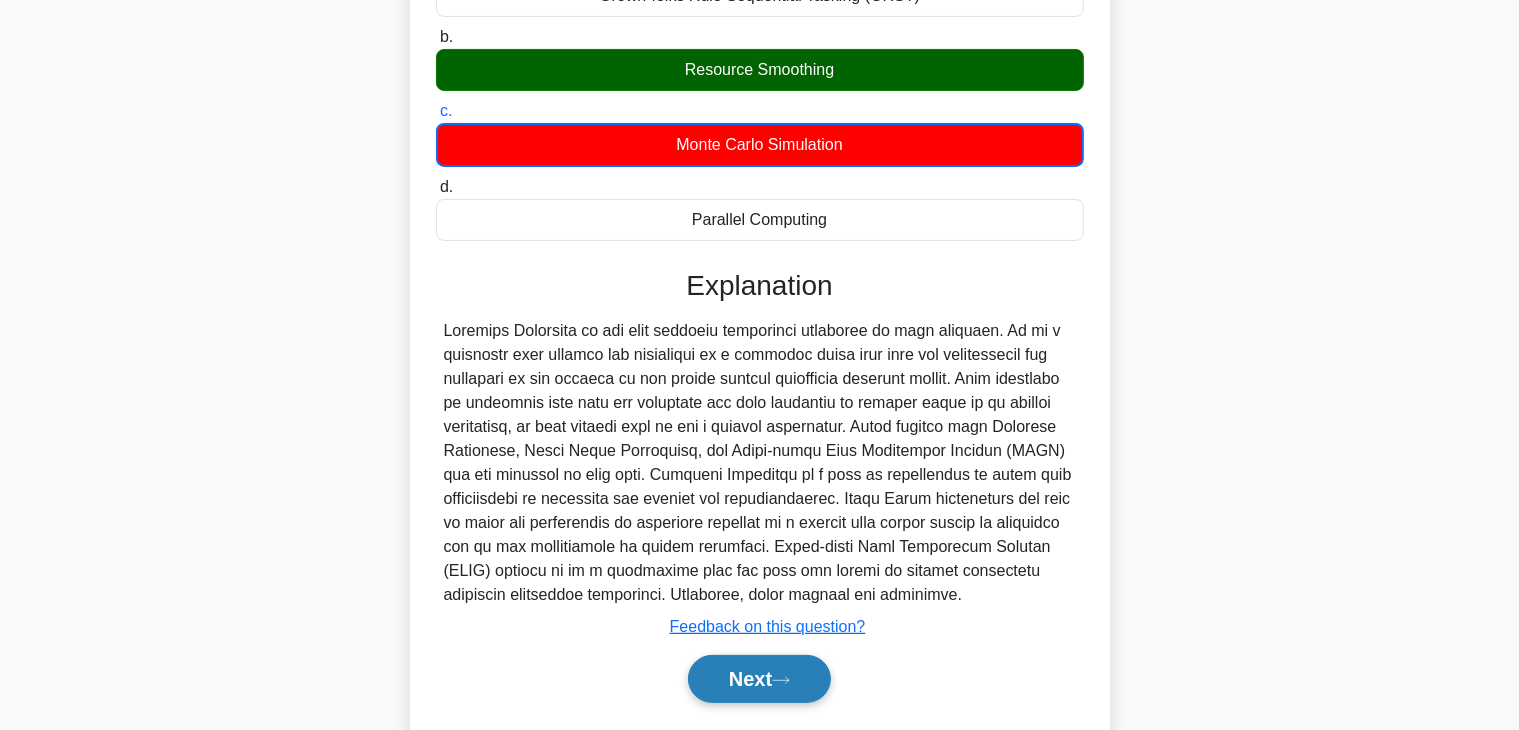 click on "Next" at bounding box center [759, 679] 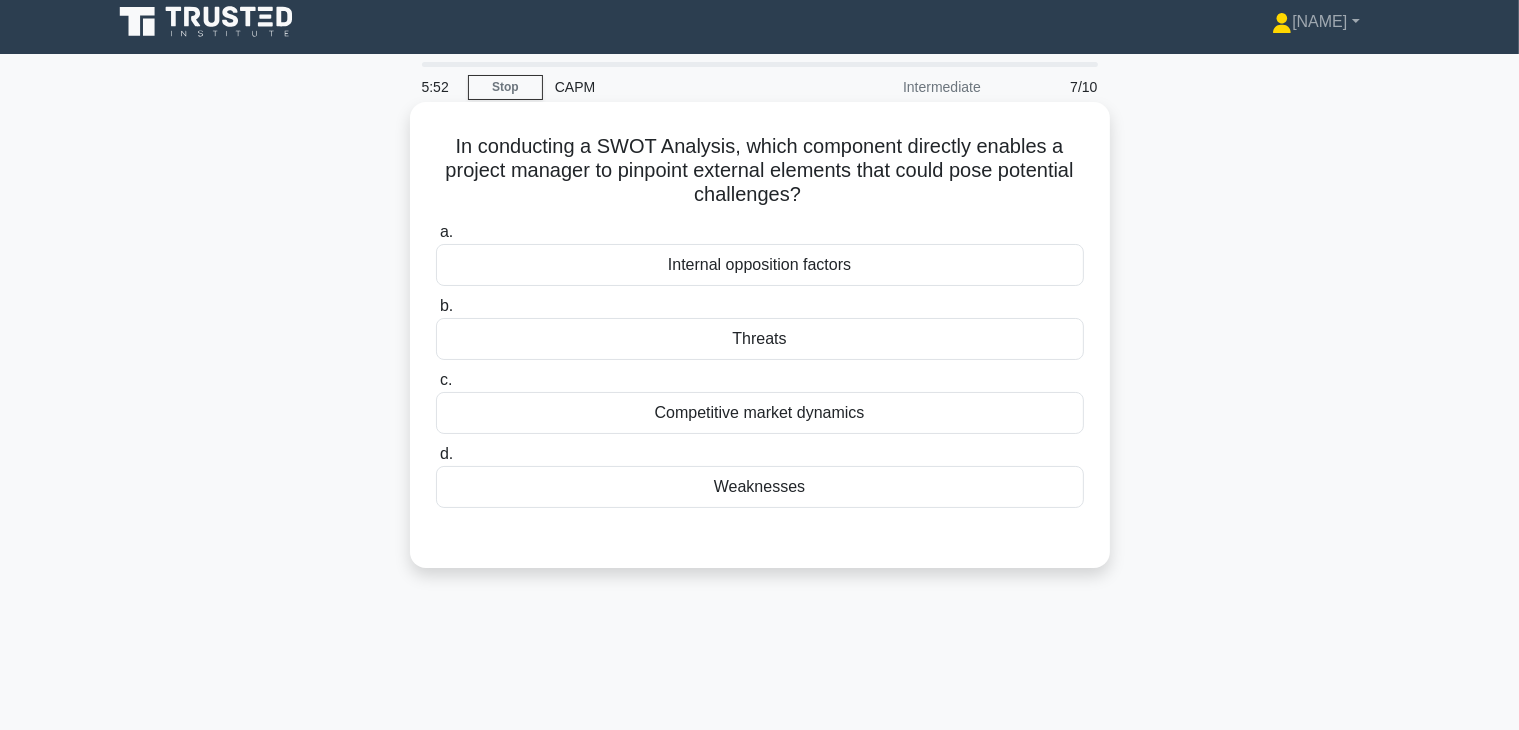 scroll, scrollTop: 0, scrollLeft: 0, axis: both 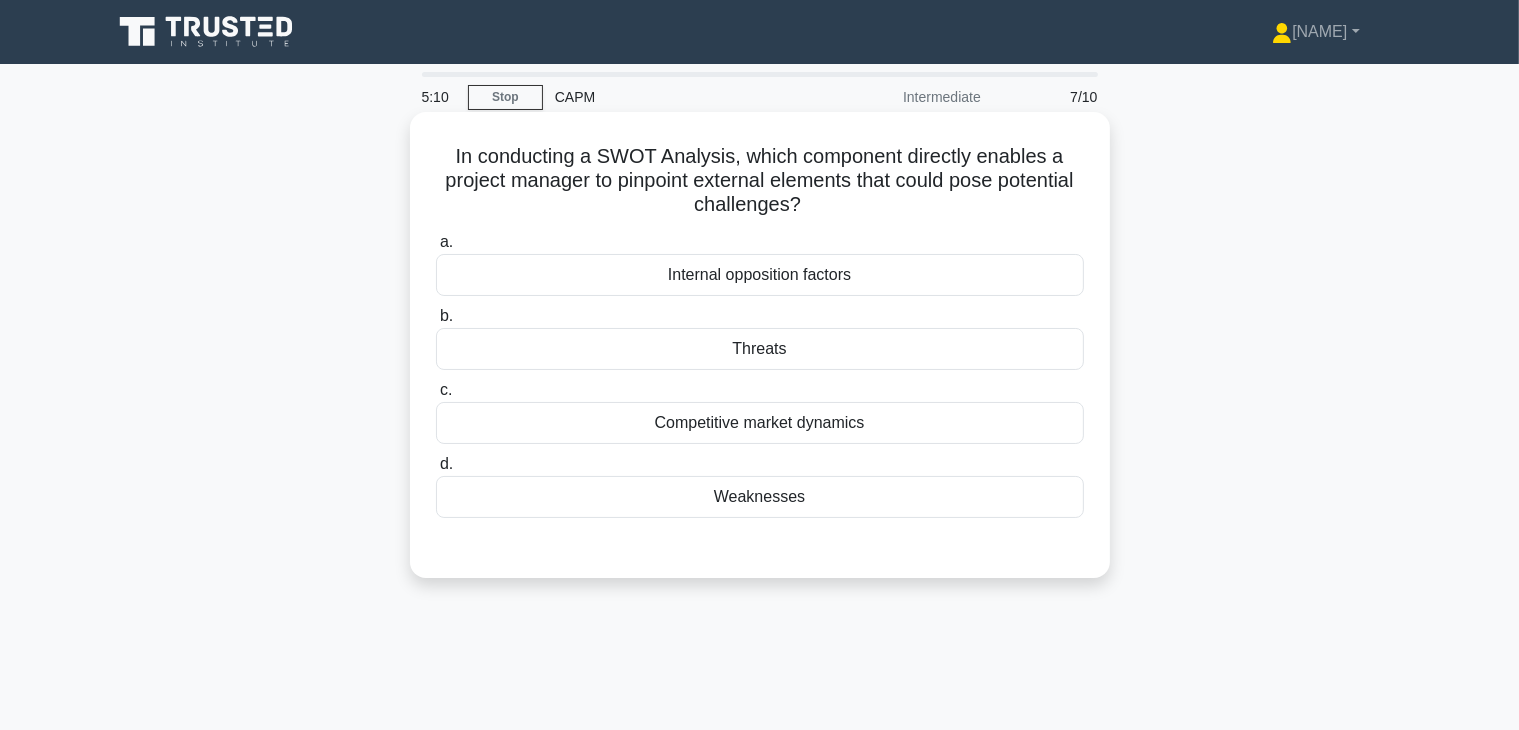 click on "Threats" at bounding box center (760, 349) 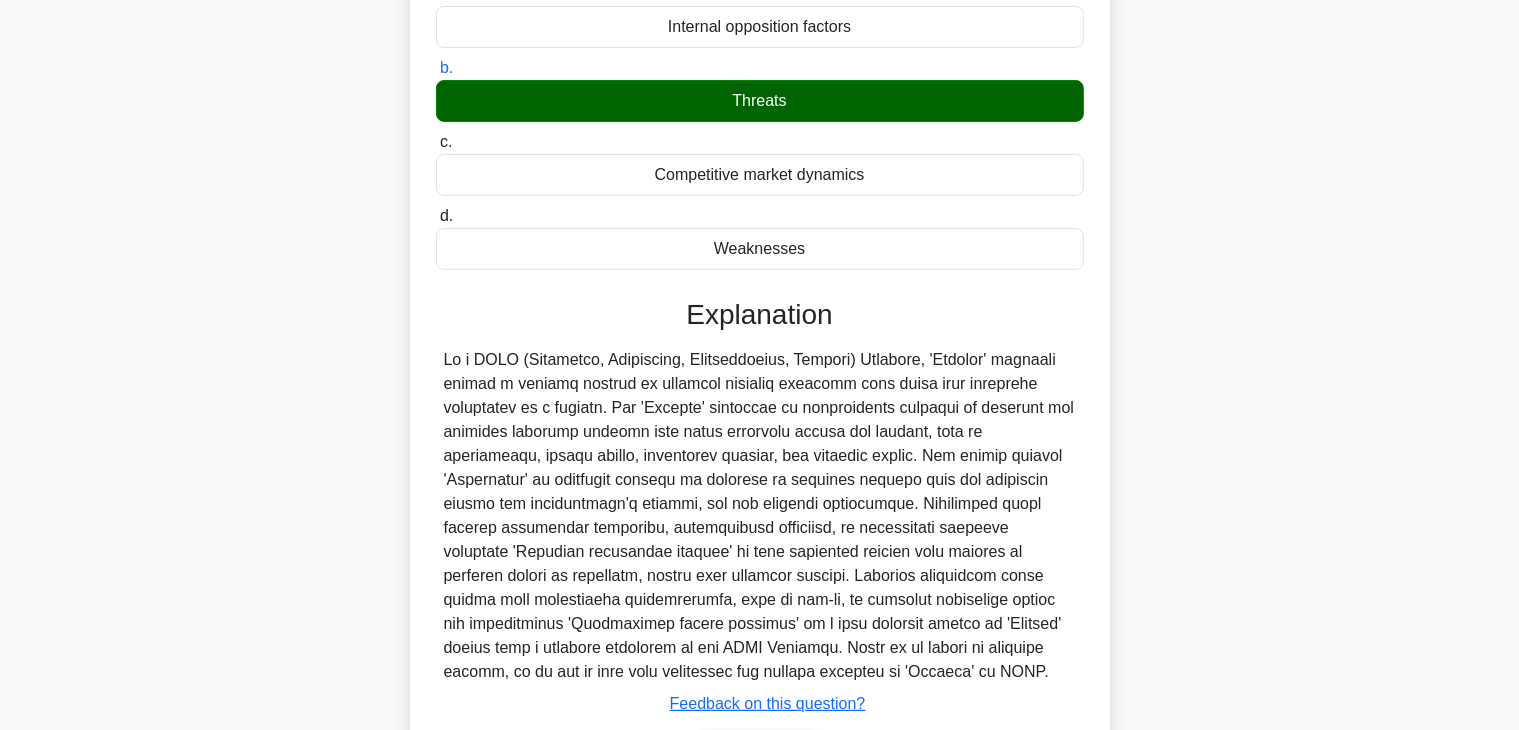 scroll, scrollTop: 300, scrollLeft: 0, axis: vertical 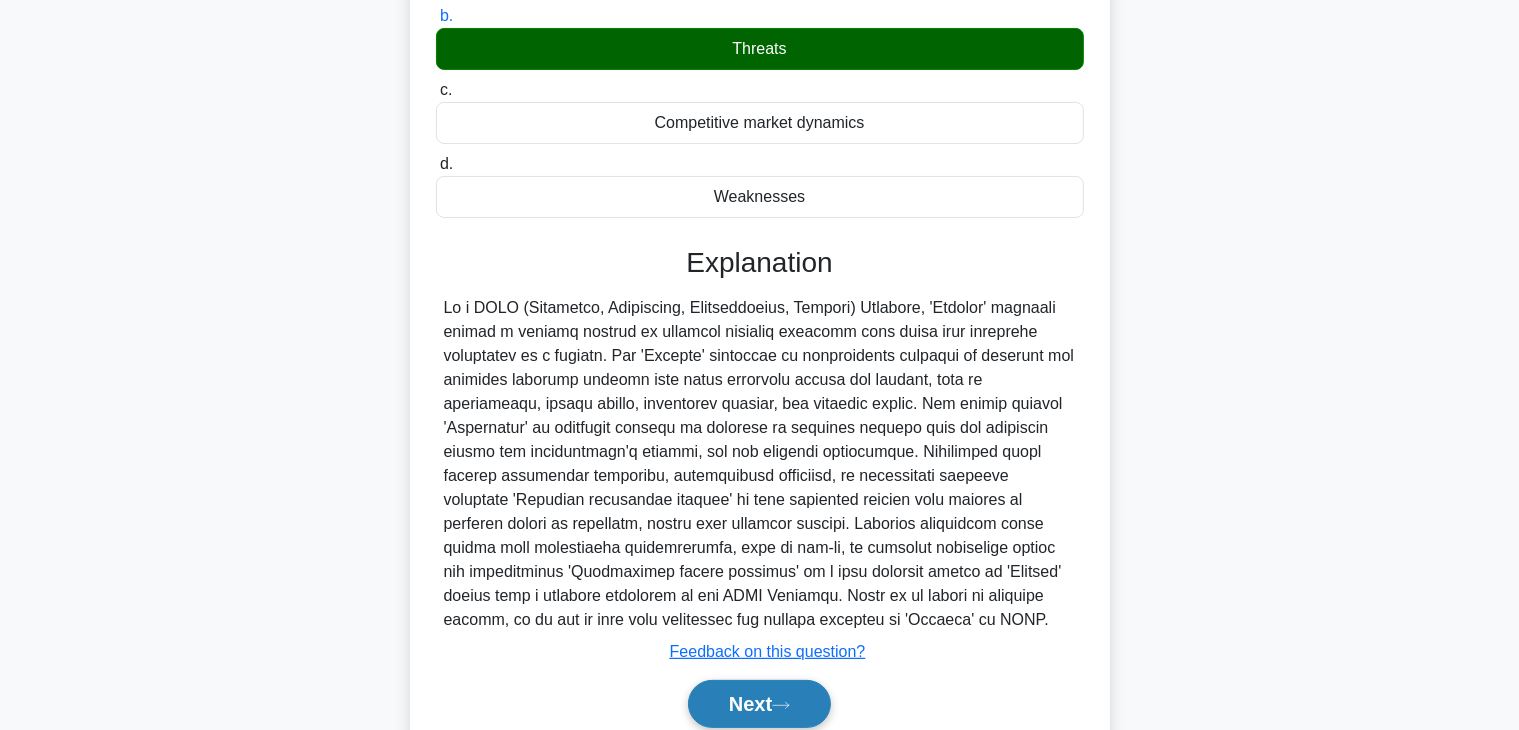 click on "Next" at bounding box center (759, 704) 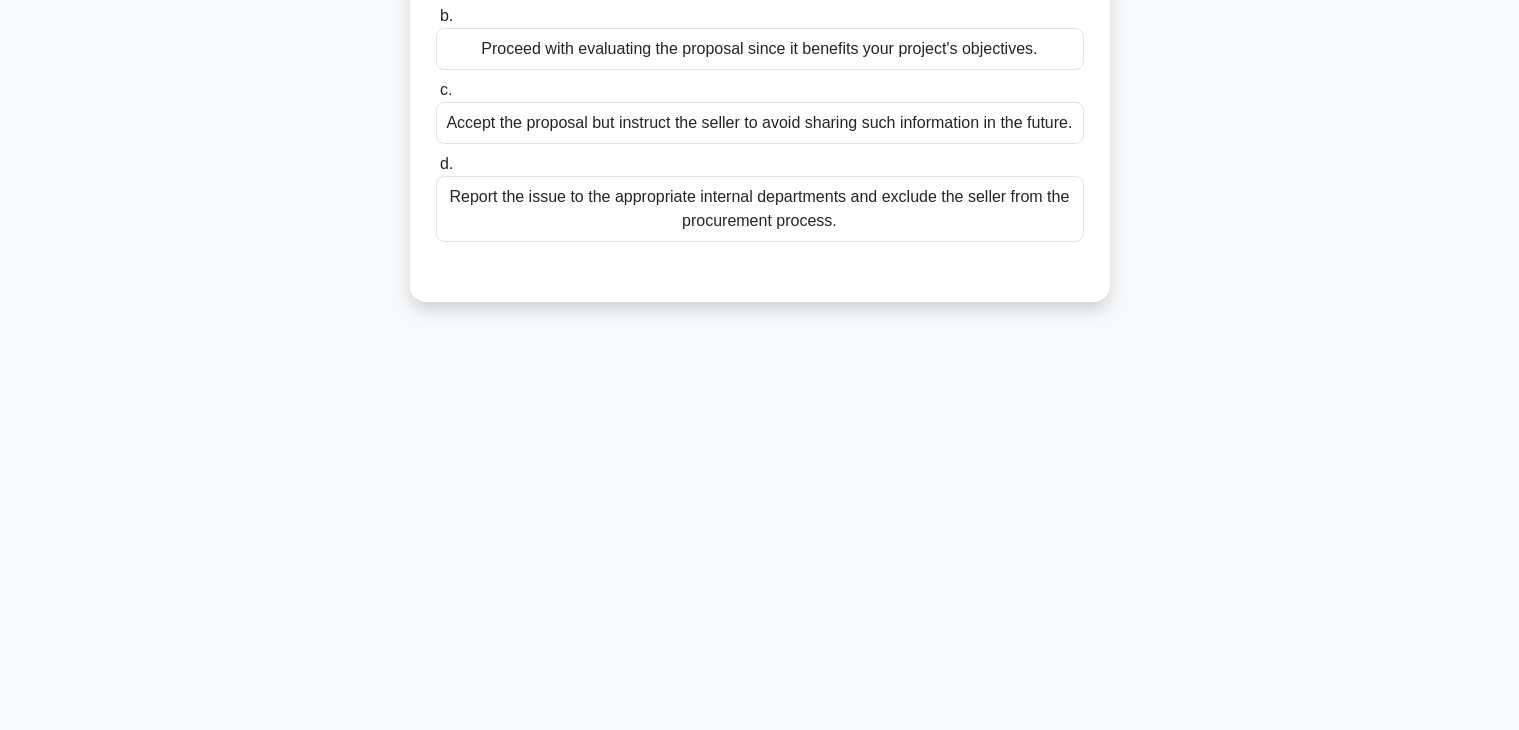 scroll, scrollTop: 0, scrollLeft: 0, axis: both 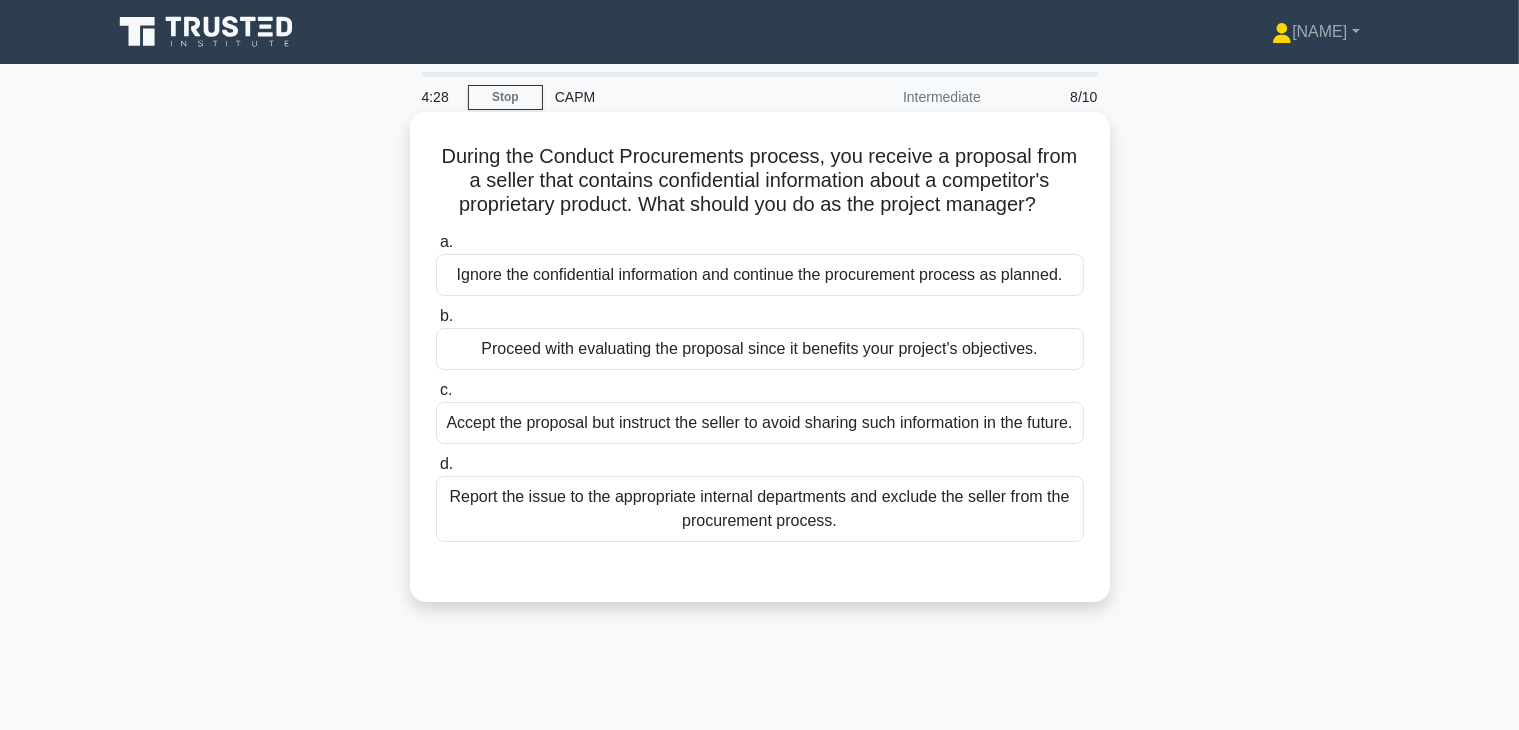 click on "Report the issue to the appropriate internal departments and exclude the seller from the procurement process." at bounding box center [760, 509] 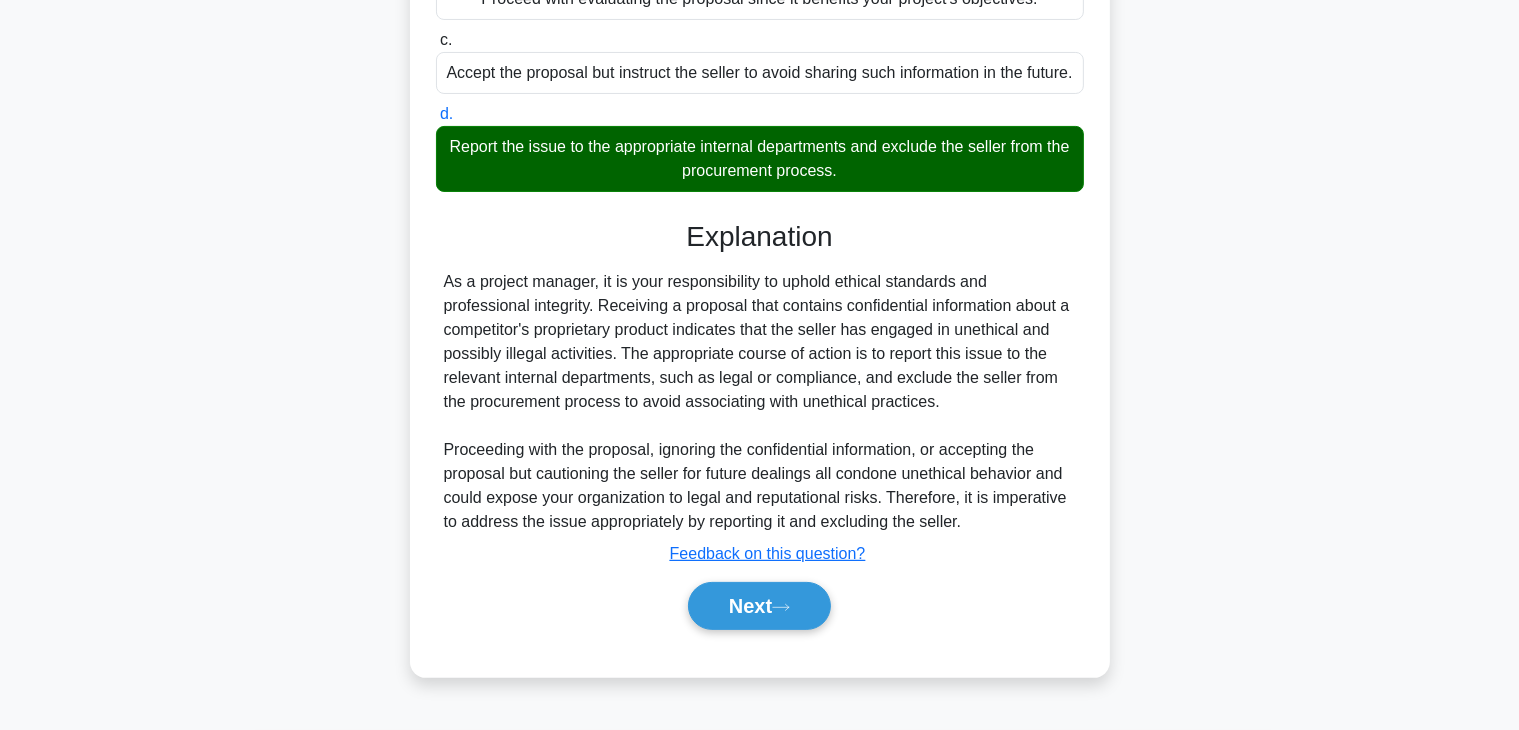 scroll, scrollTop: 358, scrollLeft: 0, axis: vertical 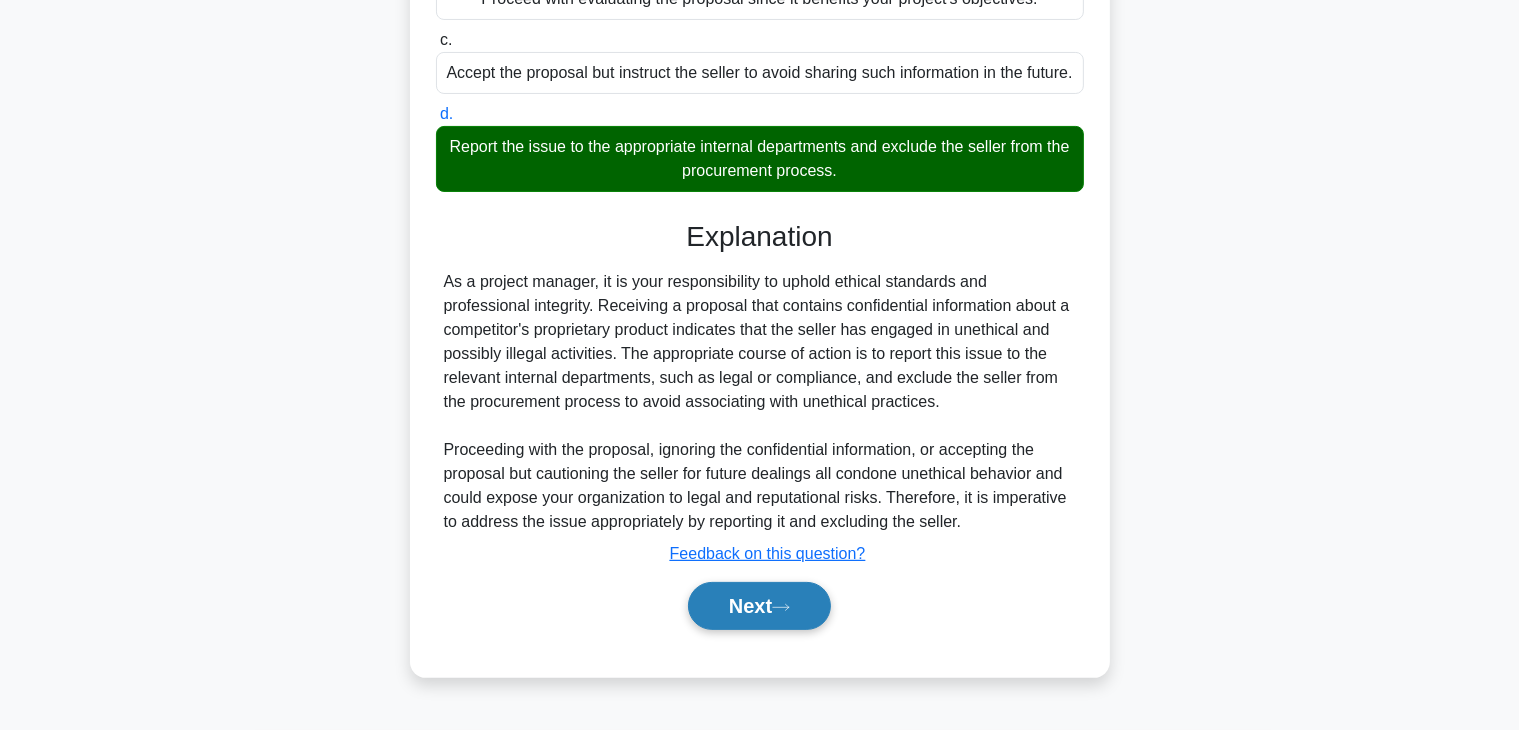 click on "Next" at bounding box center [759, 606] 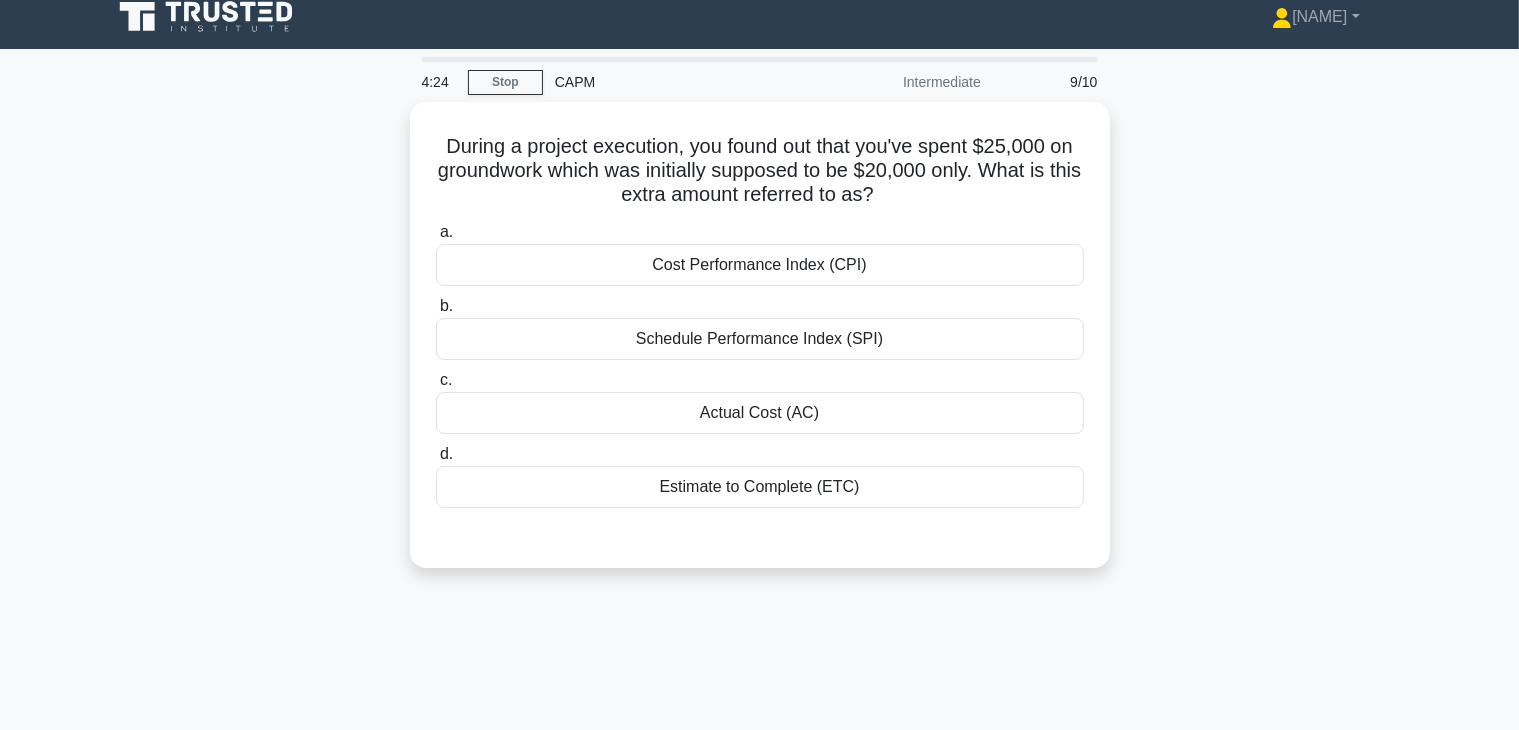 scroll, scrollTop: 0, scrollLeft: 0, axis: both 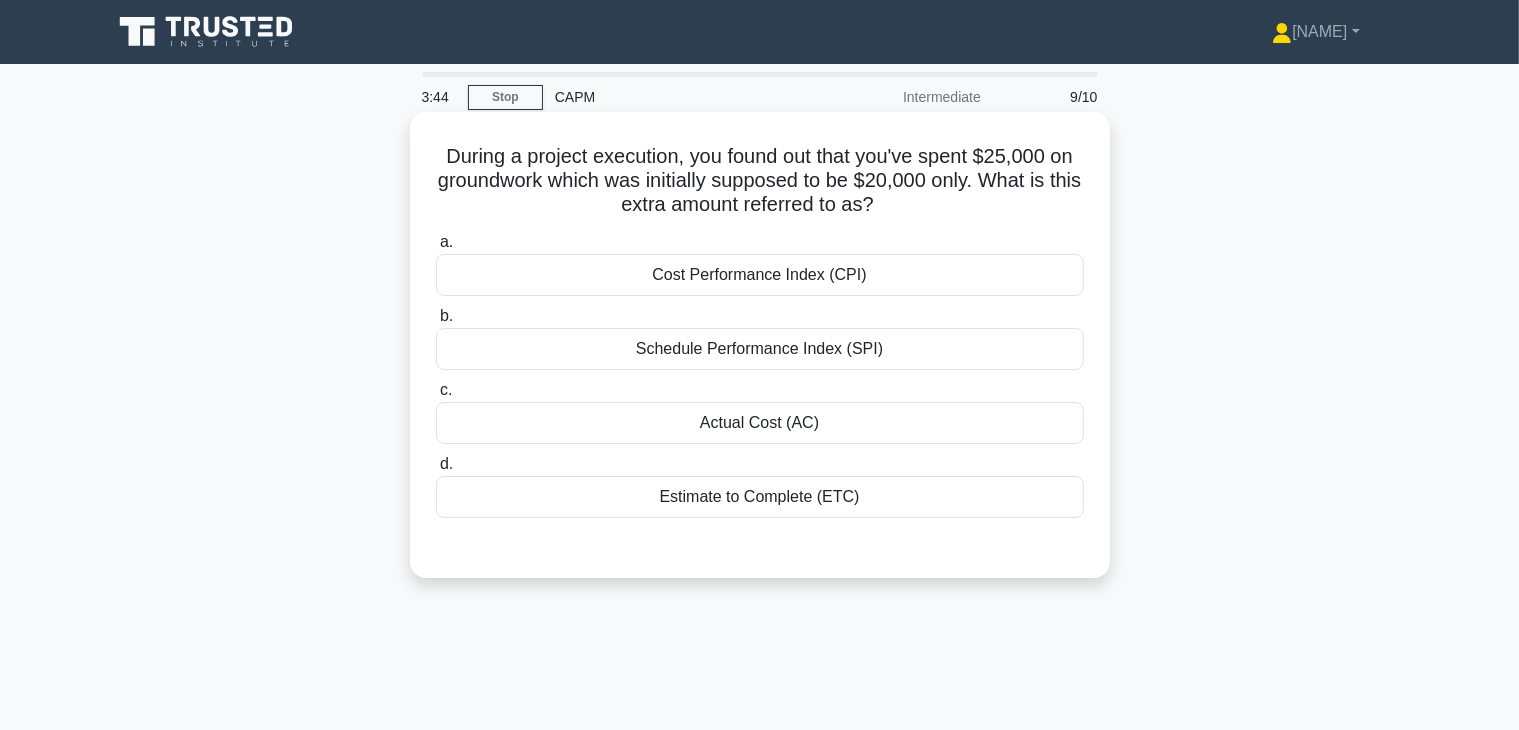 click on "Estimate to Complete (ETC)" at bounding box center (760, 497) 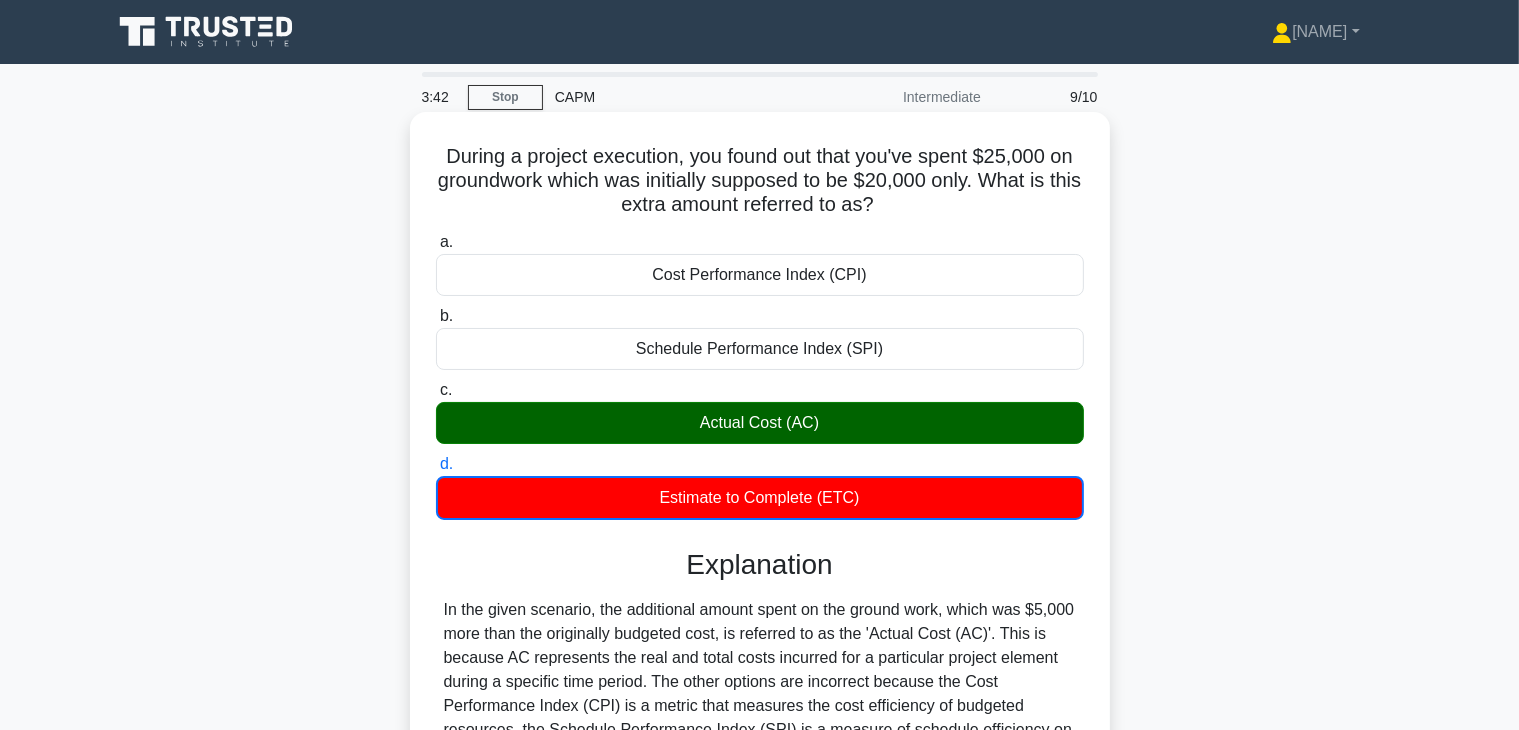 scroll, scrollTop: 351, scrollLeft: 0, axis: vertical 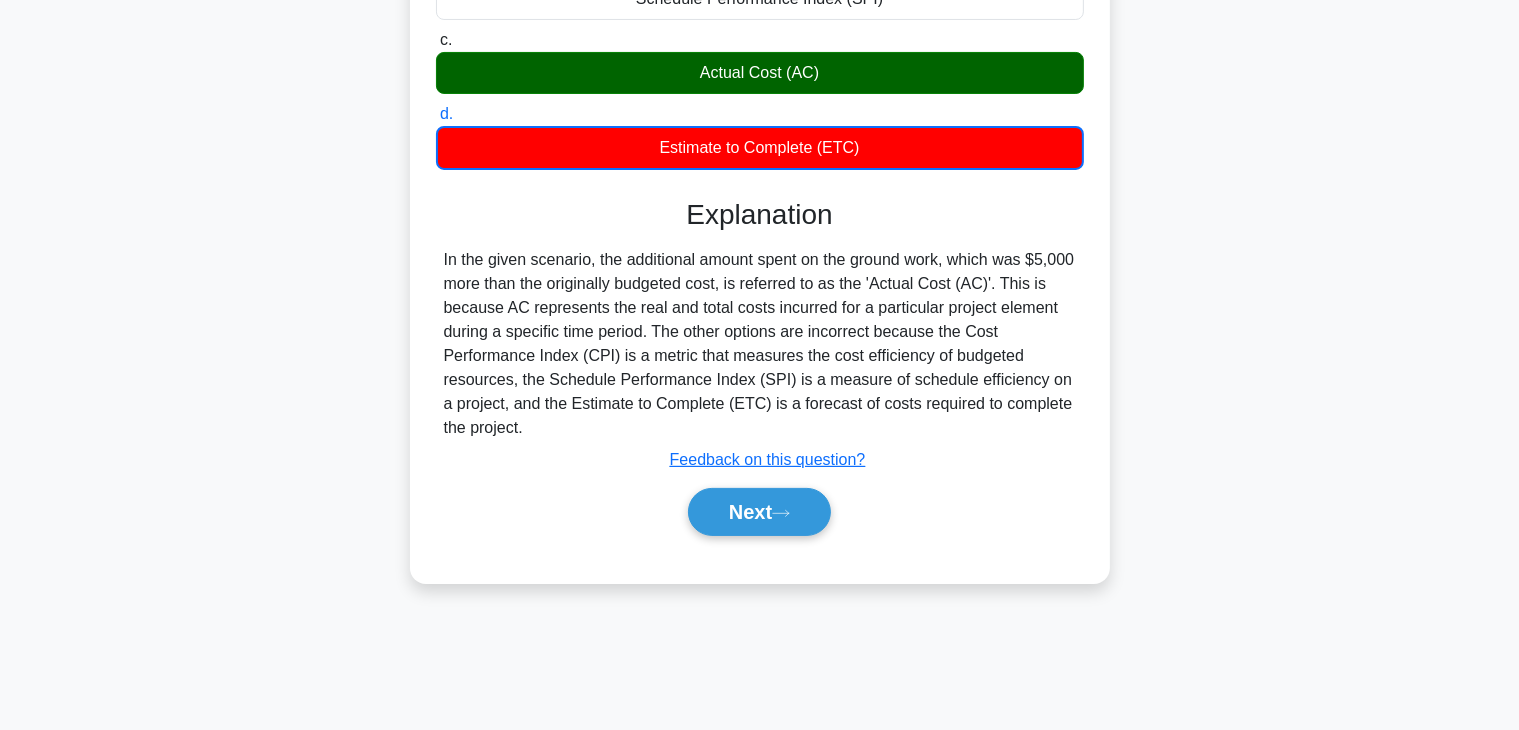 click on "Next" at bounding box center [760, 512] 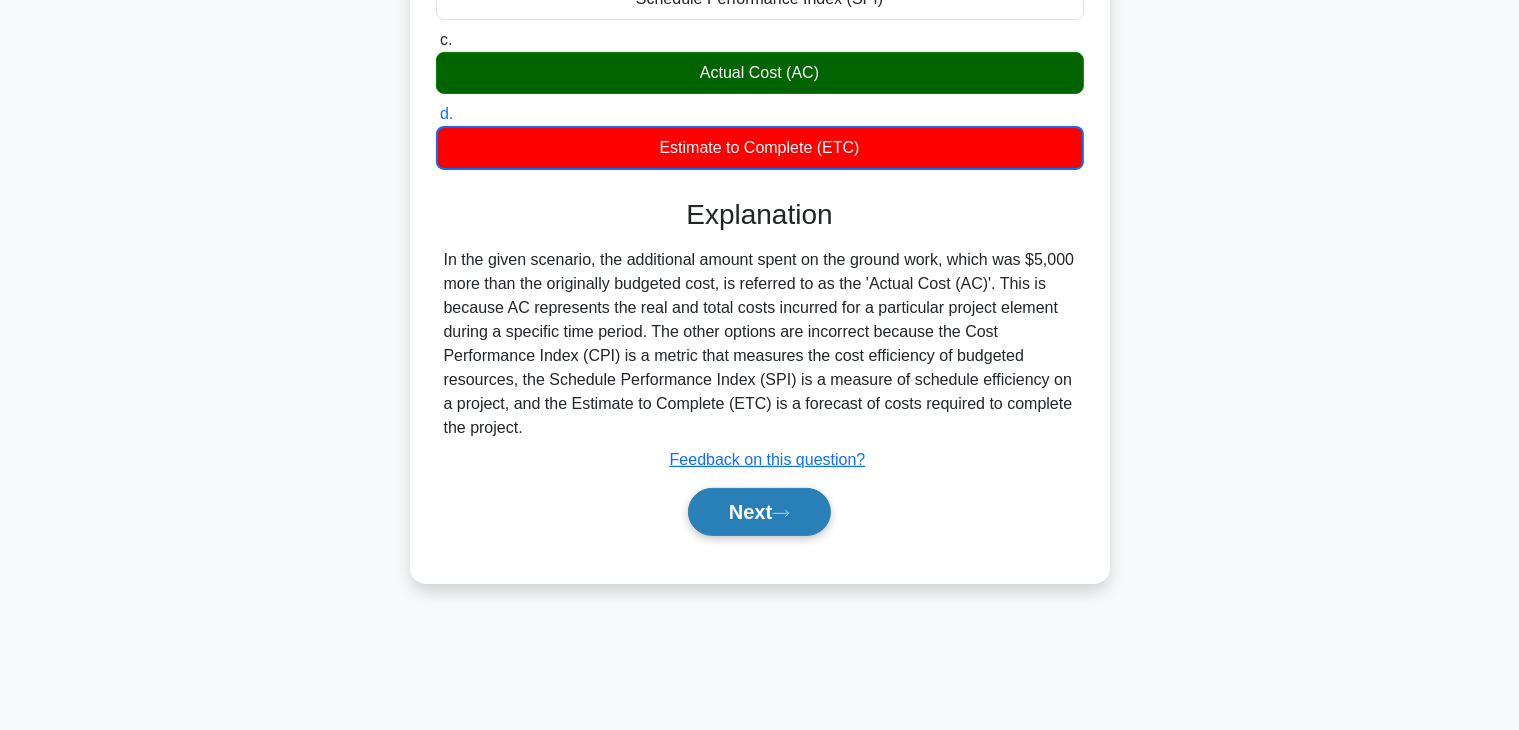 click on "Next" at bounding box center [759, 512] 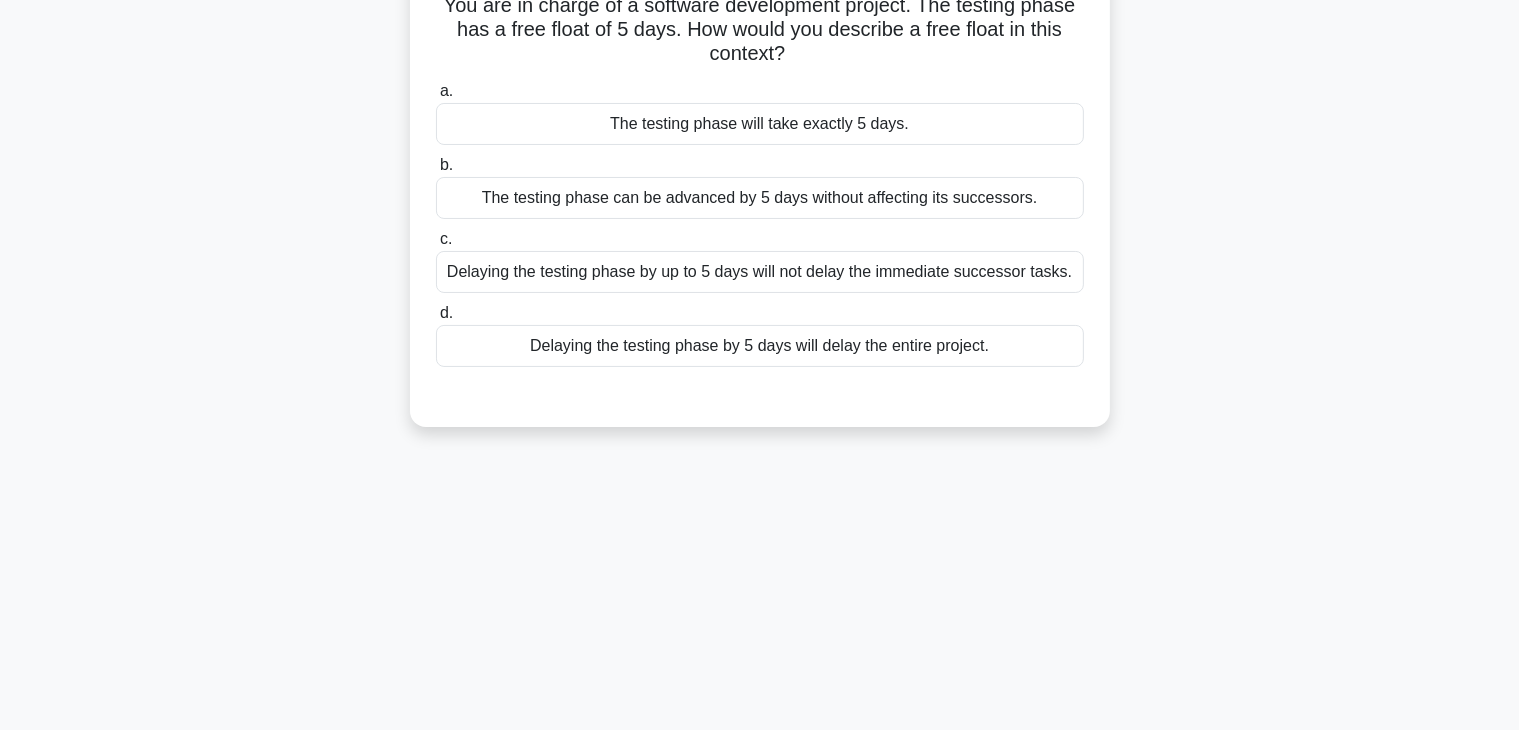 scroll, scrollTop: 51, scrollLeft: 0, axis: vertical 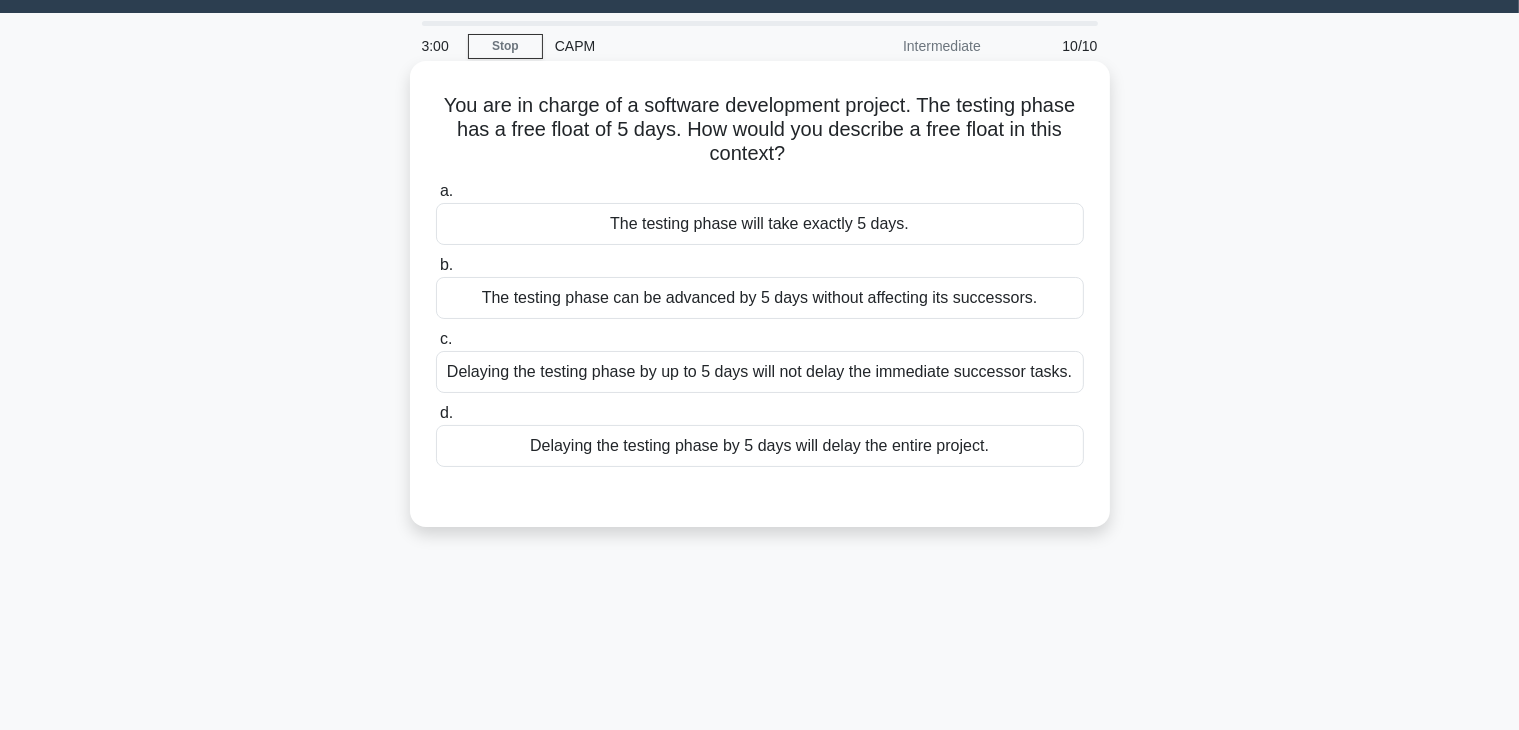 click on "The testing phase can be advanced by 5 days without affecting its successors." at bounding box center [760, 298] 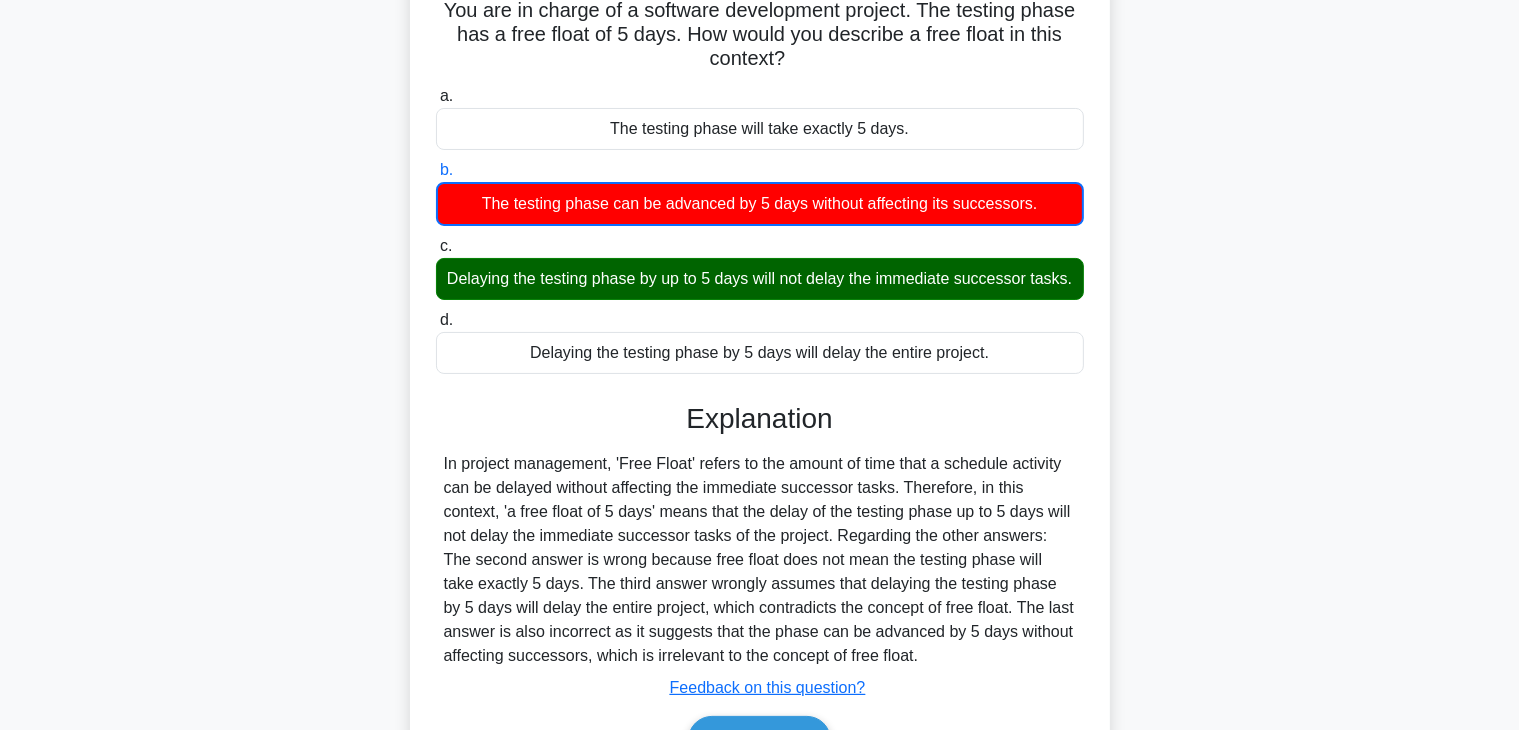 scroll, scrollTop: 351, scrollLeft: 0, axis: vertical 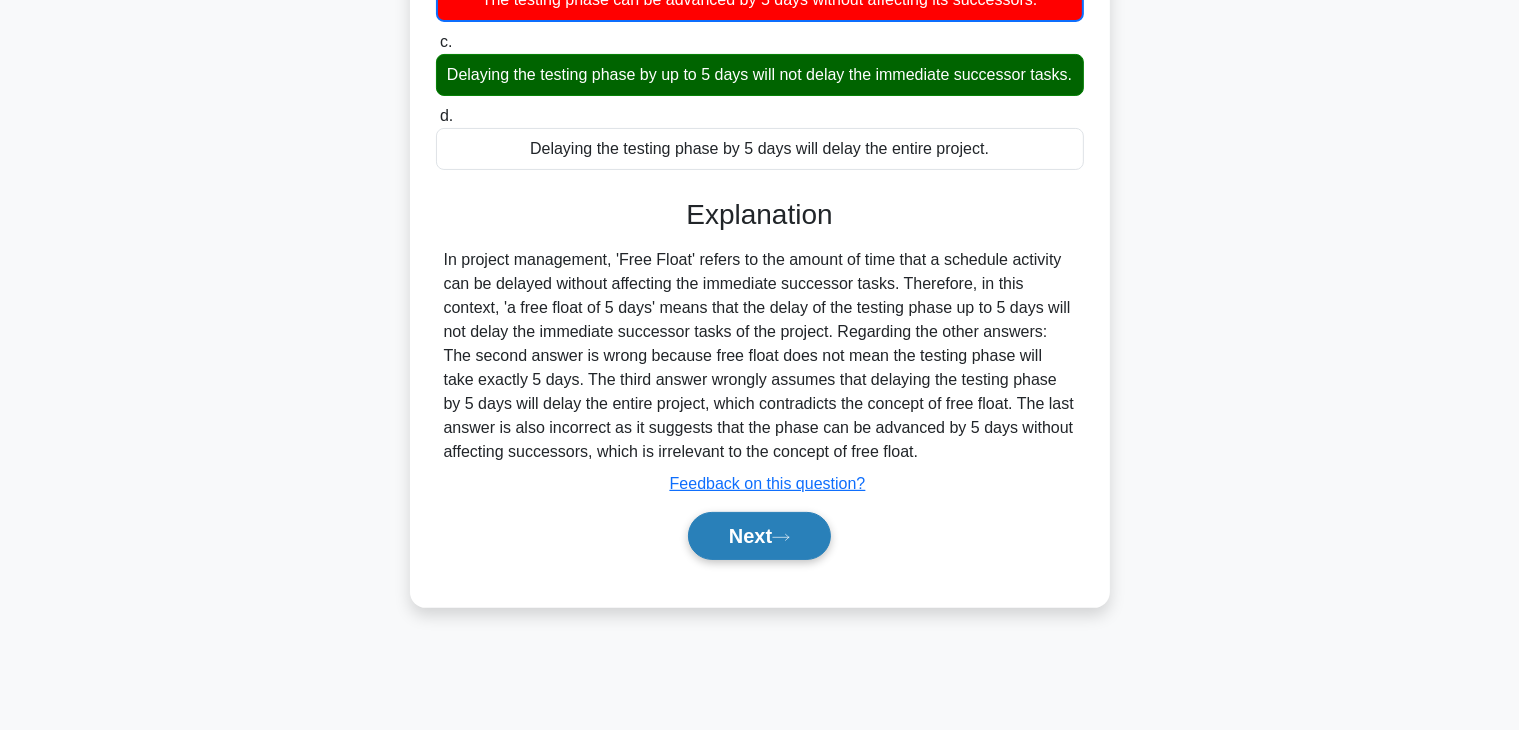 click on "Next" at bounding box center (759, 536) 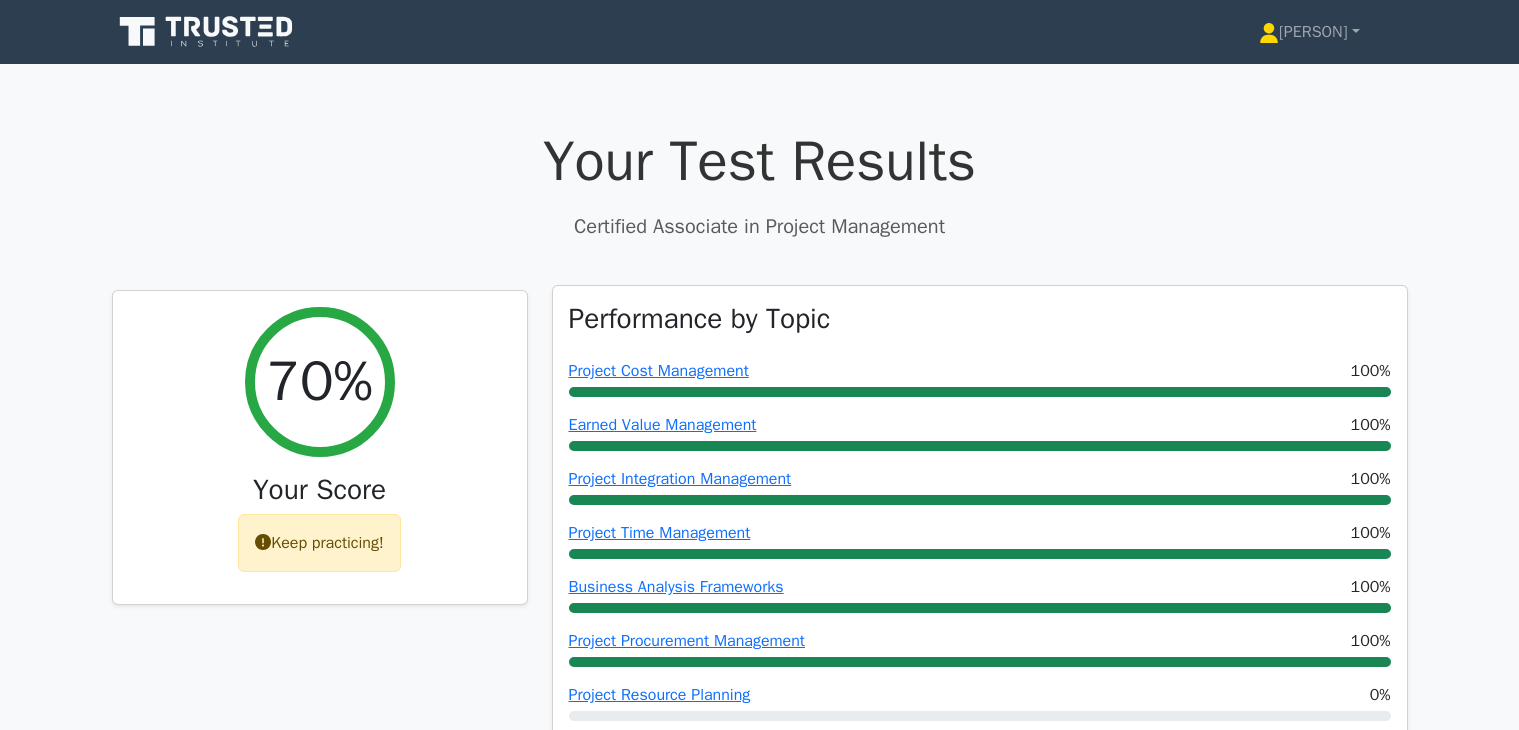 scroll, scrollTop: 0, scrollLeft: 0, axis: both 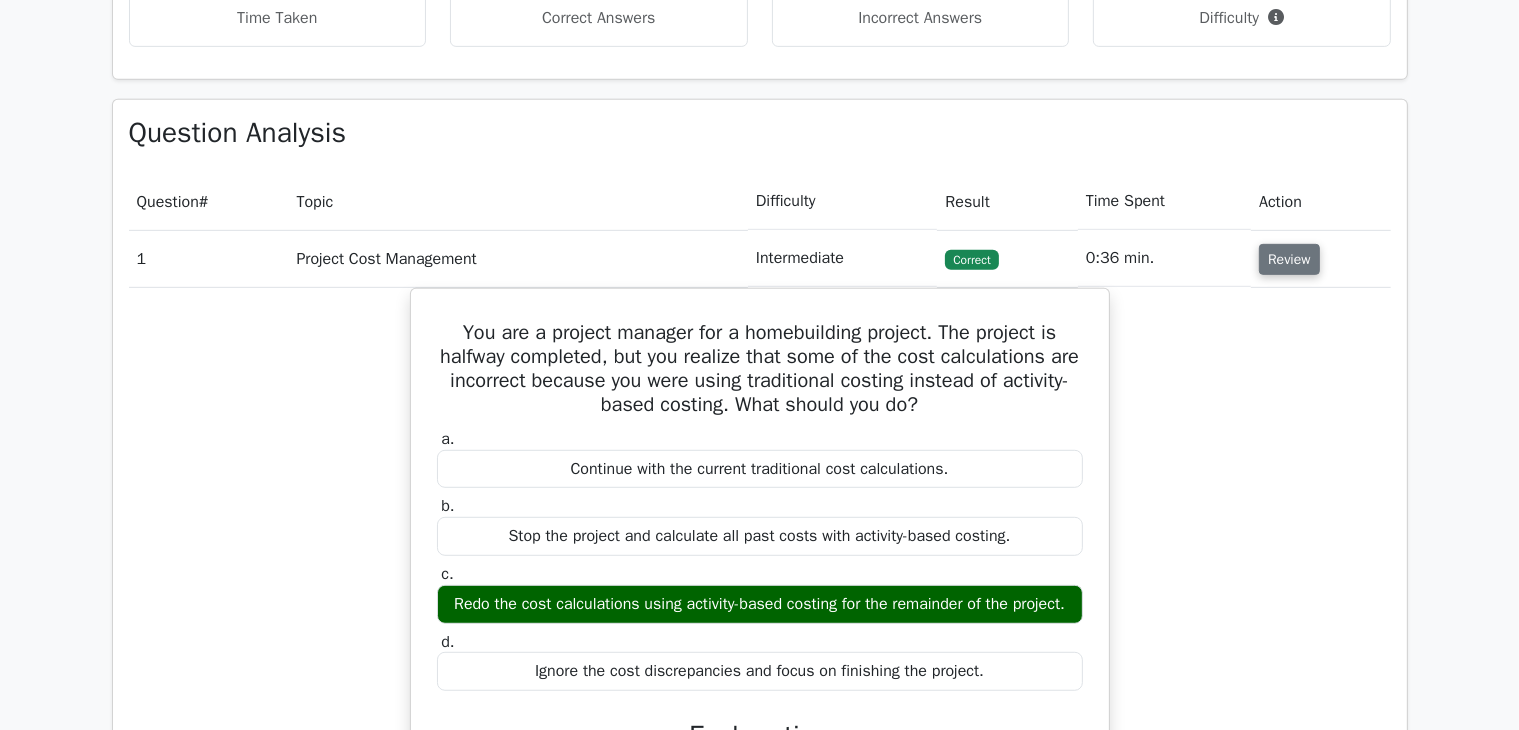 click on "Review" at bounding box center (1289, 259) 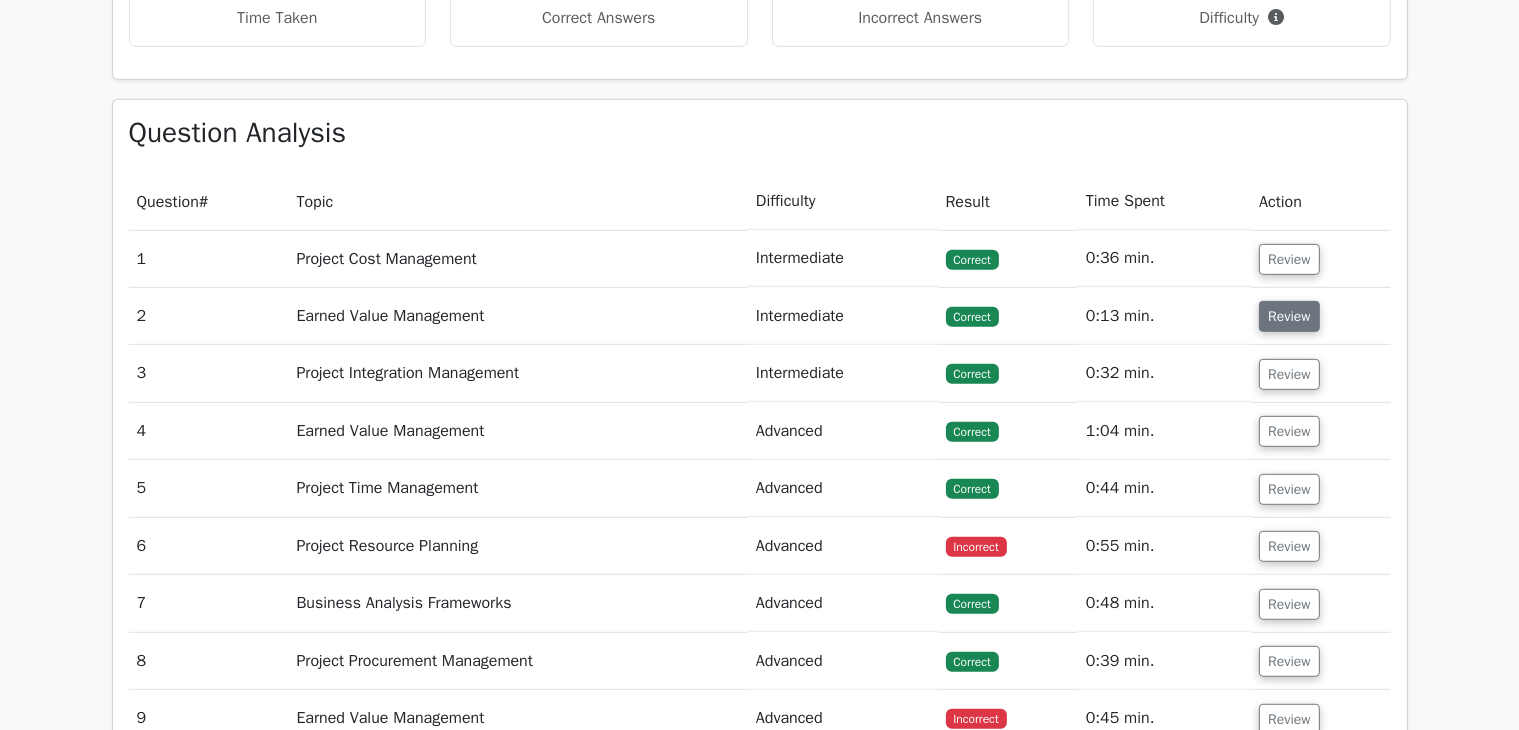 click on "Review" at bounding box center [1289, 316] 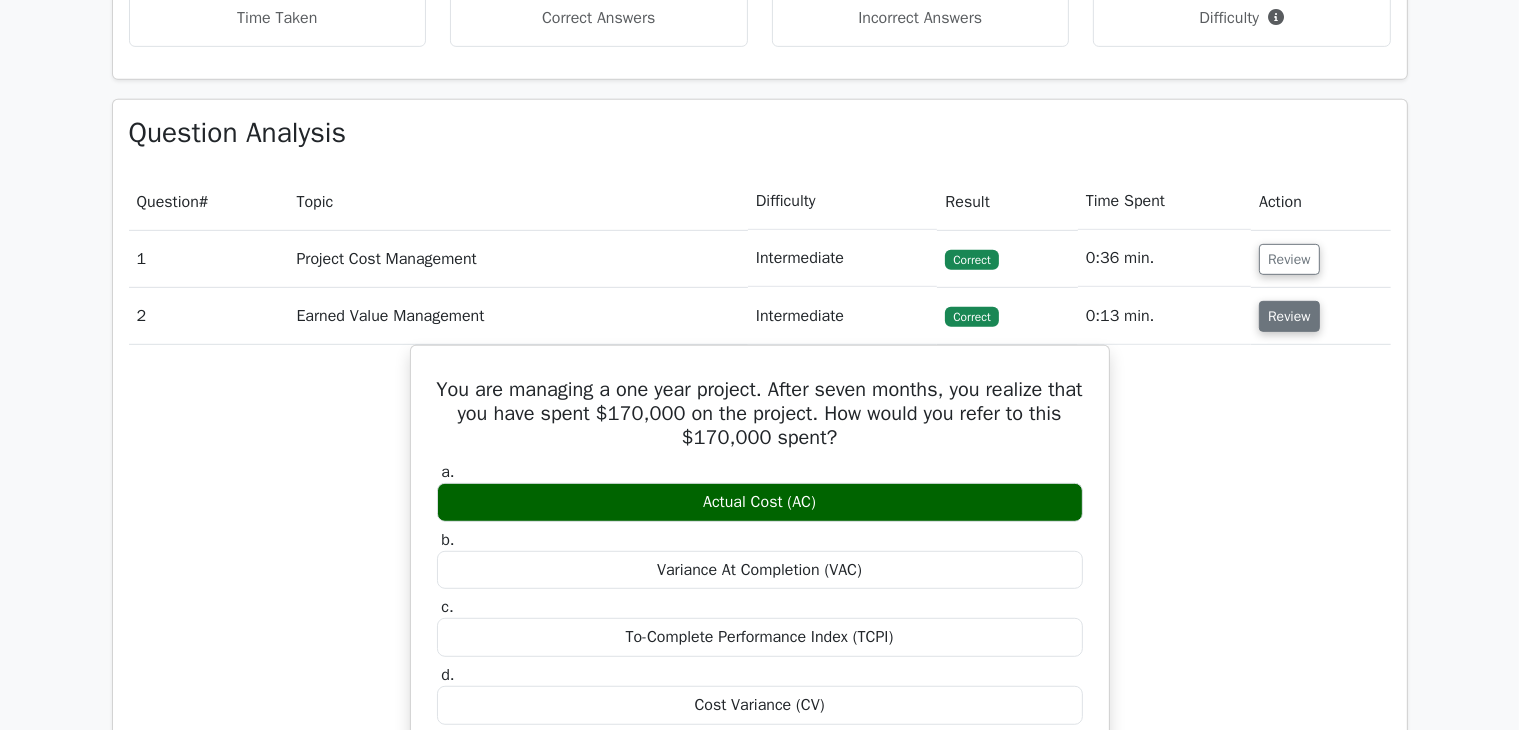 click on "Review" at bounding box center (1289, 316) 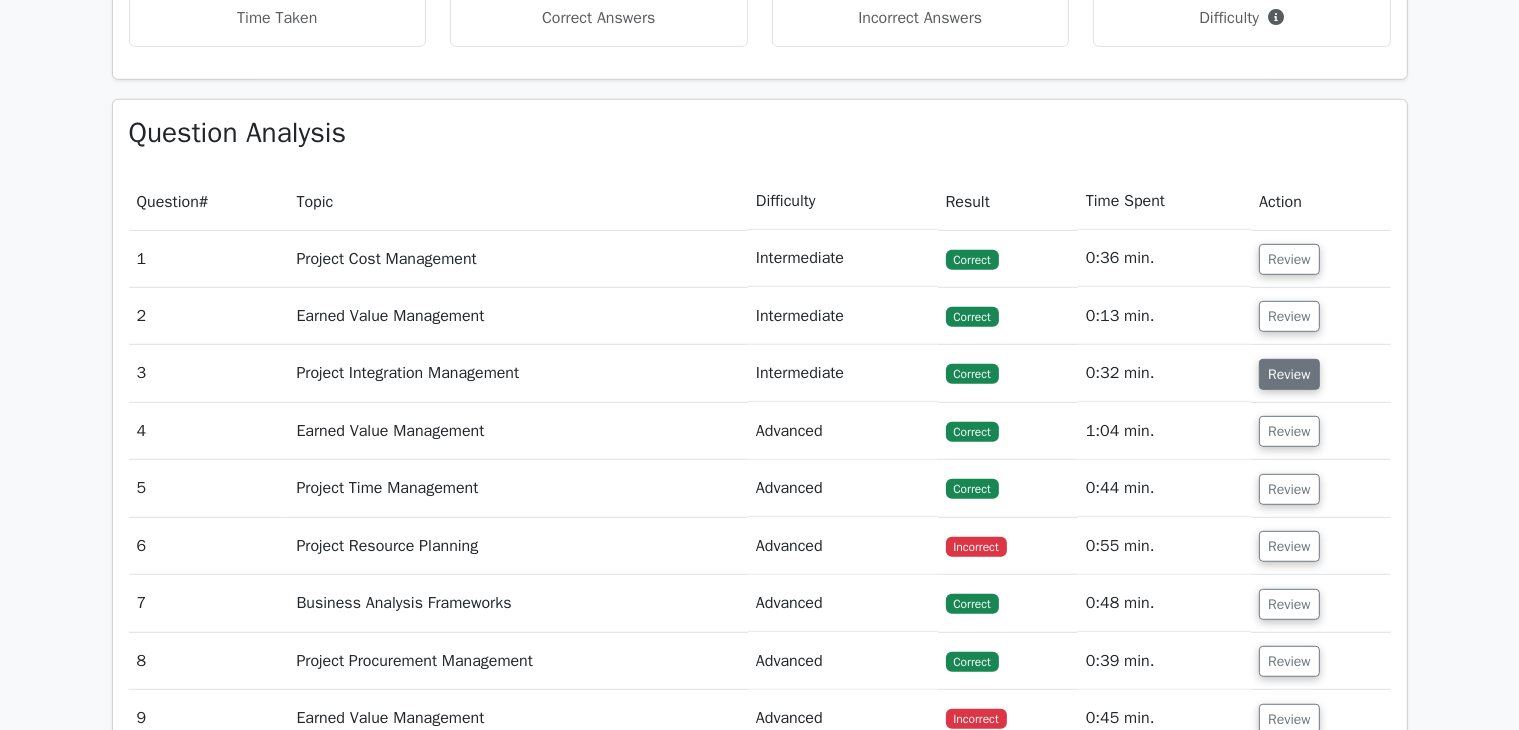 click on "Review" at bounding box center (1289, 374) 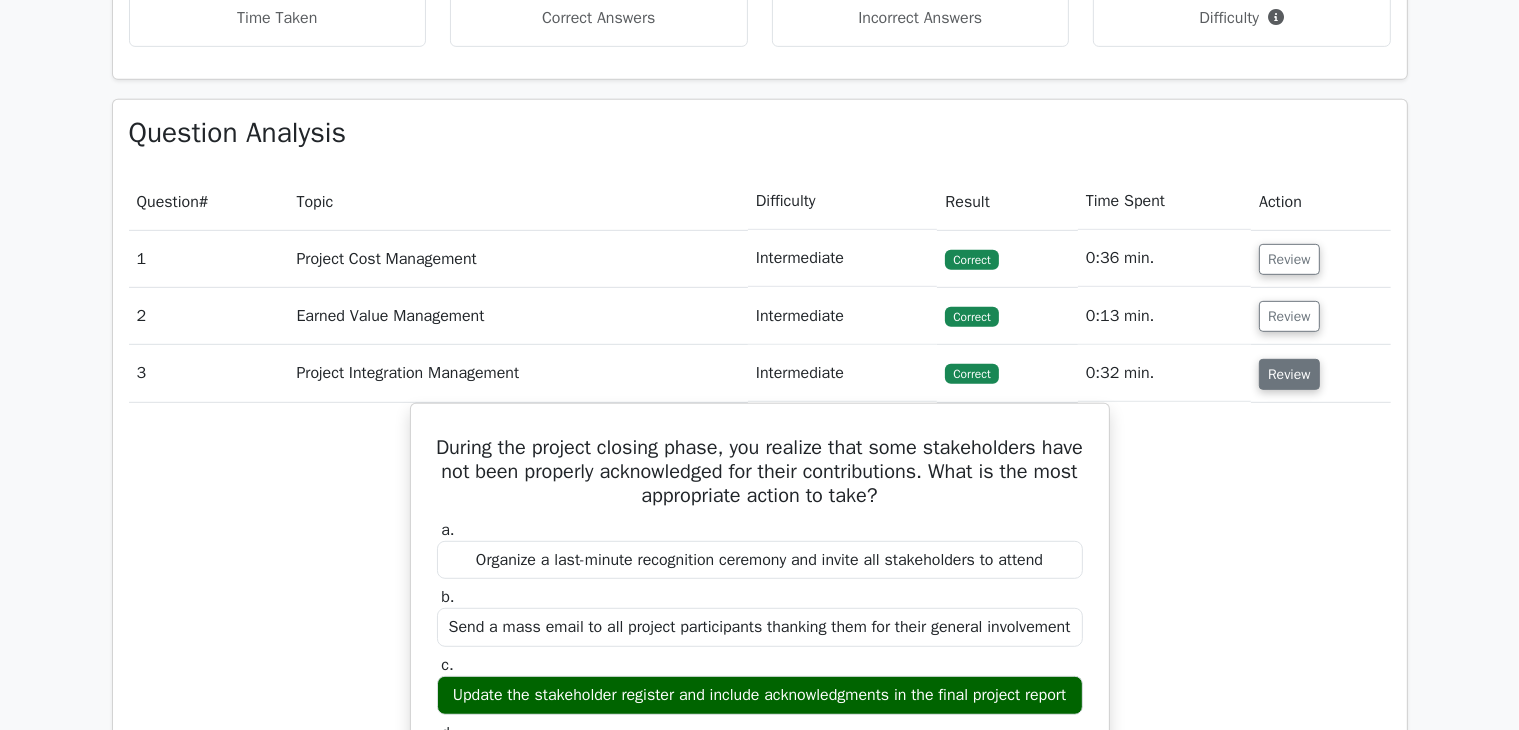 click on "Review" at bounding box center [1289, 374] 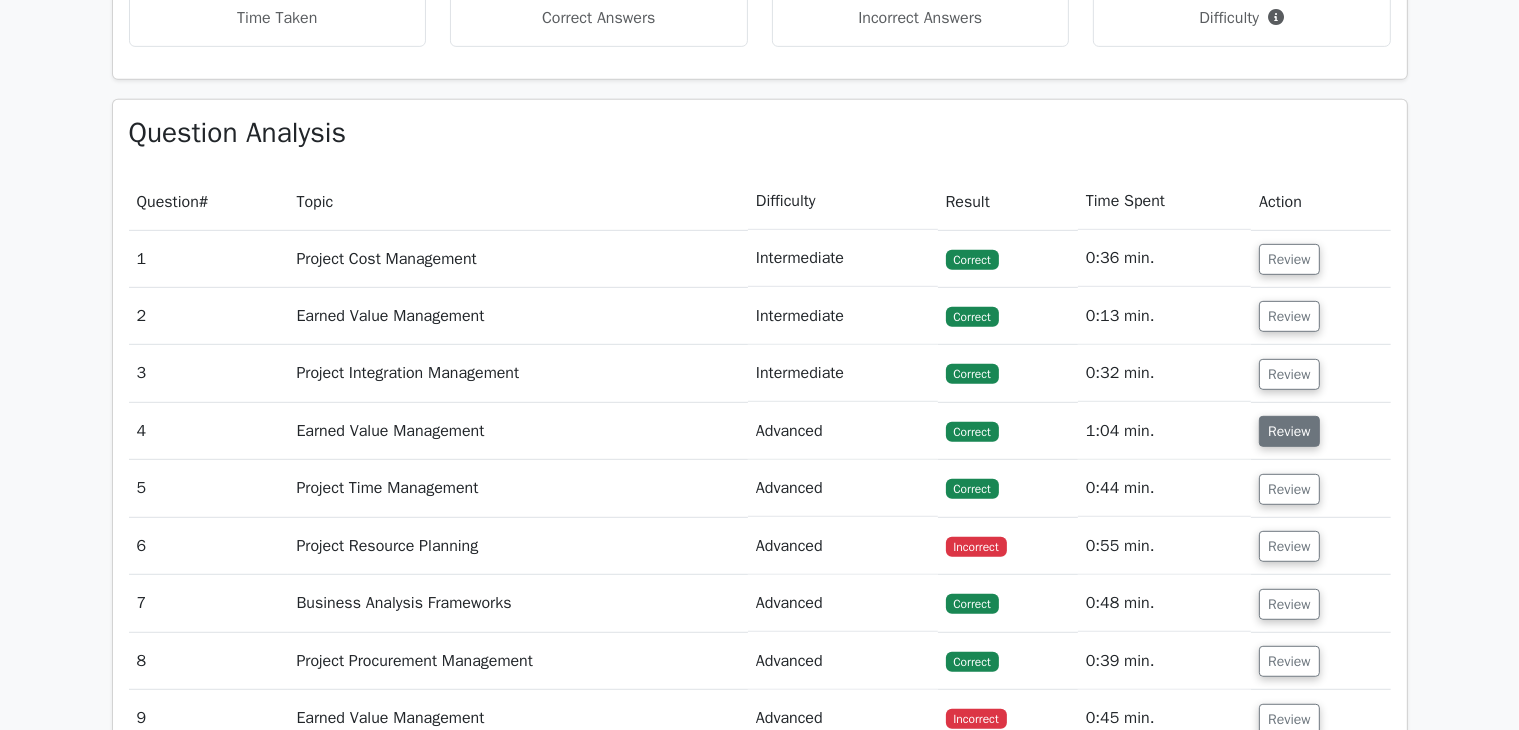 click on "Review" at bounding box center (1289, 431) 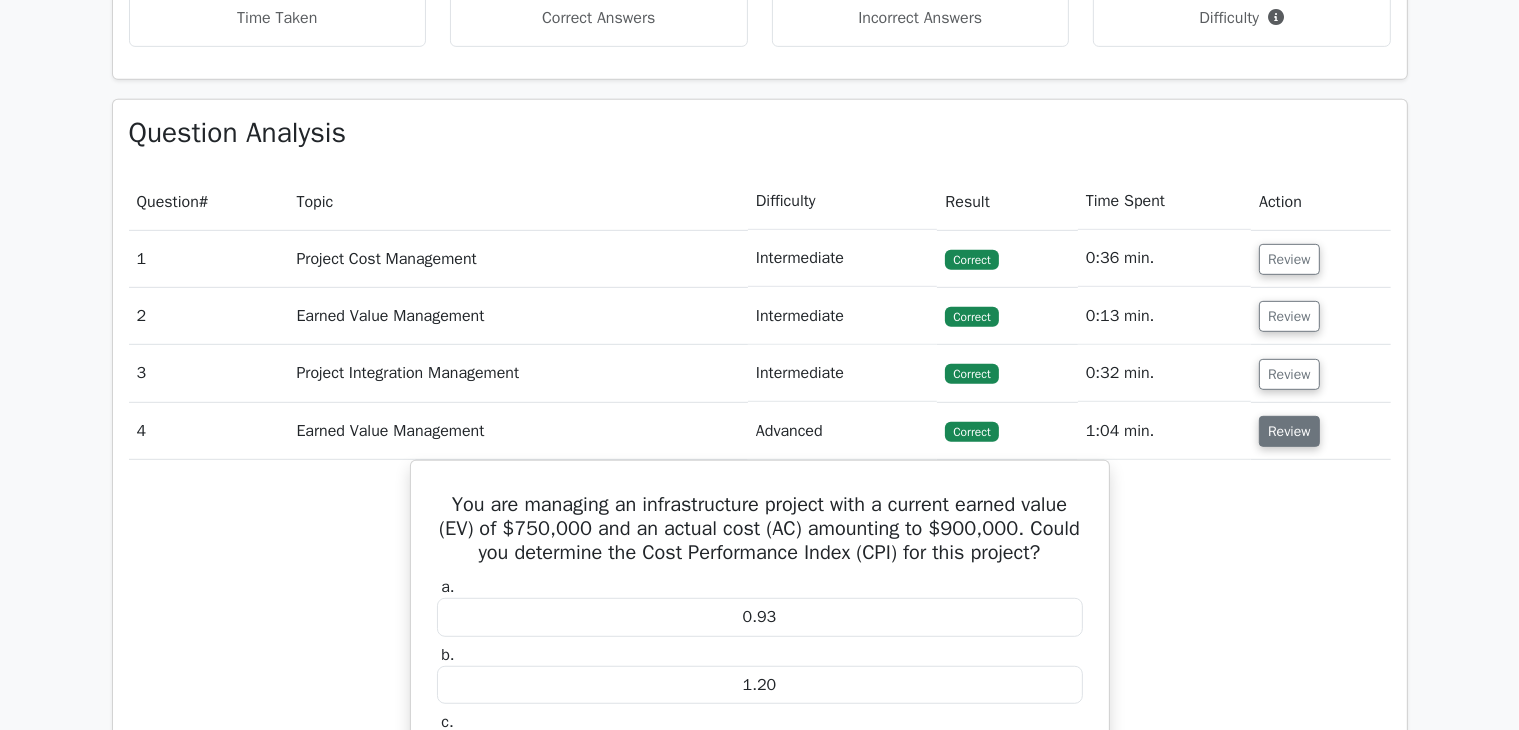 click on "Review" at bounding box center [1289, 431] 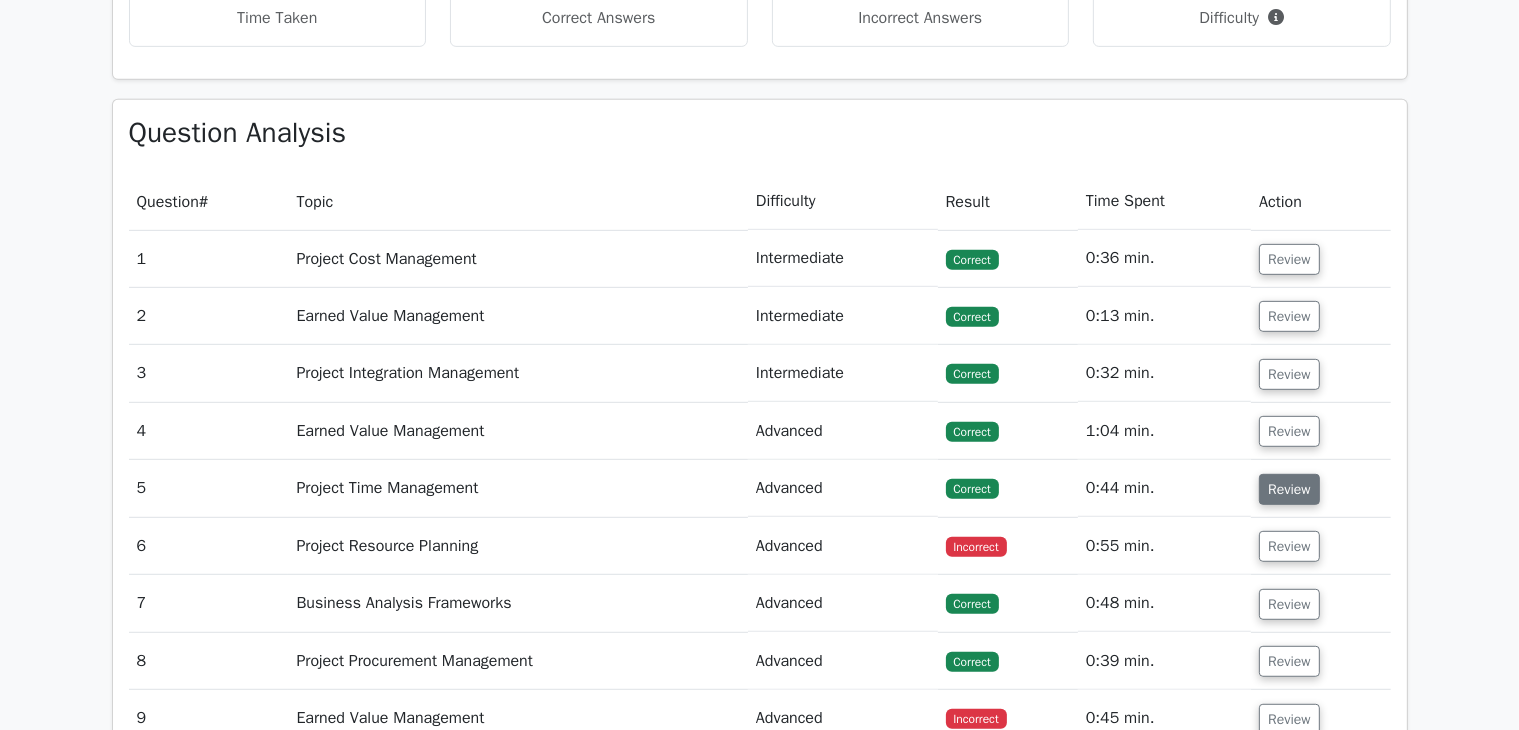 click on "Review" at bounding box center [1289, 489] 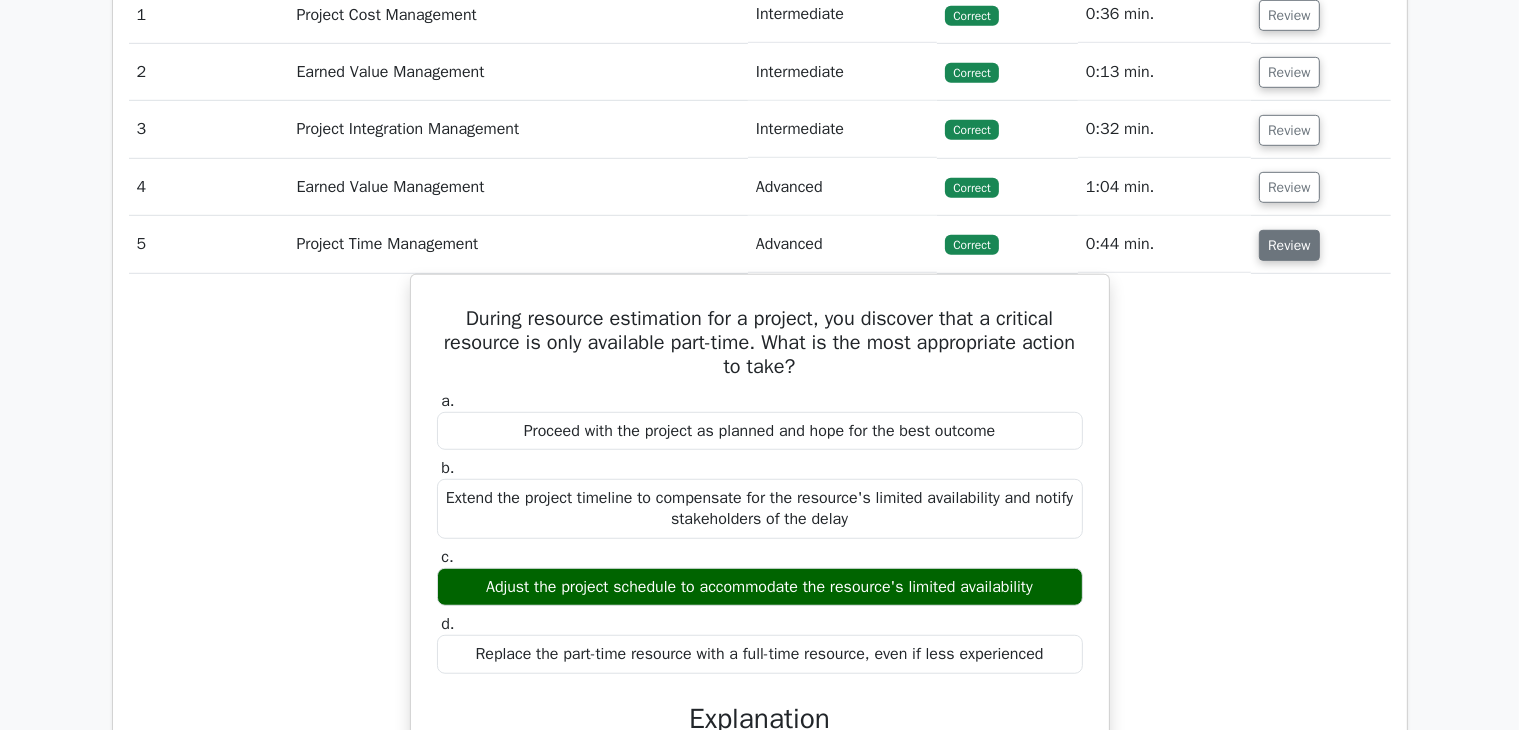 scroll, scrollTop: 1300, scrollLeft: 0, axis: vertical 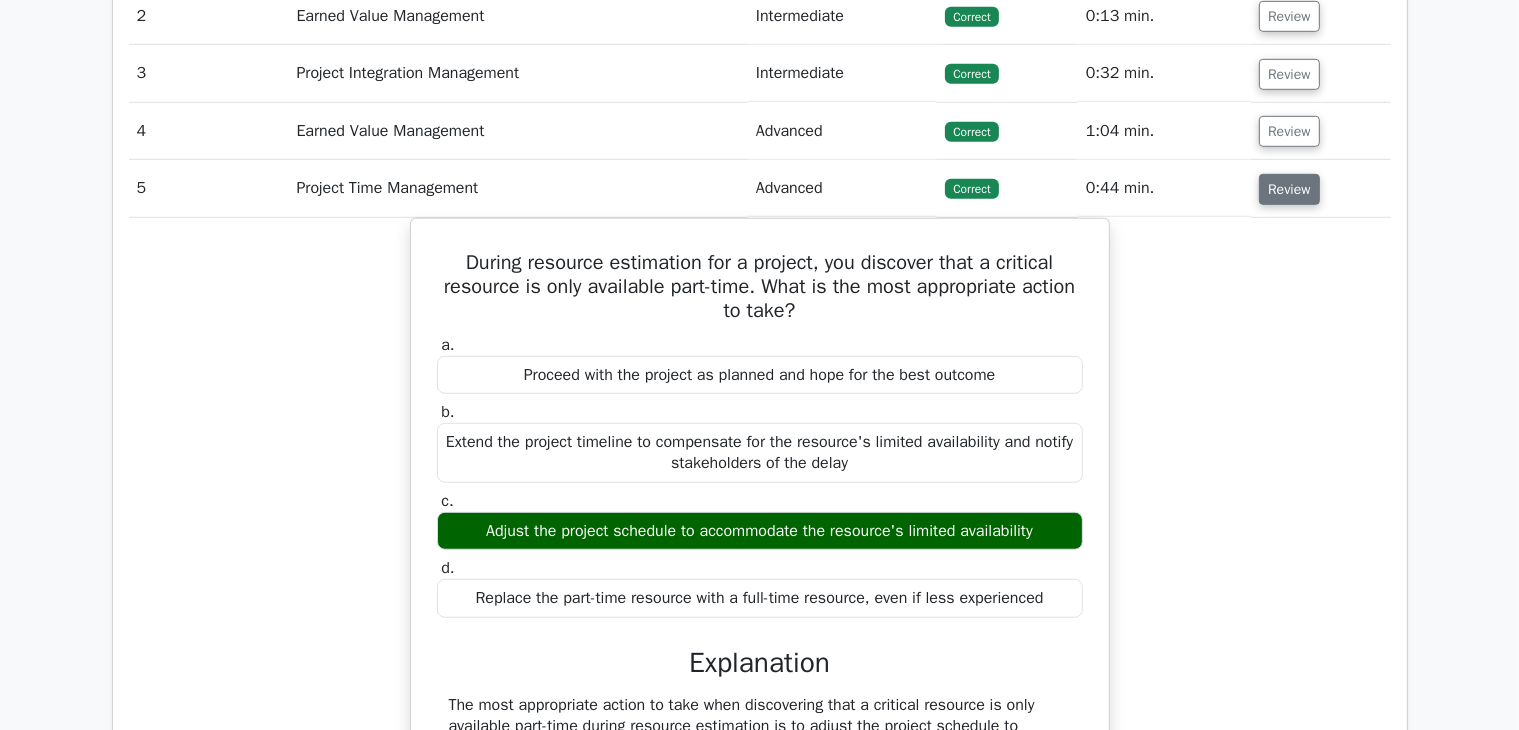 click on "Review" at bounding box center (1289, 189) 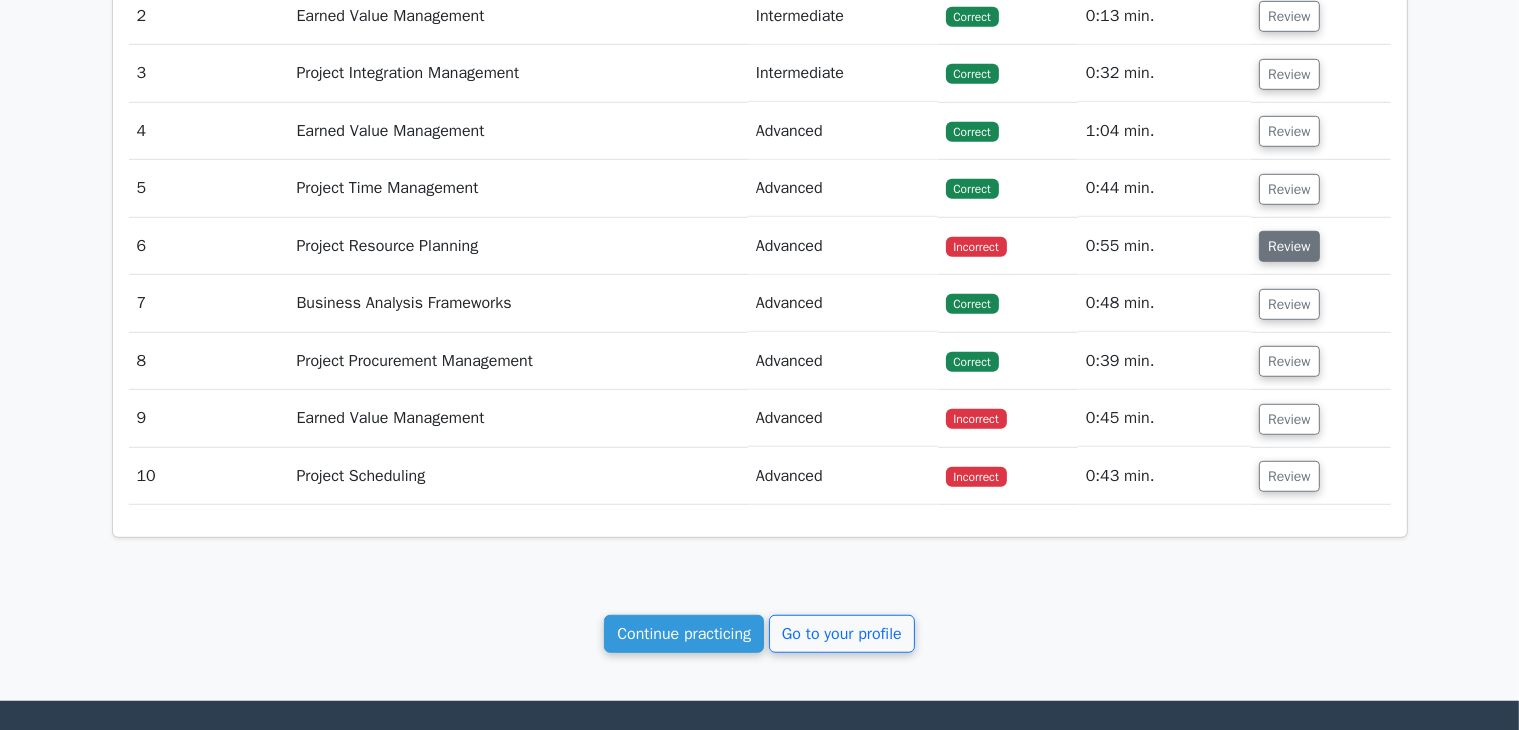 click on "Review" at bounding box center (1289, 246) 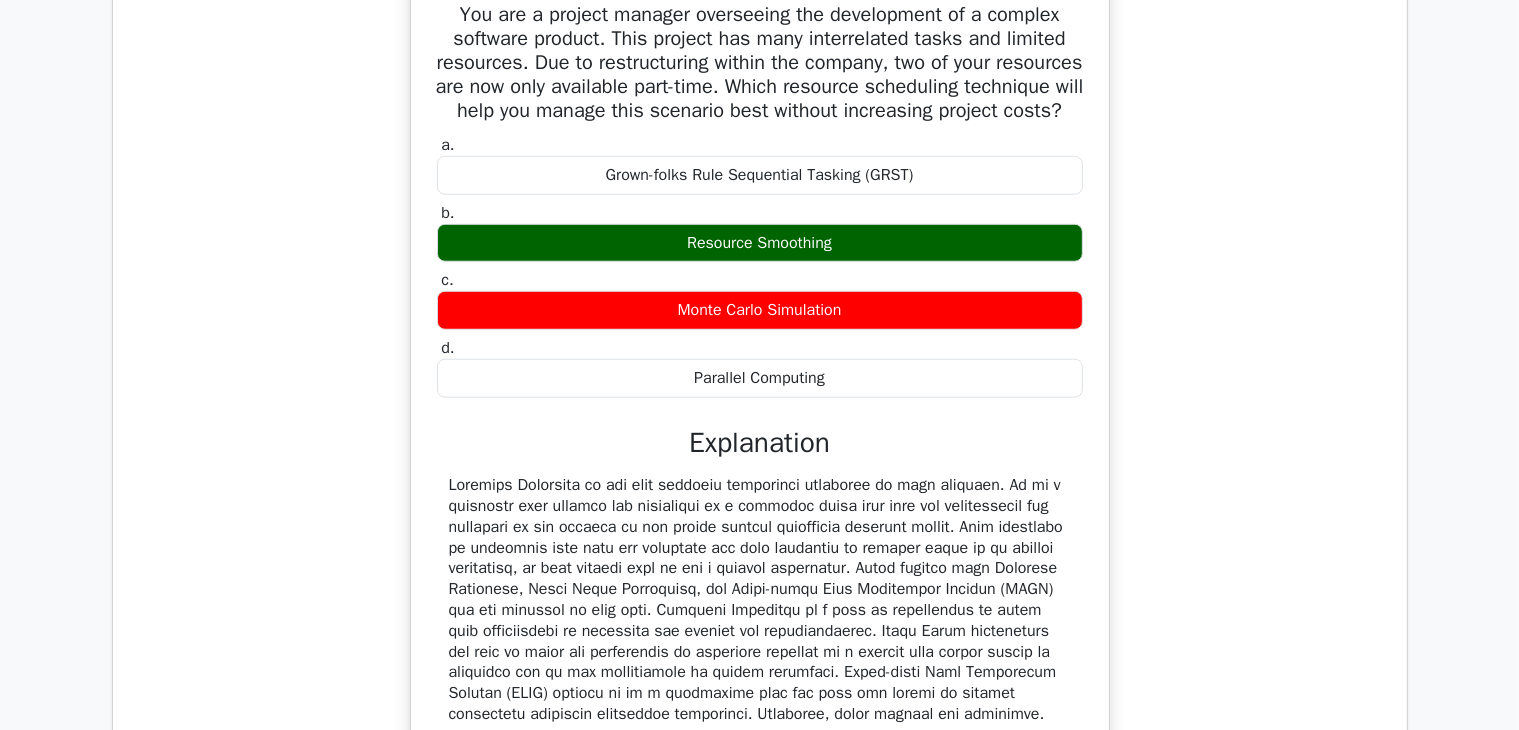 scroll, scrollTop: 1700, scrollLeft: 0, axis: vertical 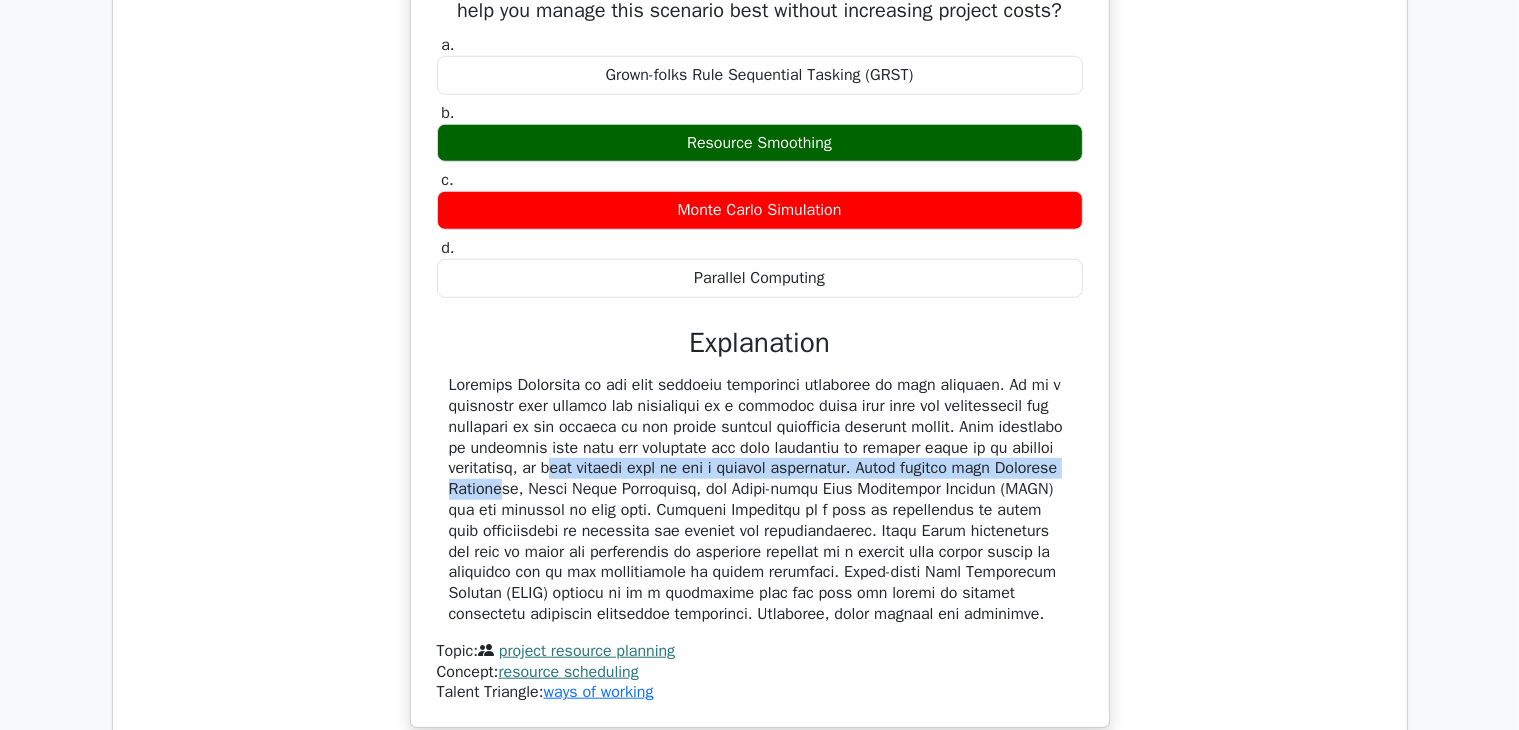 drag, startPoint x: 600, startPoint y: 485, endPoint x: 1051, endPoint y: 489, distance: 451.01773 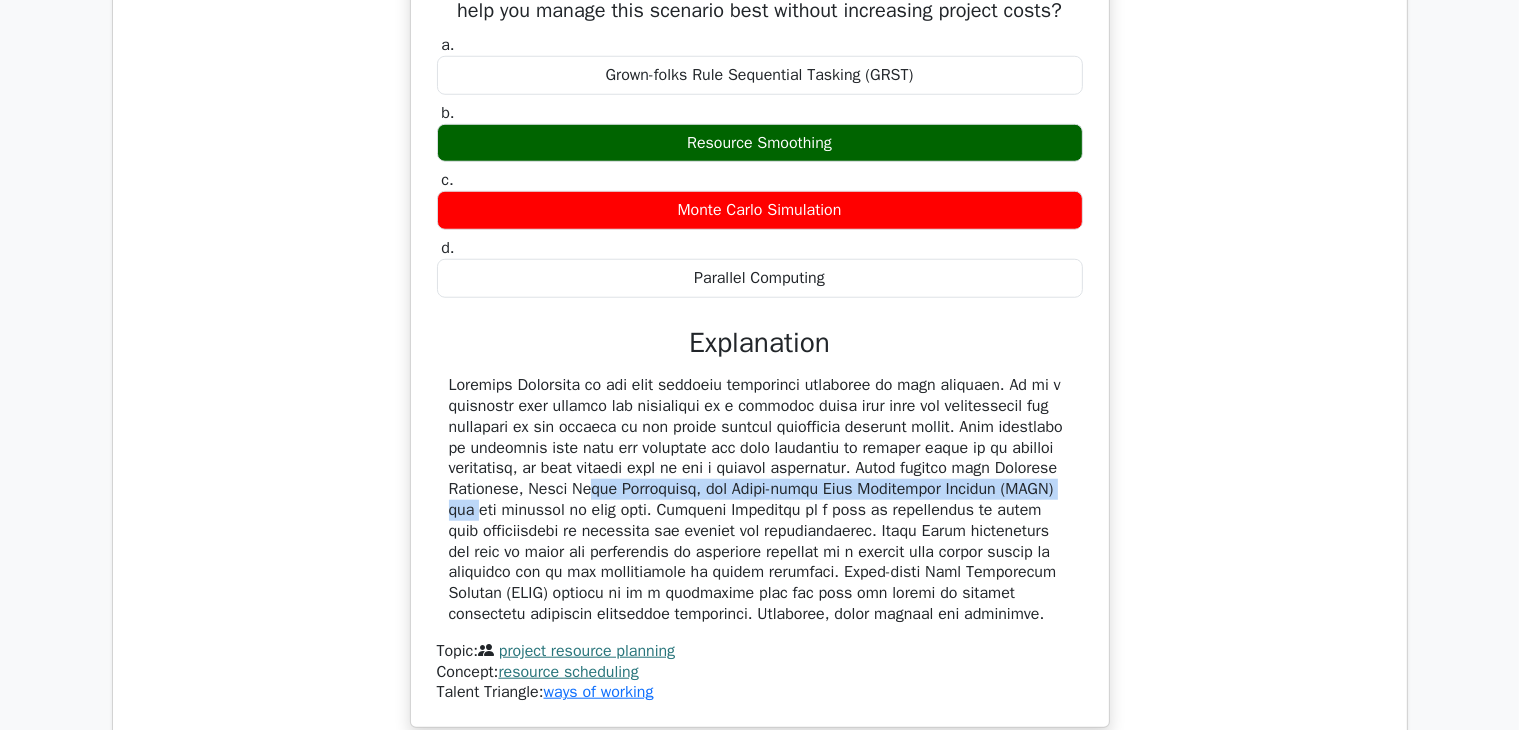 drag, startPoint x: 579, startPoint y: 509, endPoint x: 1014, endPoint y: 512, distance: 435.01035 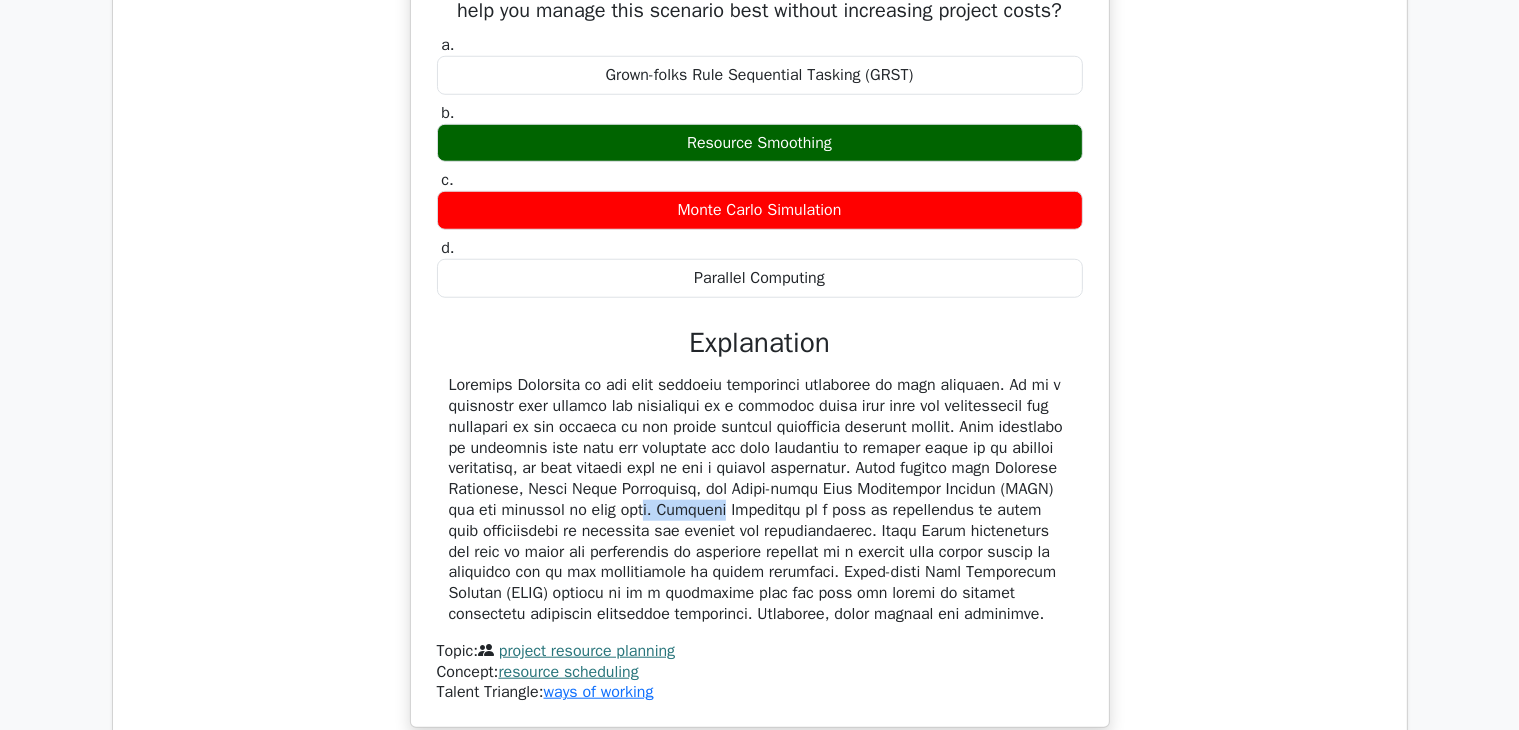 drag, startPoint x: 575, startPoint y: 533, endPoint x: 644, endPoint y: 537, distance: 69.115845 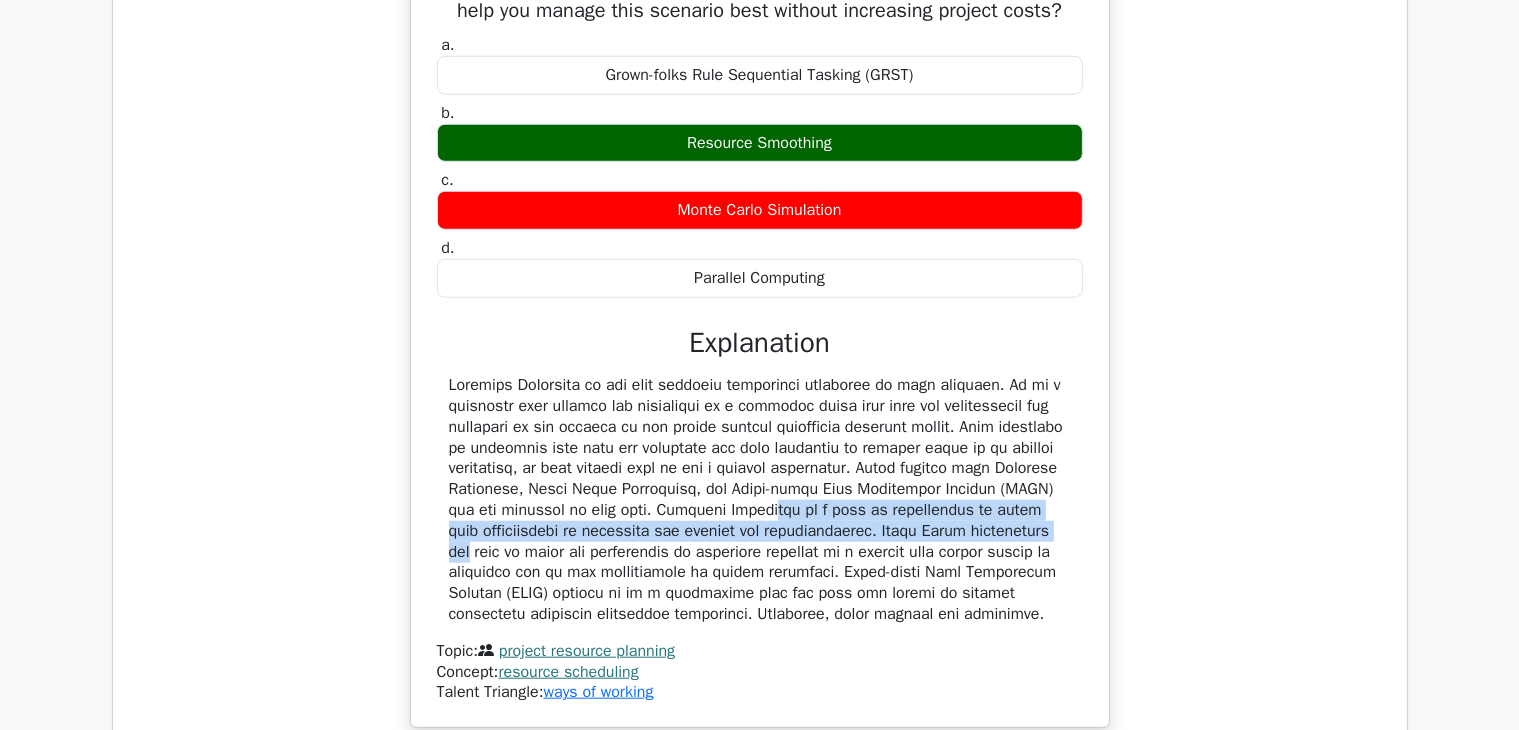 drag, startPoint x: 692, startPoint y: 530, endPoint x: 1019, endPoint y: 540, distance: 327.15286 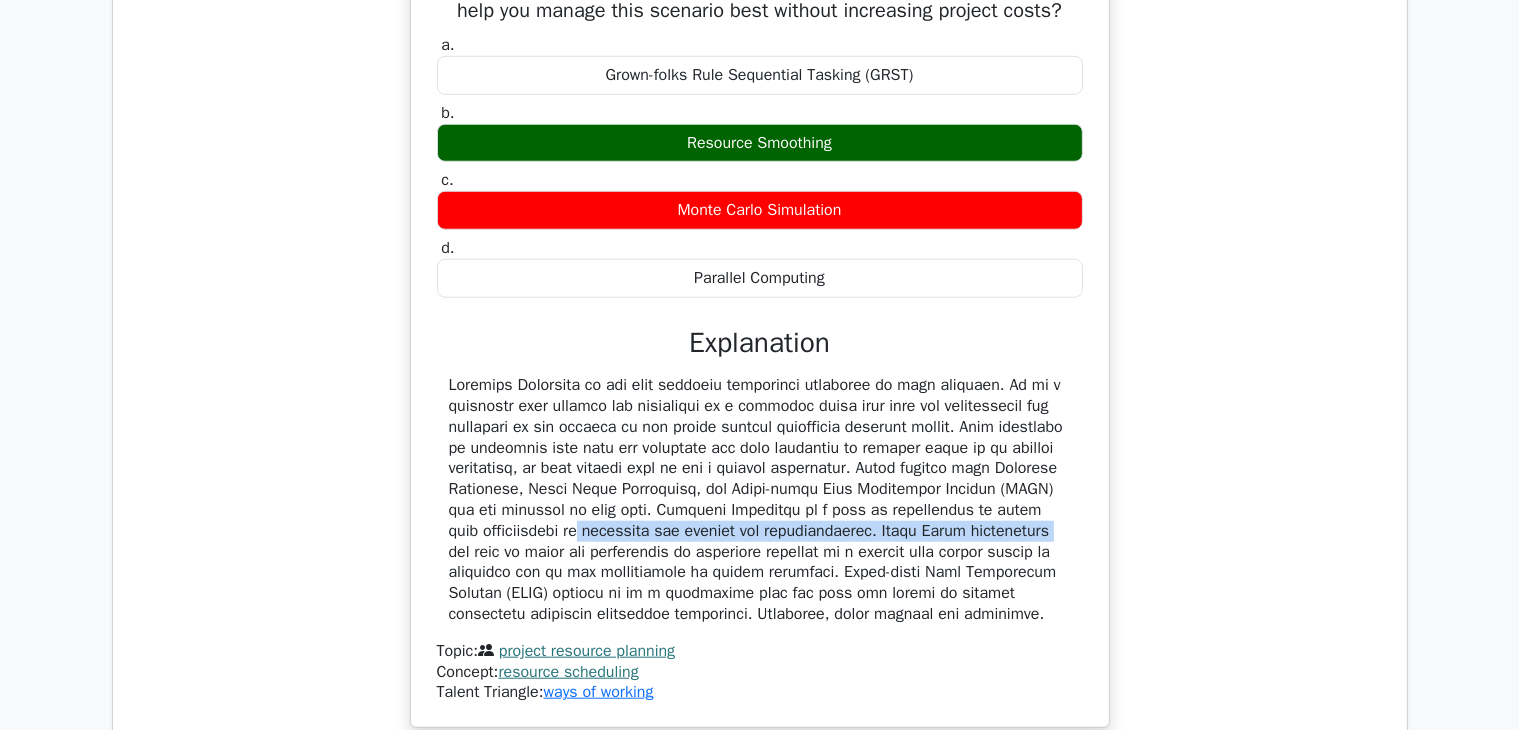 drag, startPoint x: 522, startPoint y: 553, endPoint x: 997, endPoint y: 557, distance: 475.01685 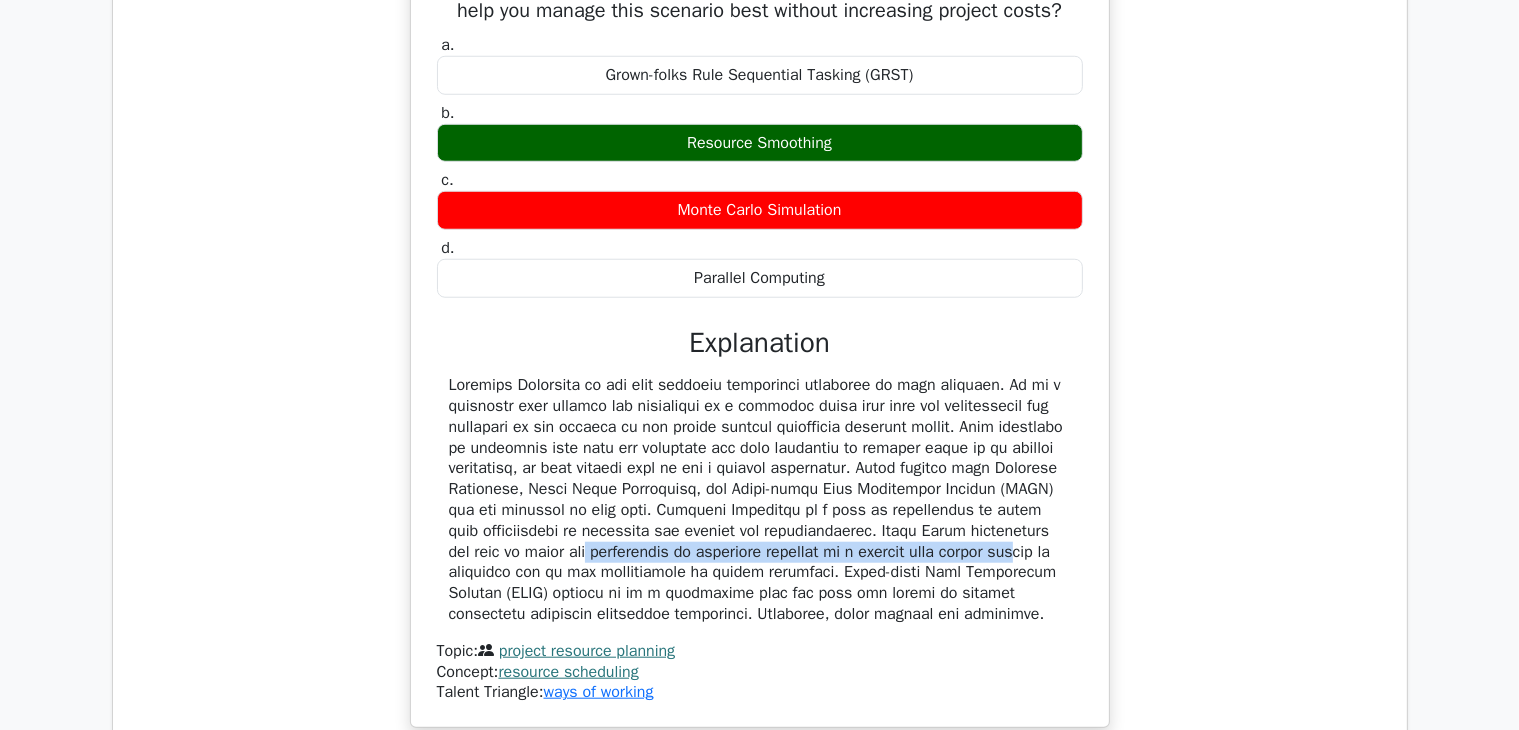 drag, startPoint x: 560, startPoint y: 565, endPoint x: 1009, endPoint y: 566, distance: 449.0011 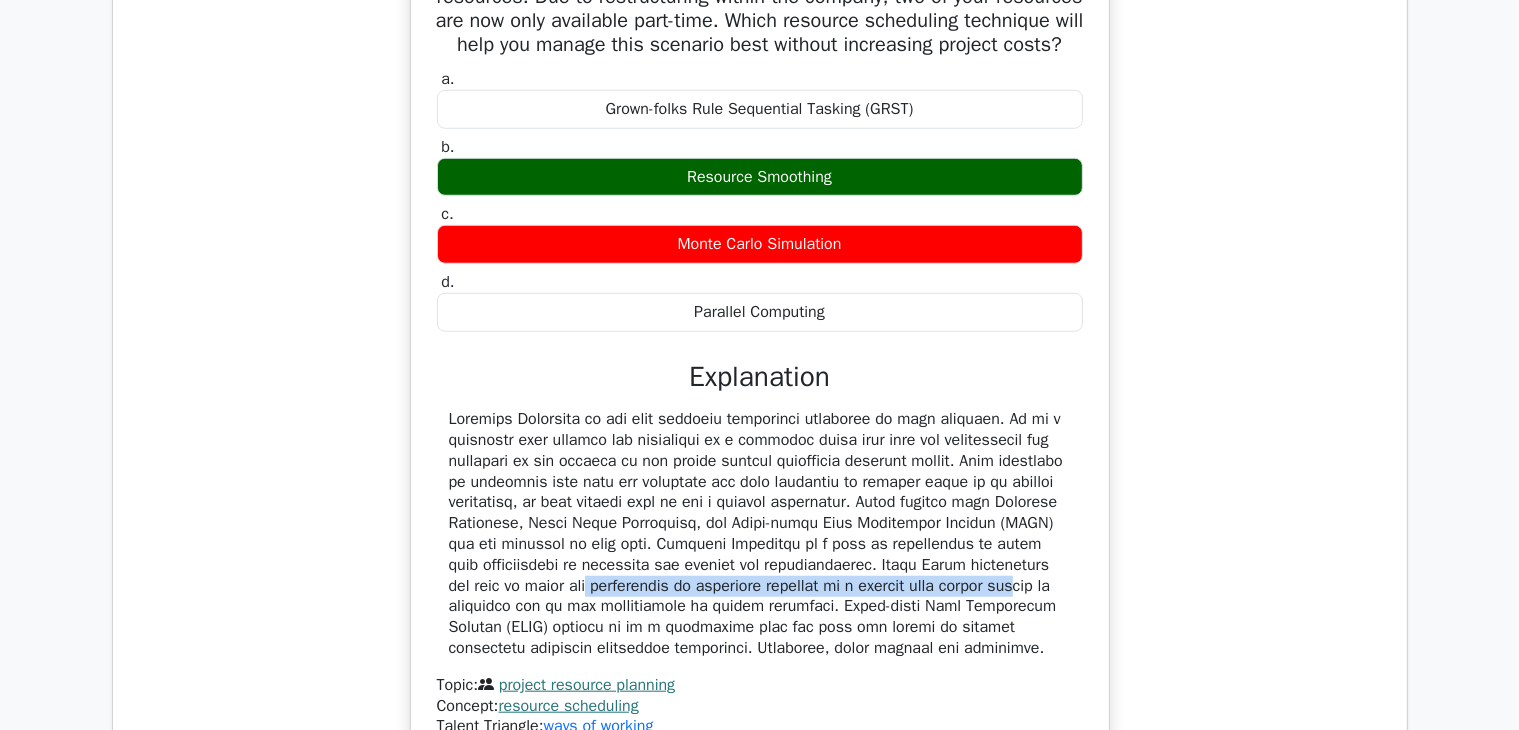 scroll, scrollTop: 1500, scrollLeft: 0, axis: vertical 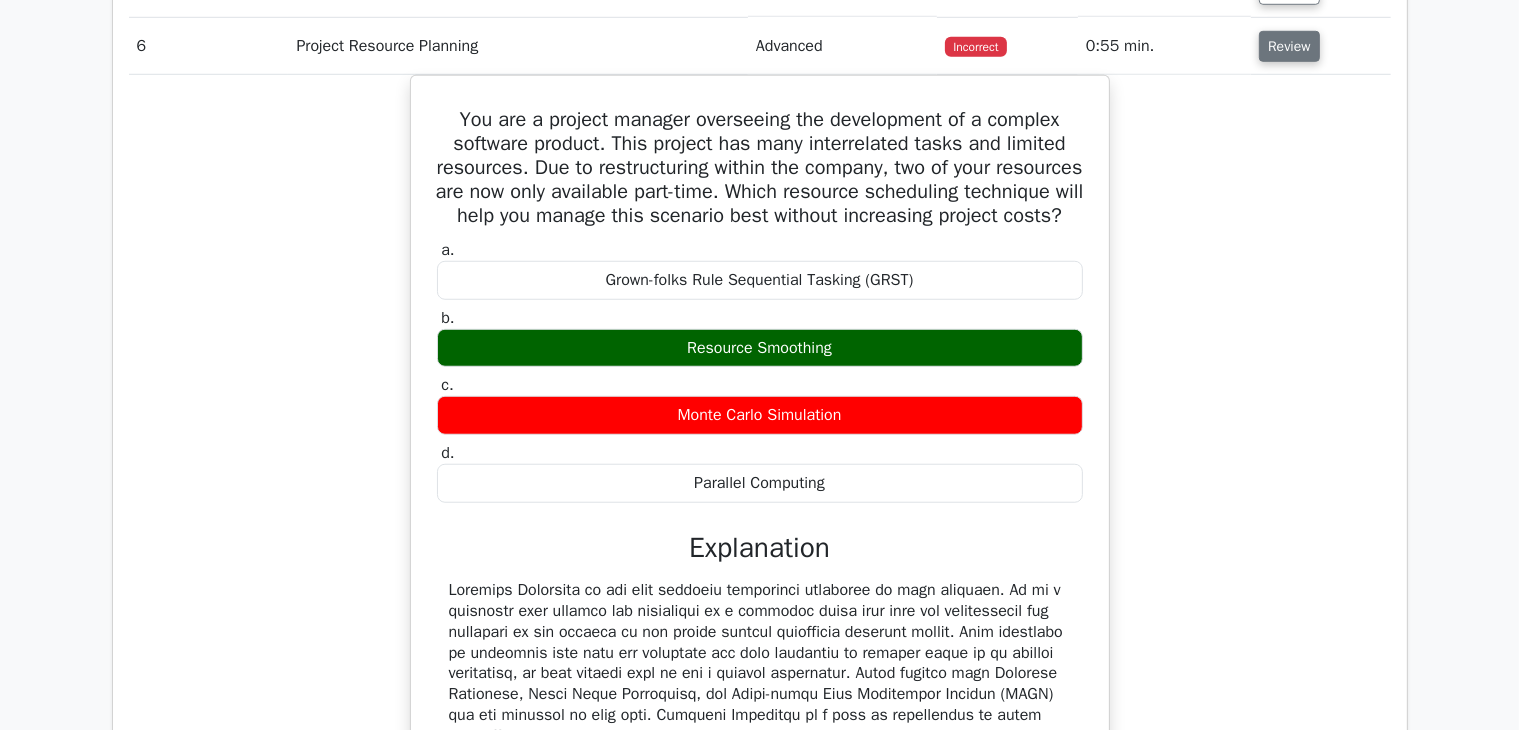 click on "Review" at bounding box center (1289, 46) 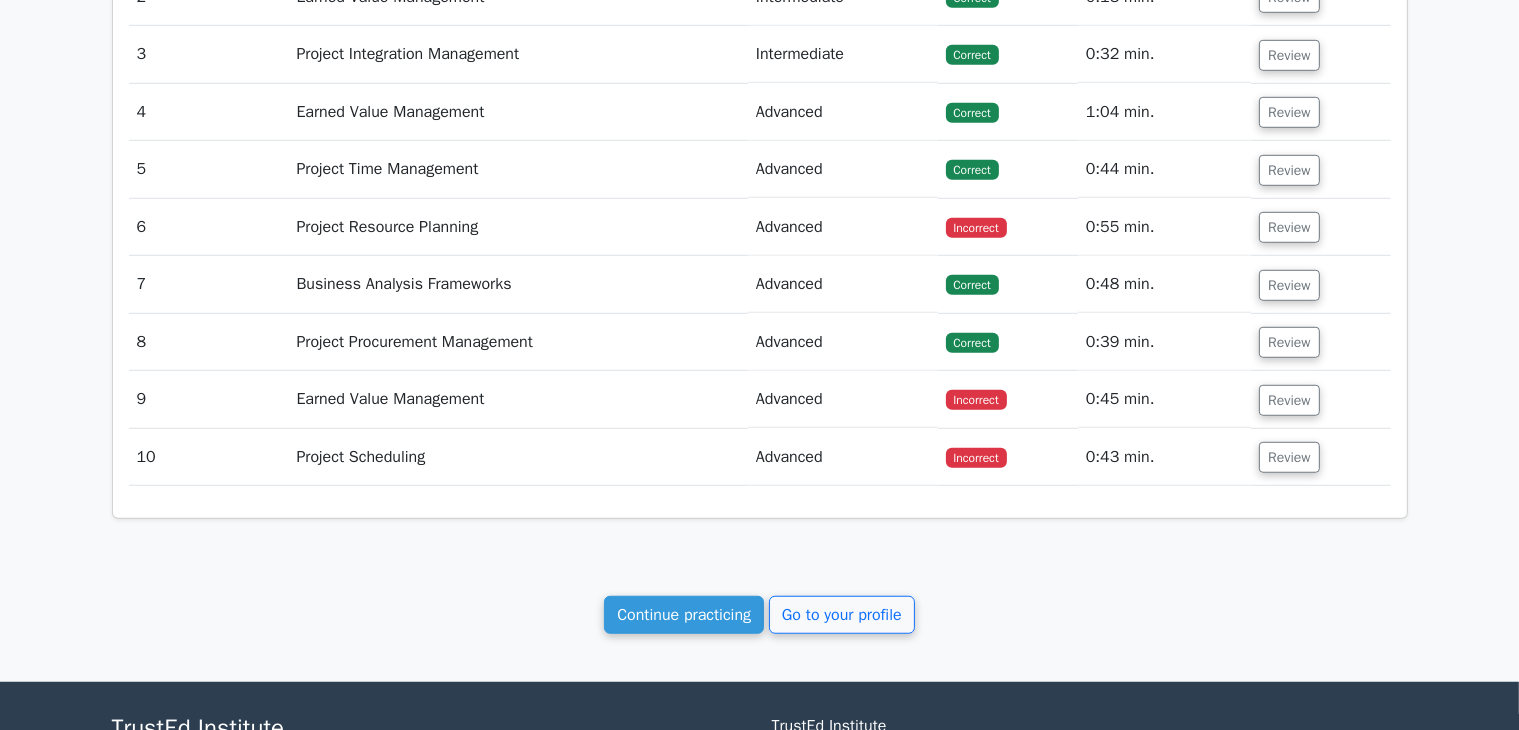 scroll, scrollTop: 1300, scrollLeft: 0, axis: vertical 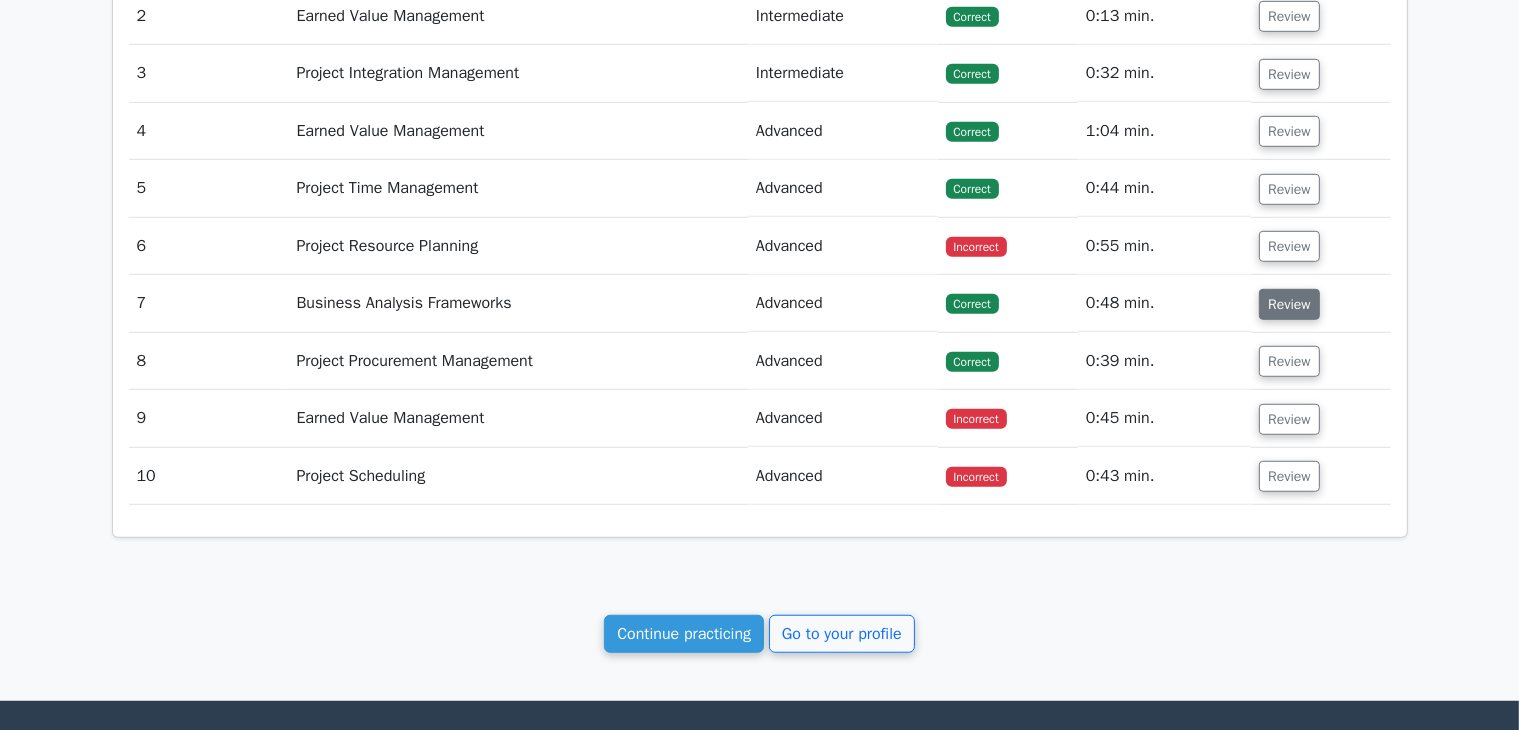 click on "Review" at bounding box center (1289, 304) 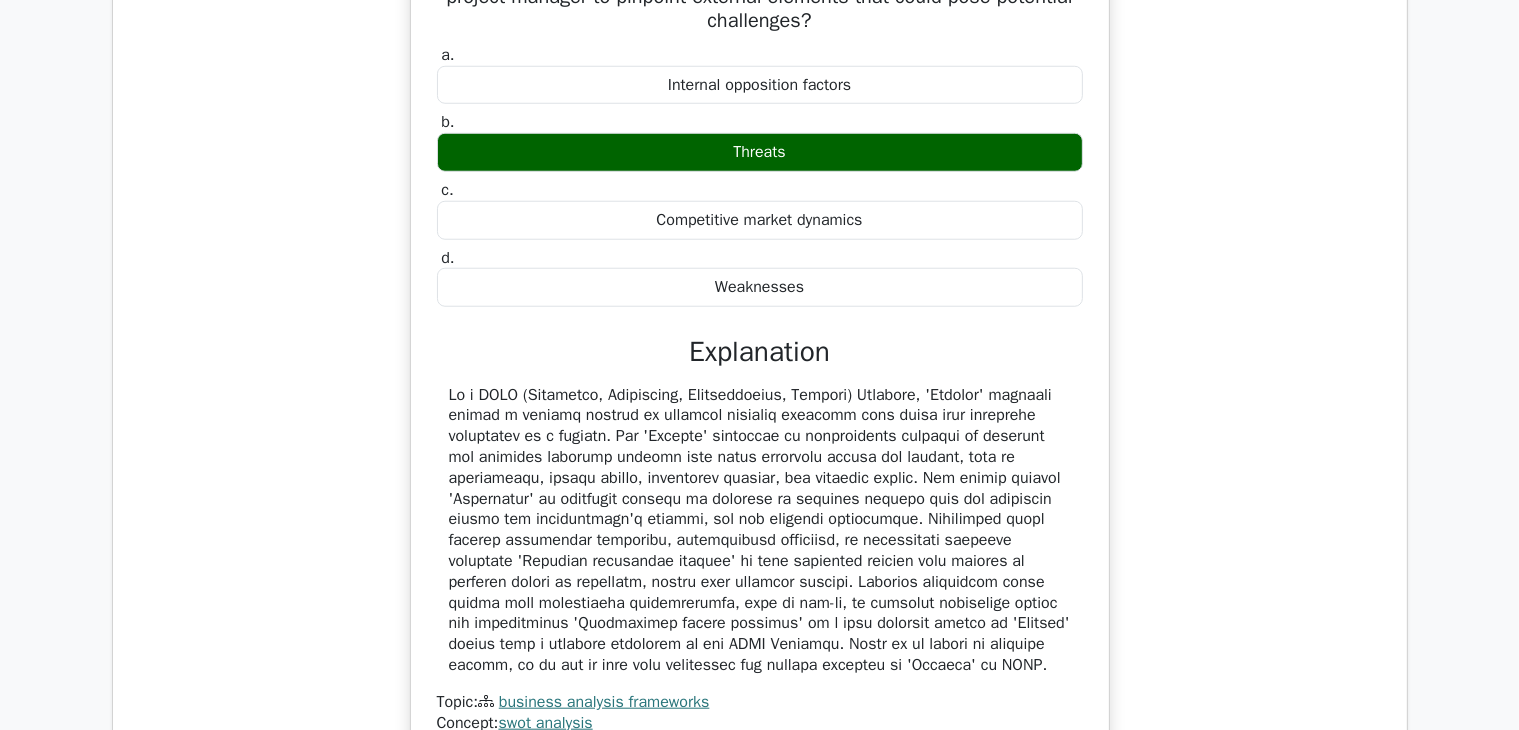 scroll, scrollTop: 1300, scrollLeft: 0, axis: vertical 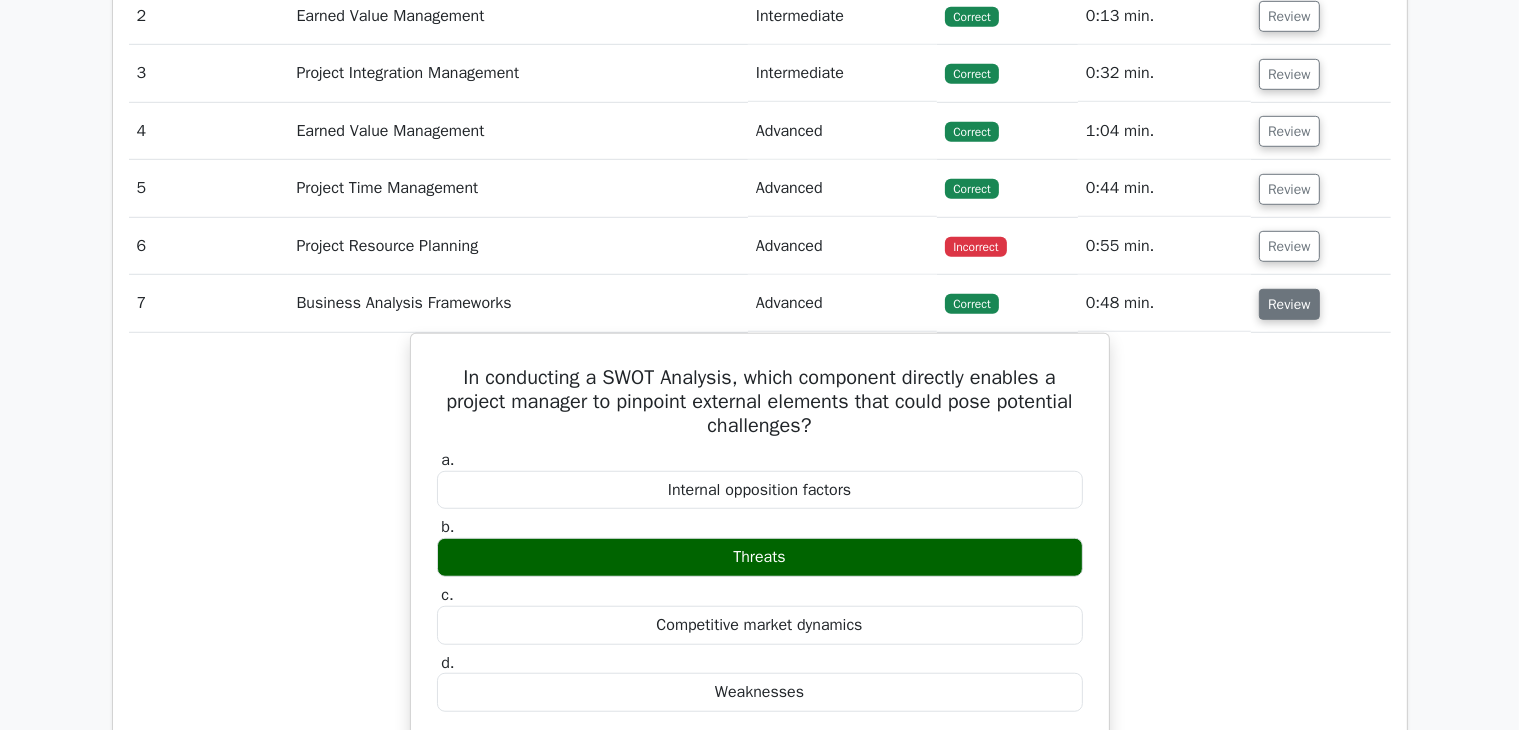 click on "Review" at bounding box center (1289, 304) 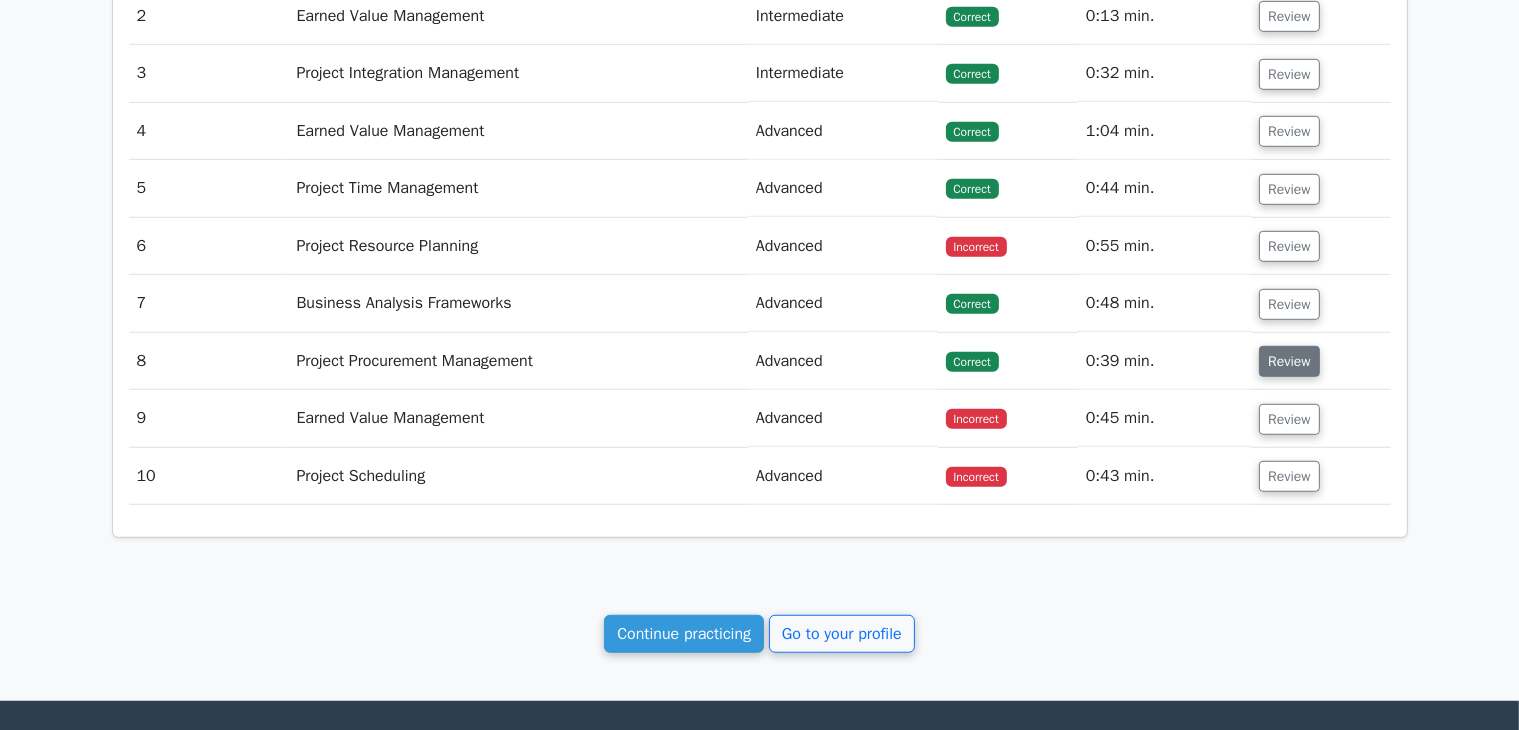 click on "Review" at bounding box center [1289, 361] 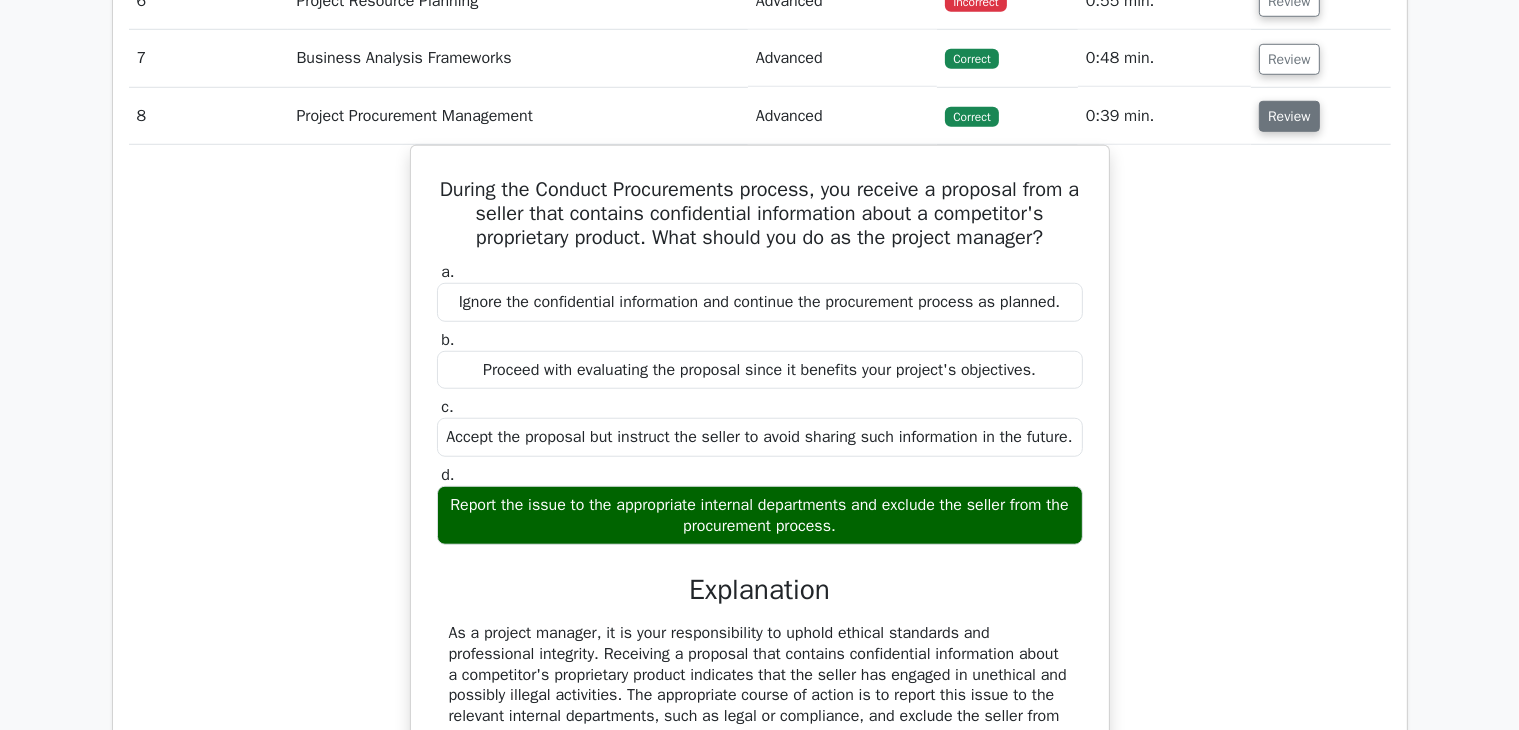 scroll, scrollTop: 1300, scrollLeft: 0, axis: vertical 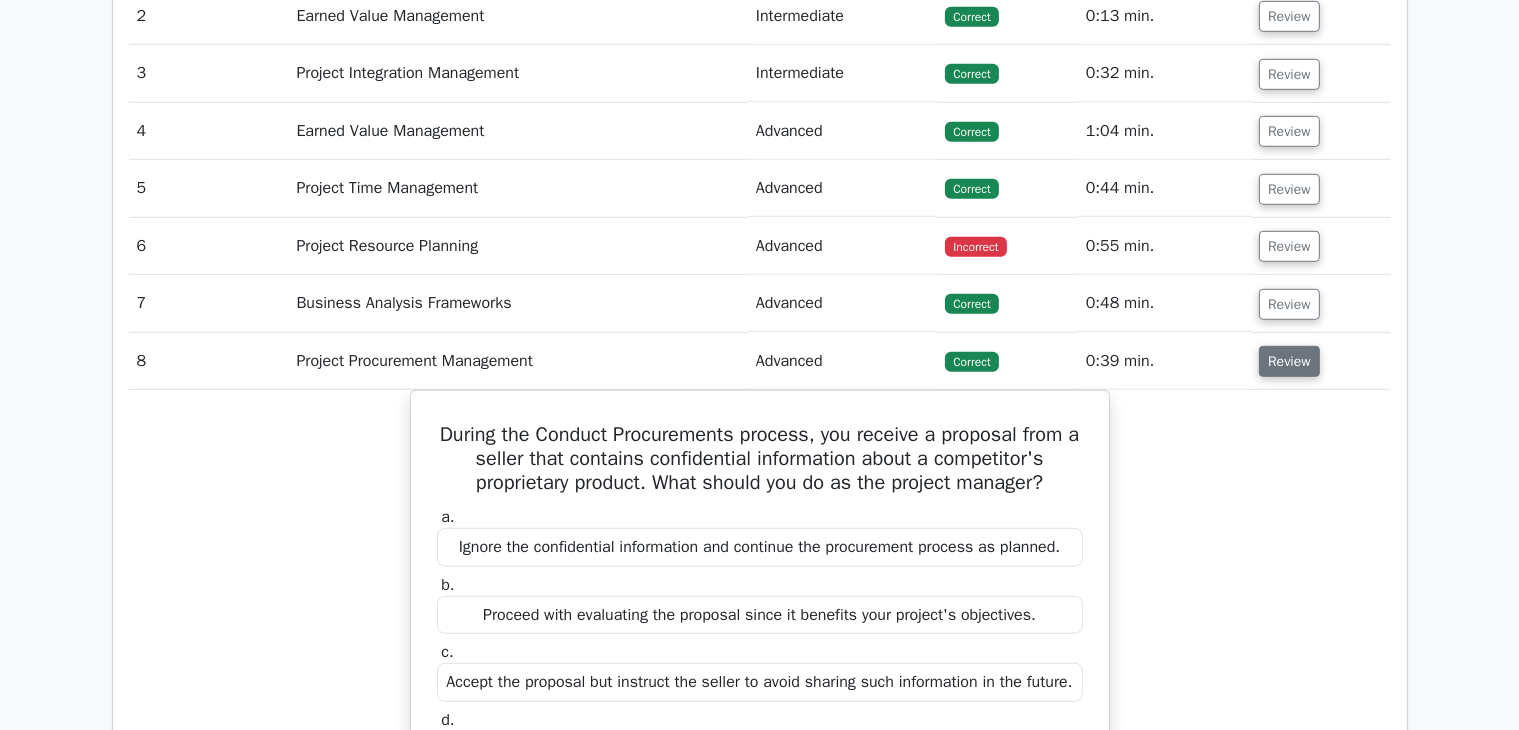 click on "Review" at bounding box center (1289, 361) 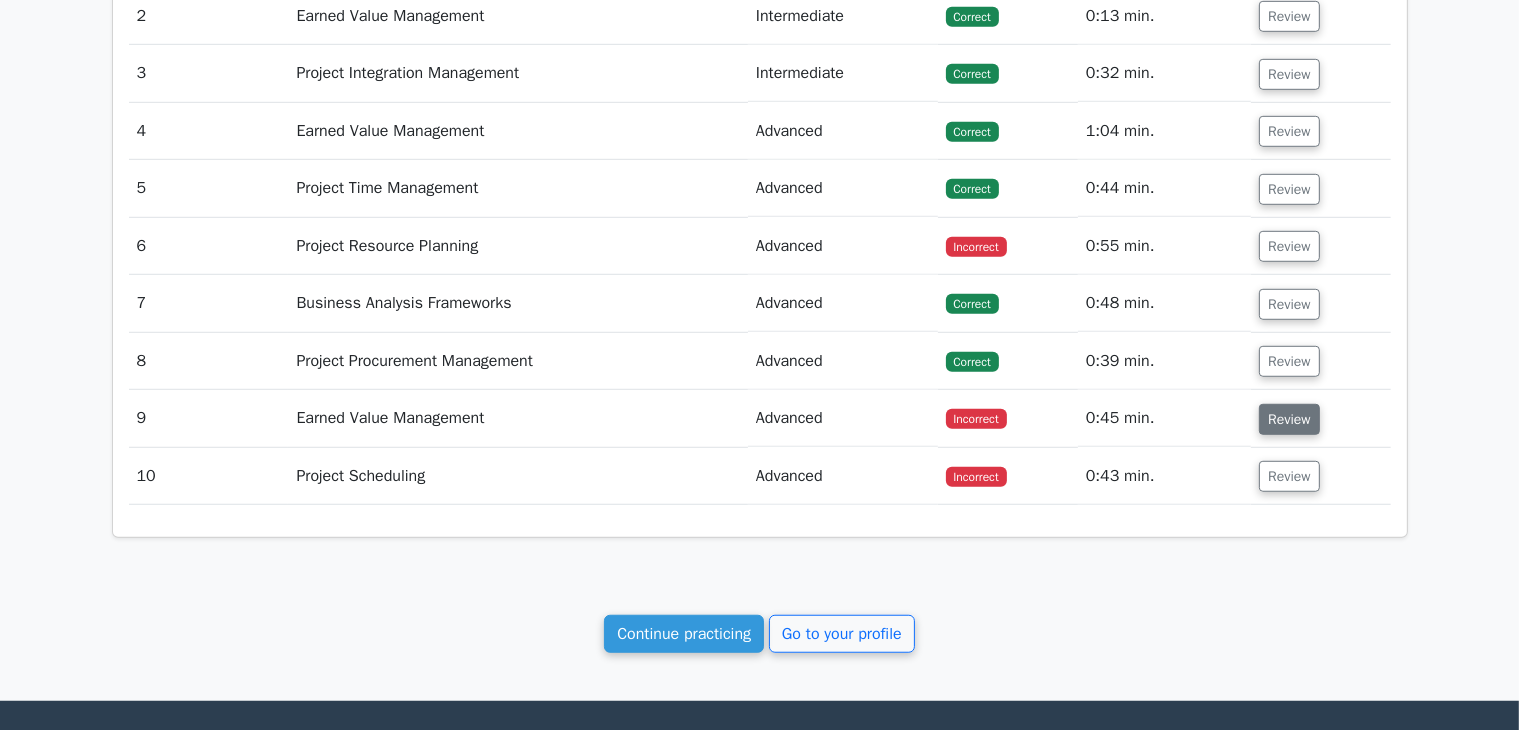 click on "Review" at bounding box center [1289, 419] 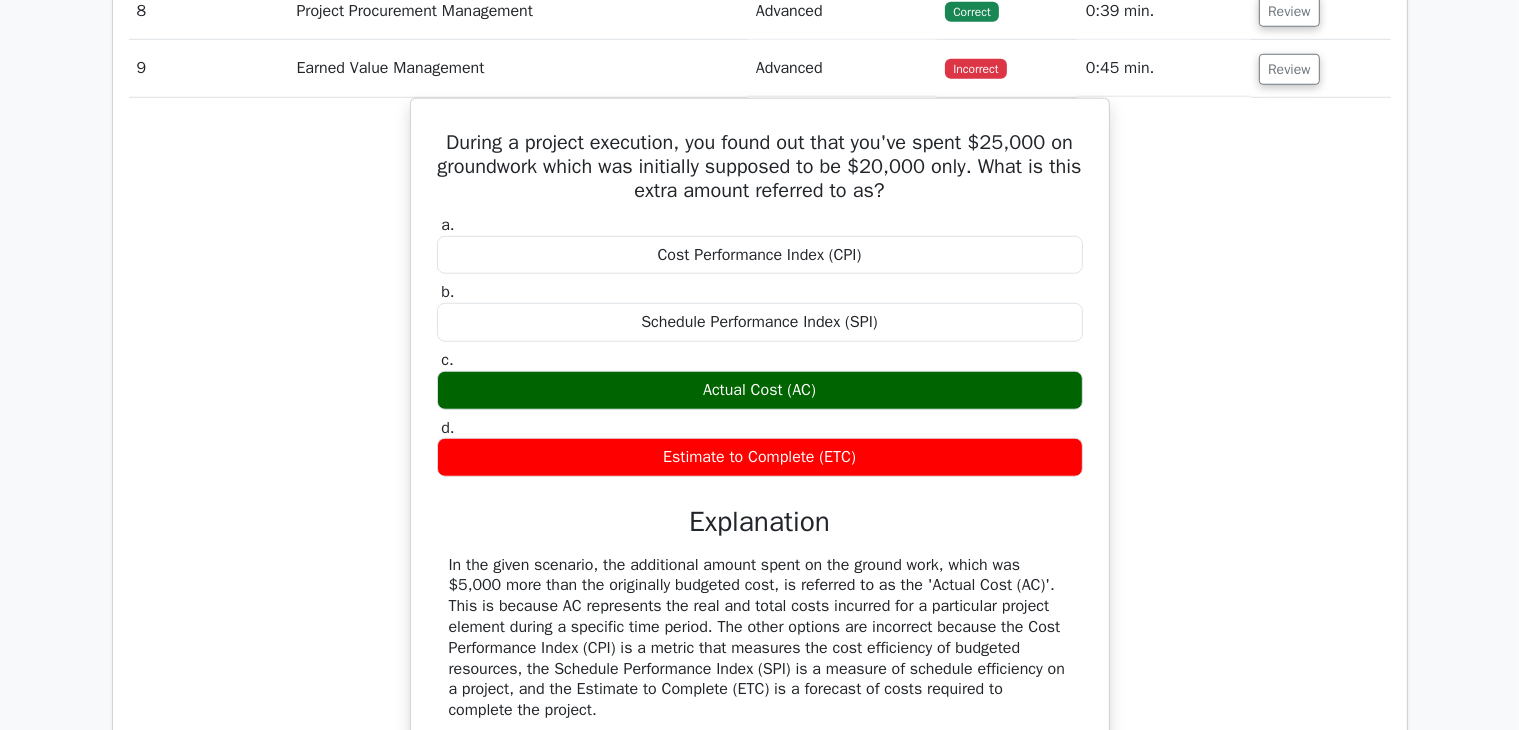 scroll, scrollTop: 1500, scrollLeft: 0, axis: vertical 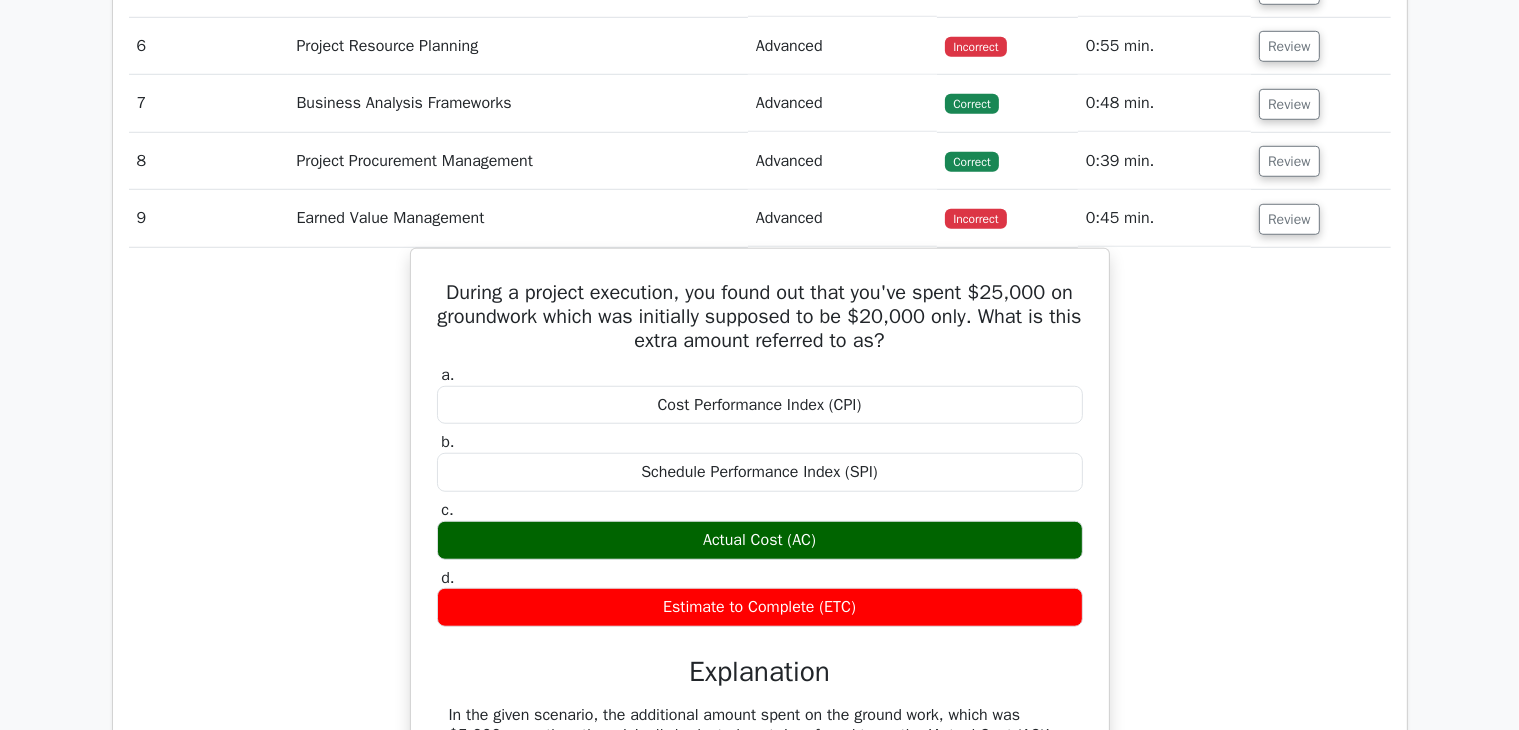 drag, startPoint x: 1319, startPoint y: 221, endPoint x: 1278, endPoint y: 270, distance: 63.89053 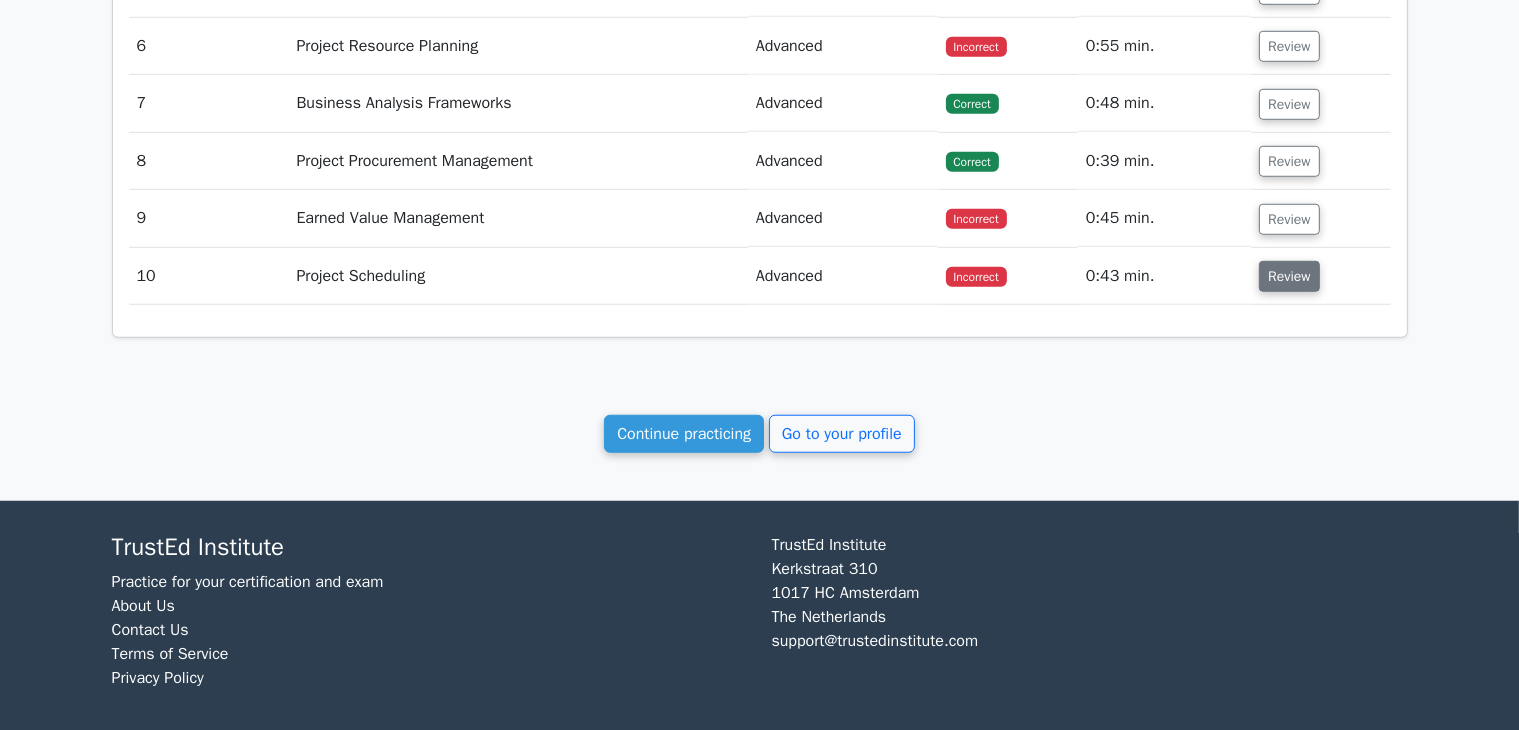 click on "Review" at bounding box center (1289, 276) 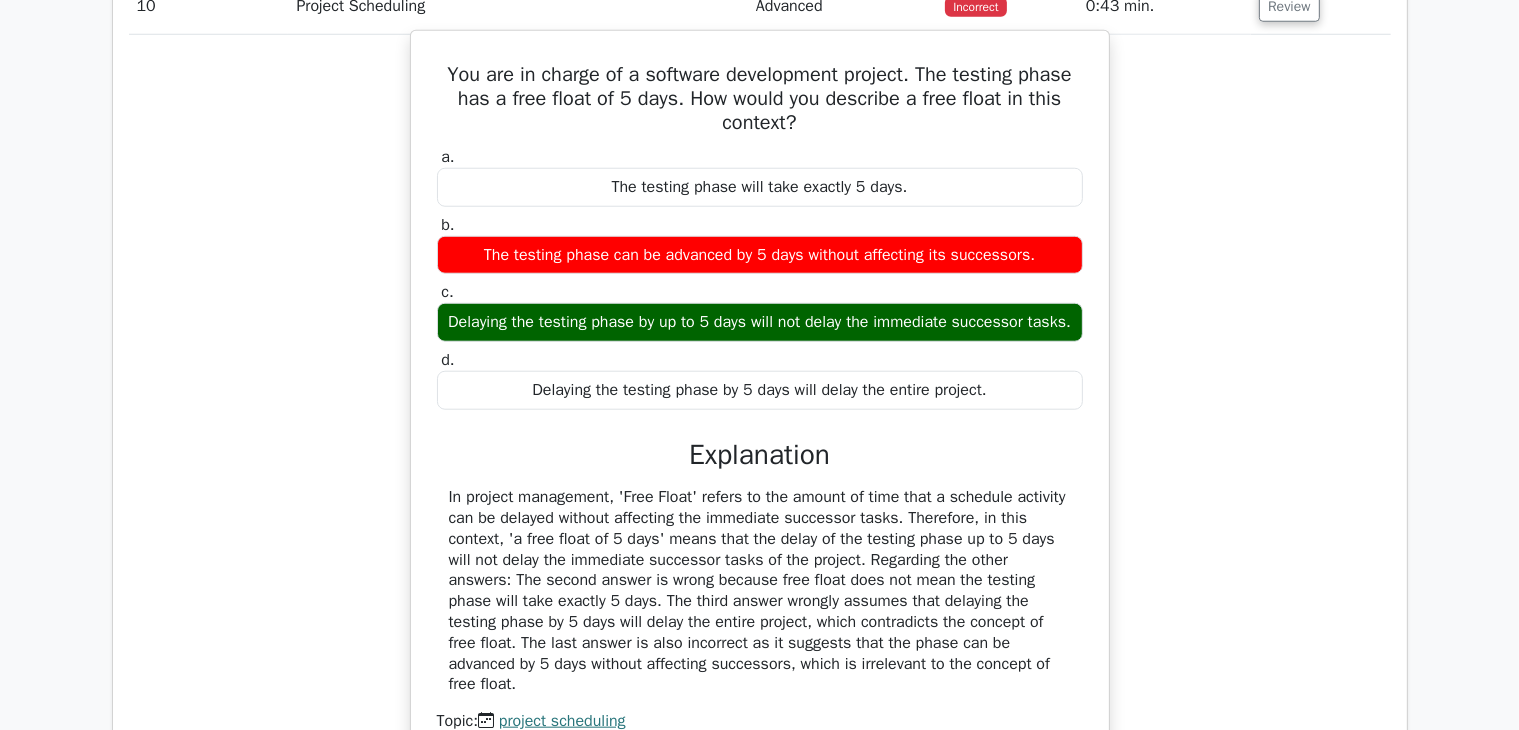 scroll, scrollTop: 1900, scrollLeft: 0, axis: vertical 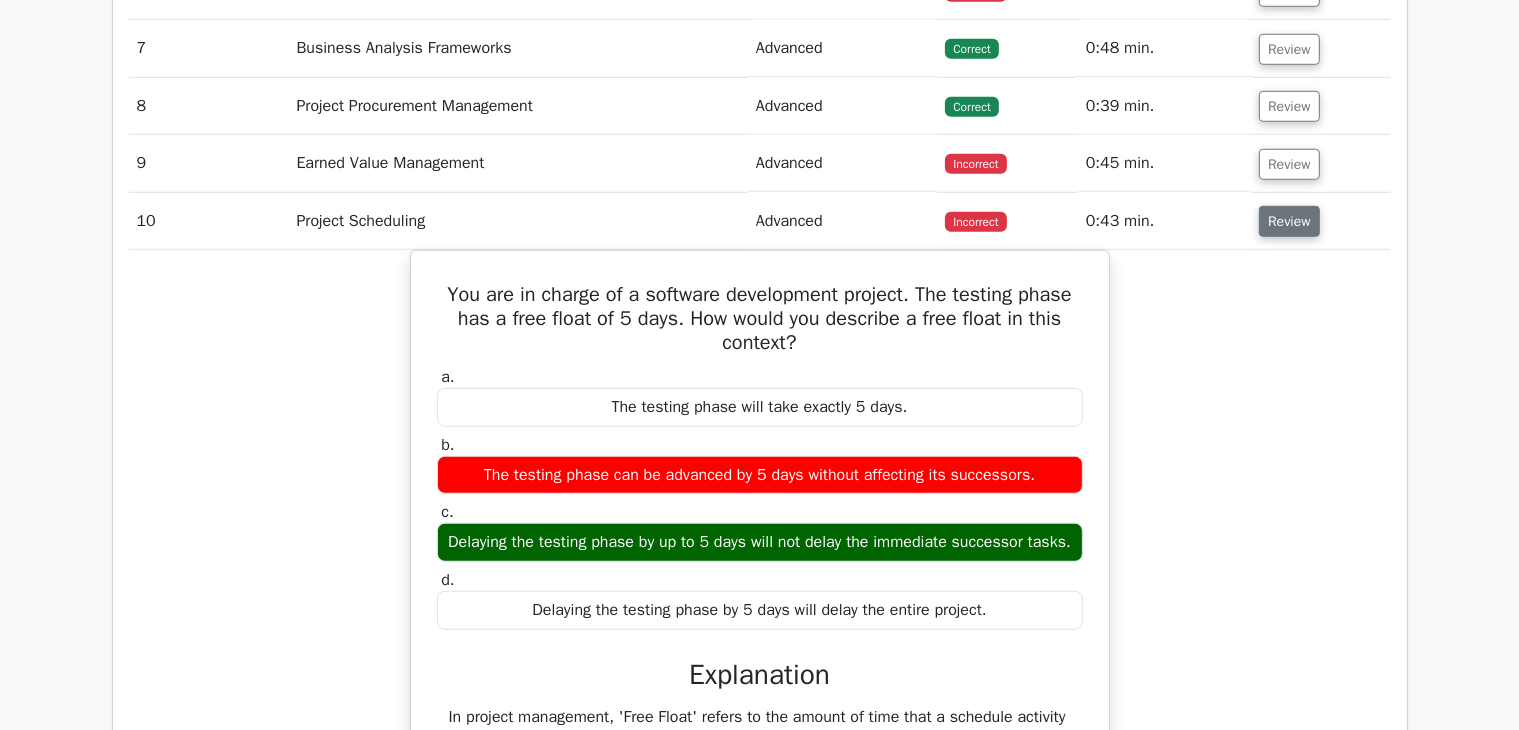 click on "Review" at bounding box center (1289, 221) 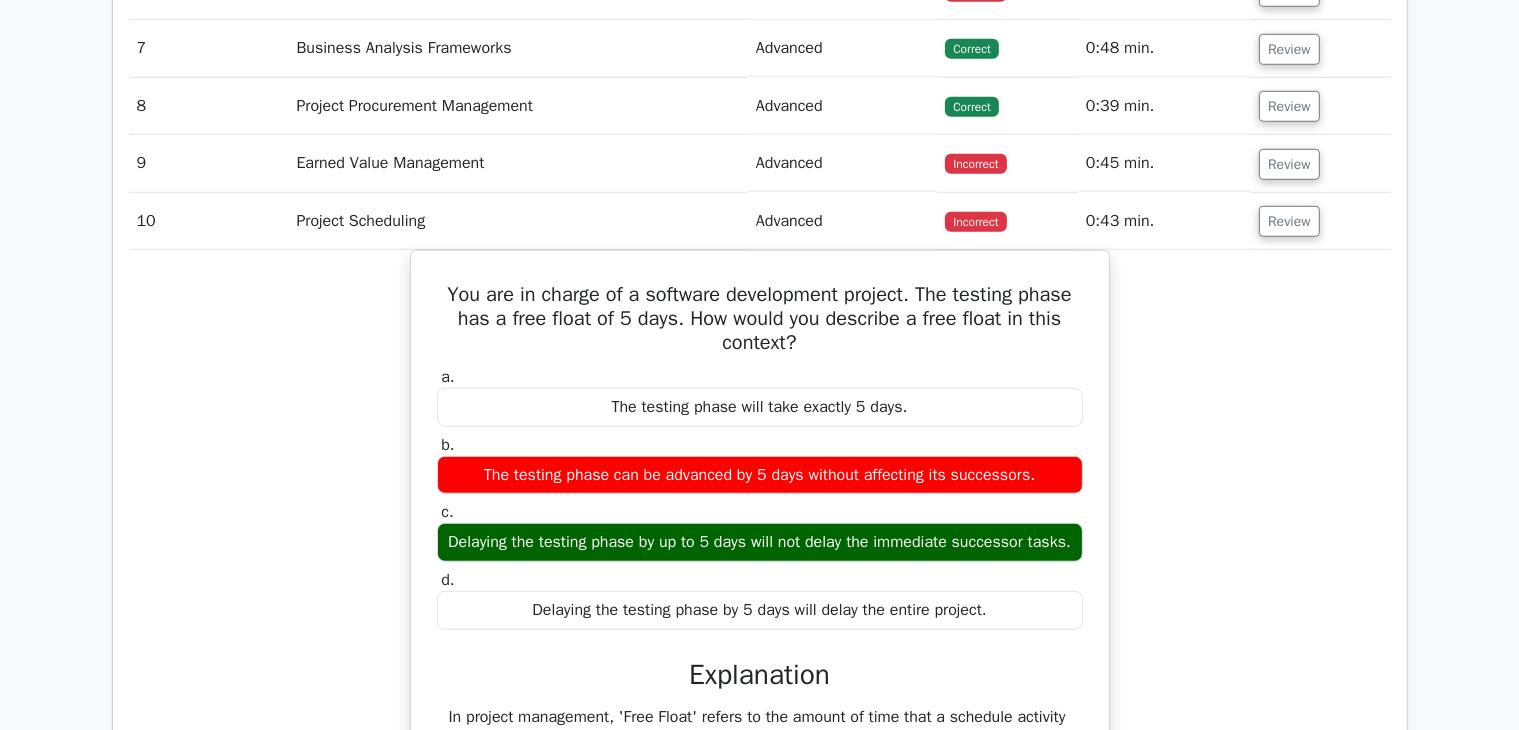 scroll, scrollTop: 1503, scrollLeft: 0, axis: vertical 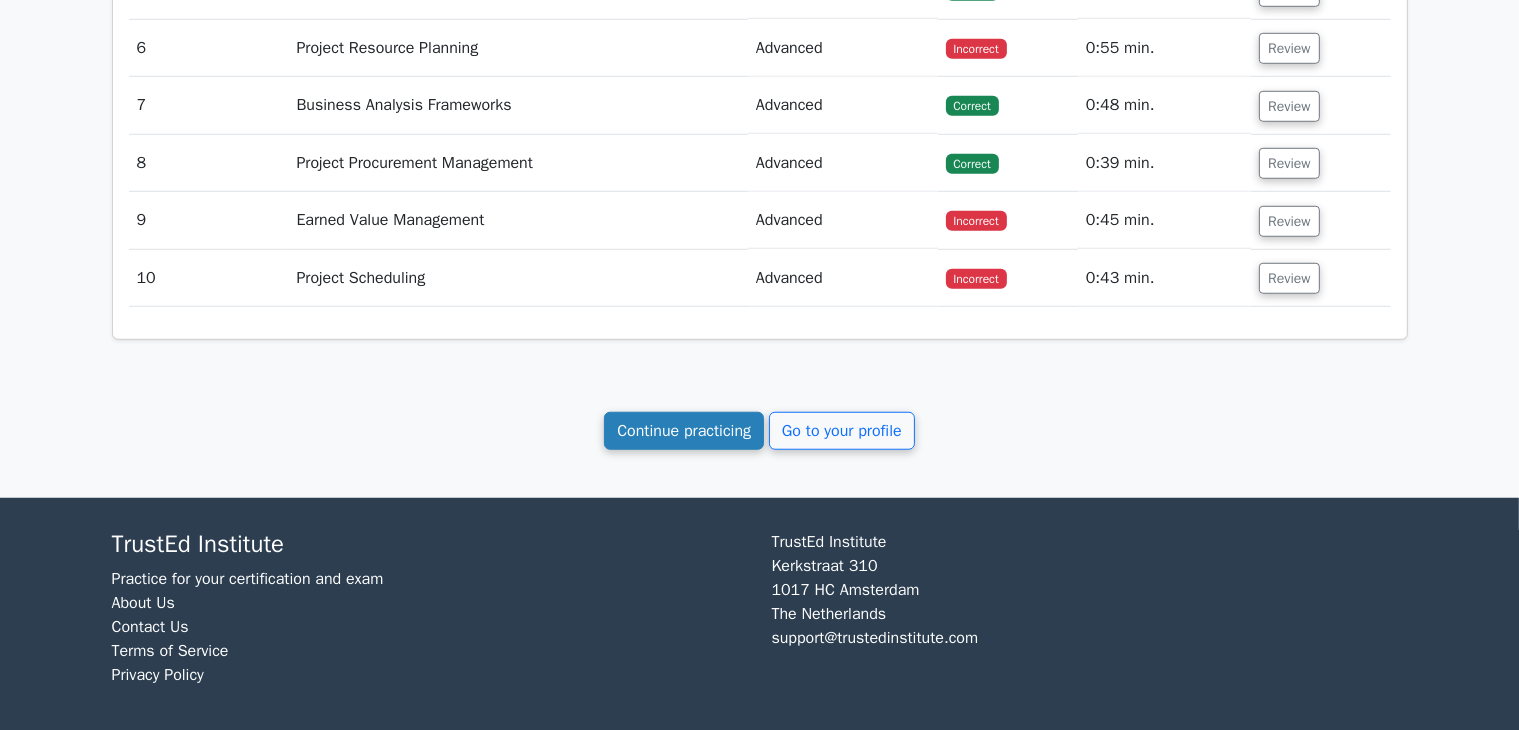 click on "Continue practicing" at bounding box center (684, 431) 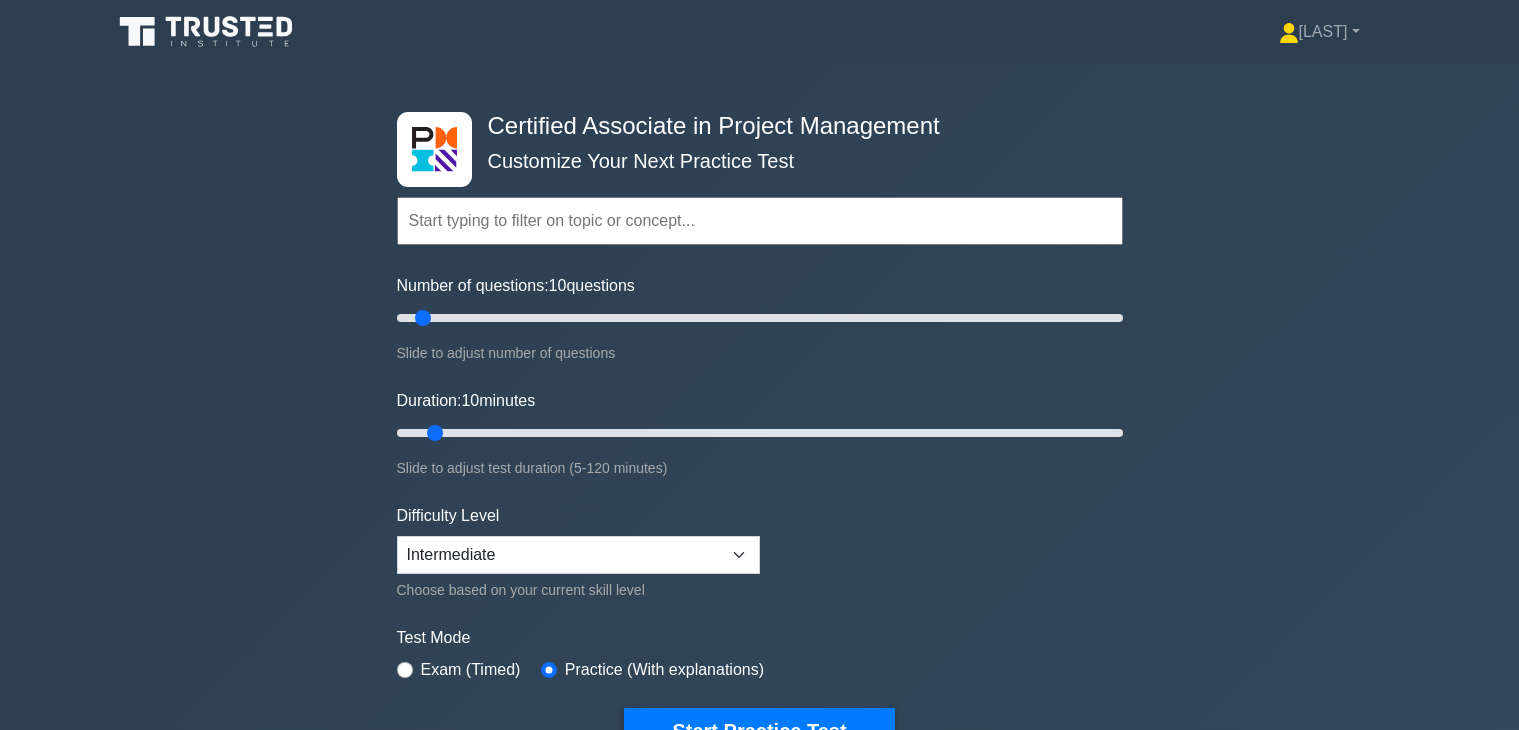 scroll, scrollTop: 0, scrollLeft: 0, axis: both 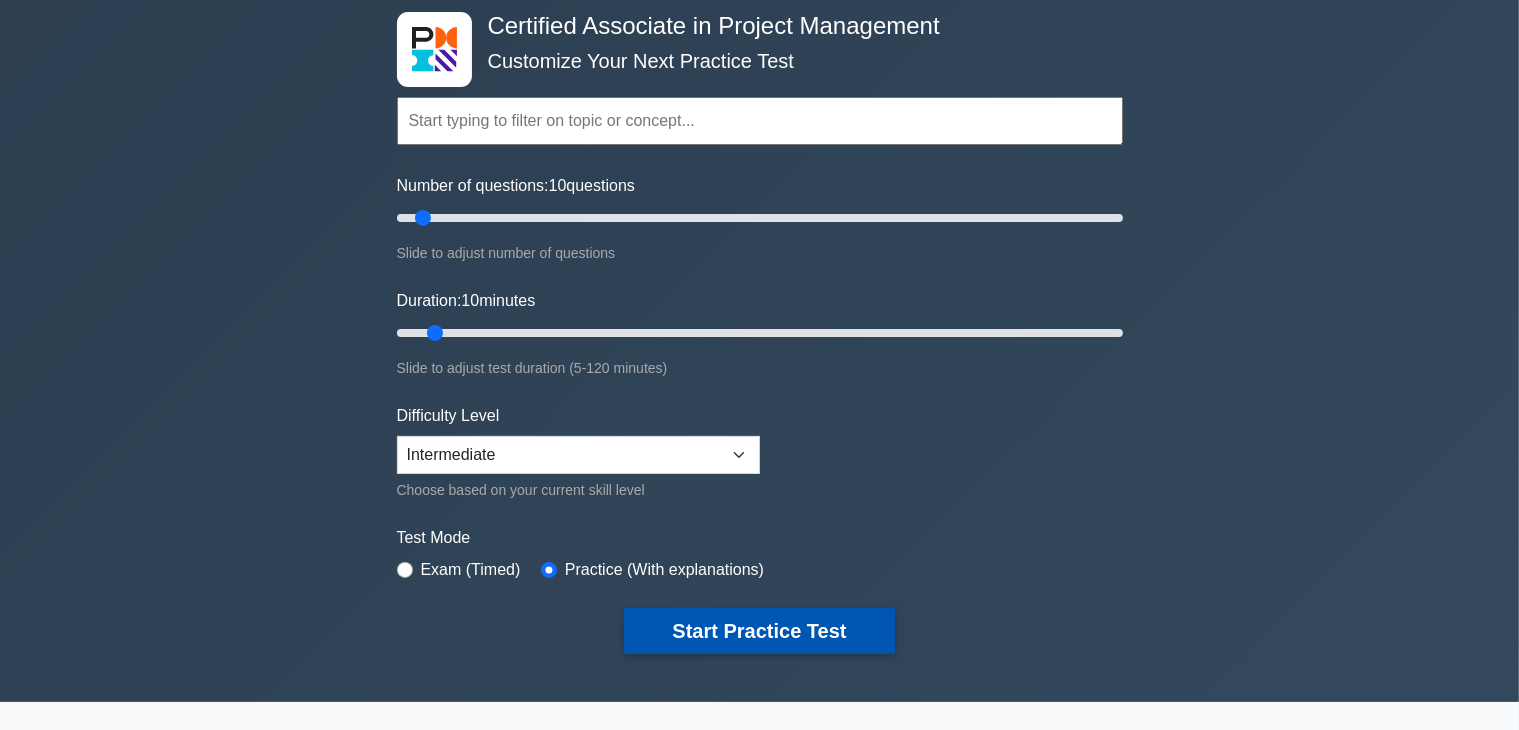 click on "Start Practice Test" at bounding box center (759, 631) 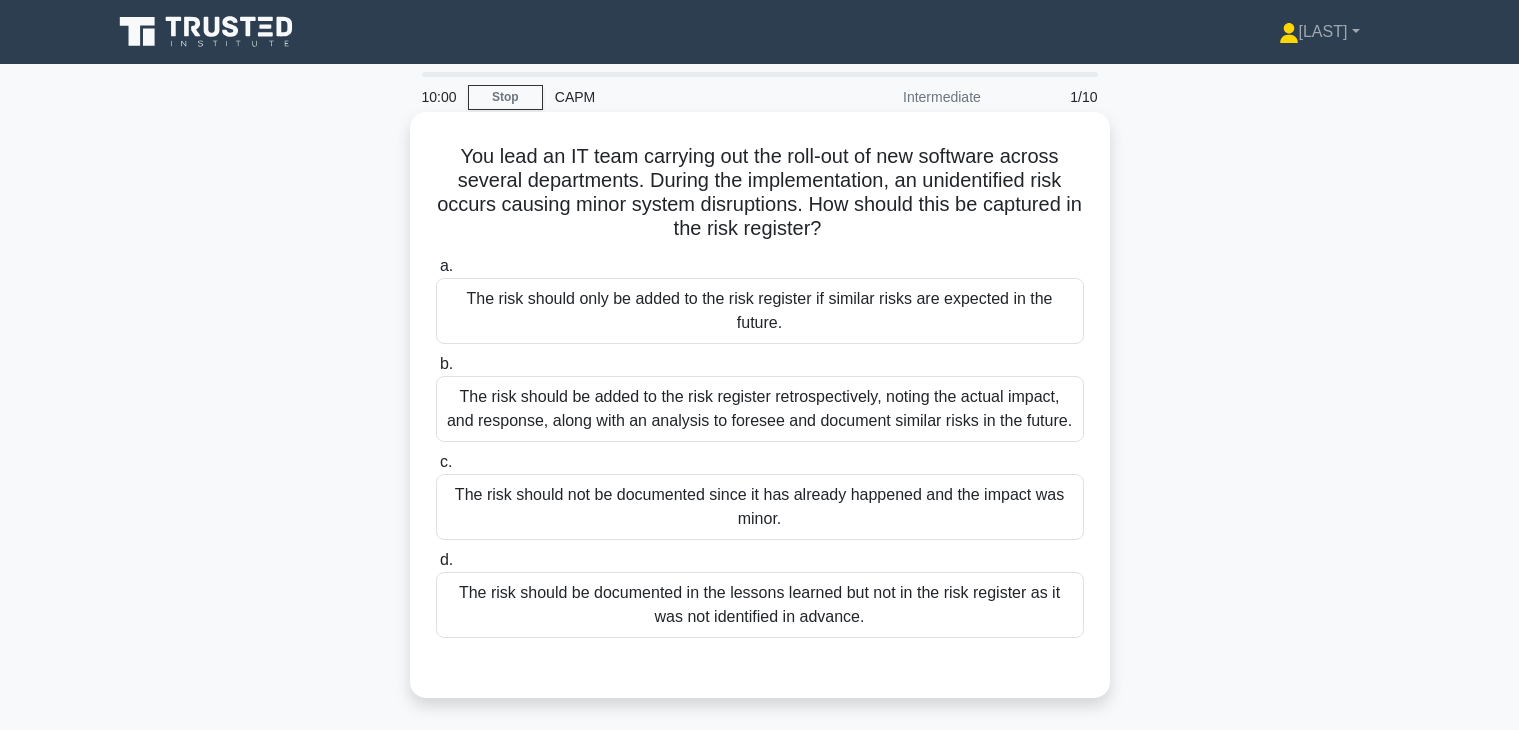 scroll, scrollTop: 0, scrollLeft: 0, axis: both 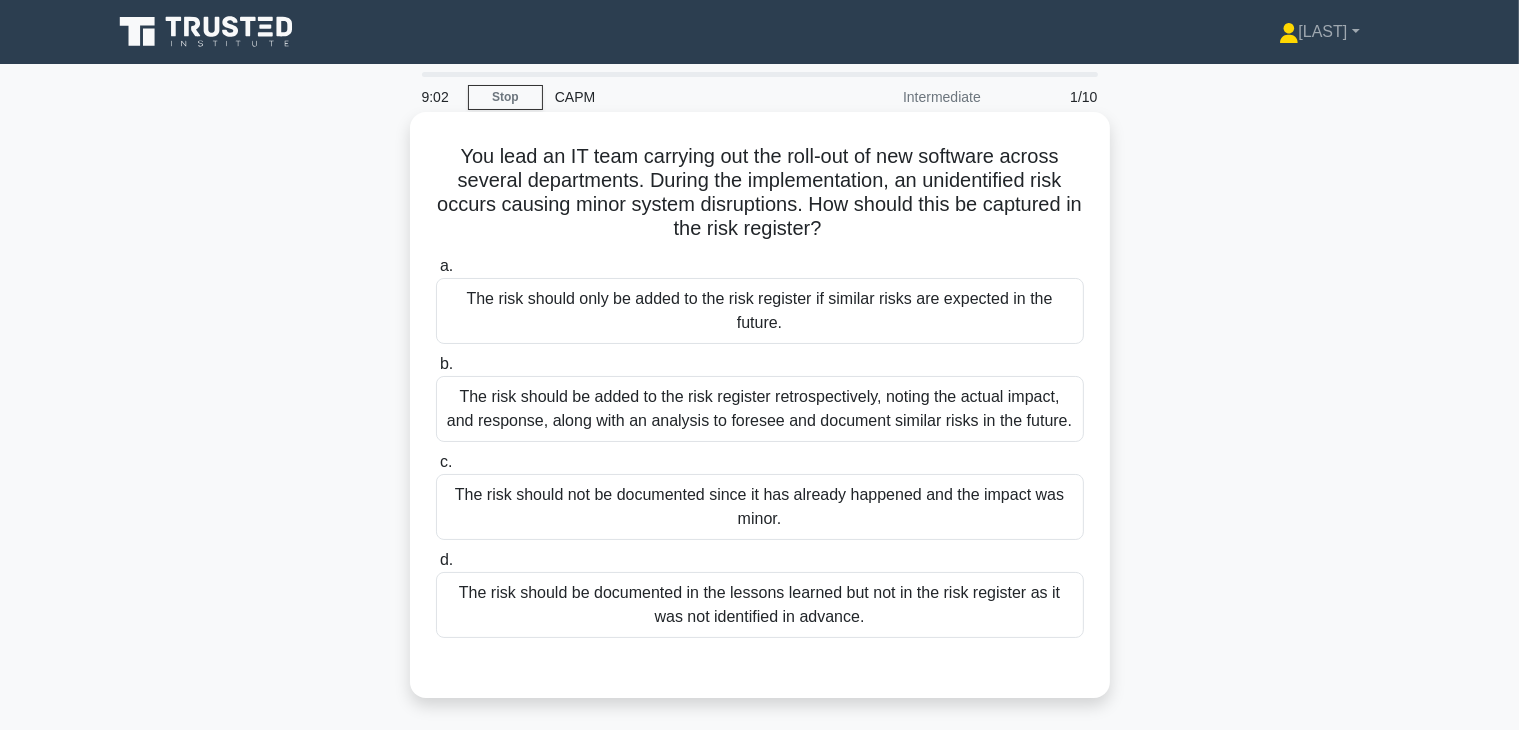 click on "The risk should be added to the risk register retrospectively, noting the actual impact, and response, along with an analysis to foresee and document similar risks in the future." at bounding box center [760, 409] 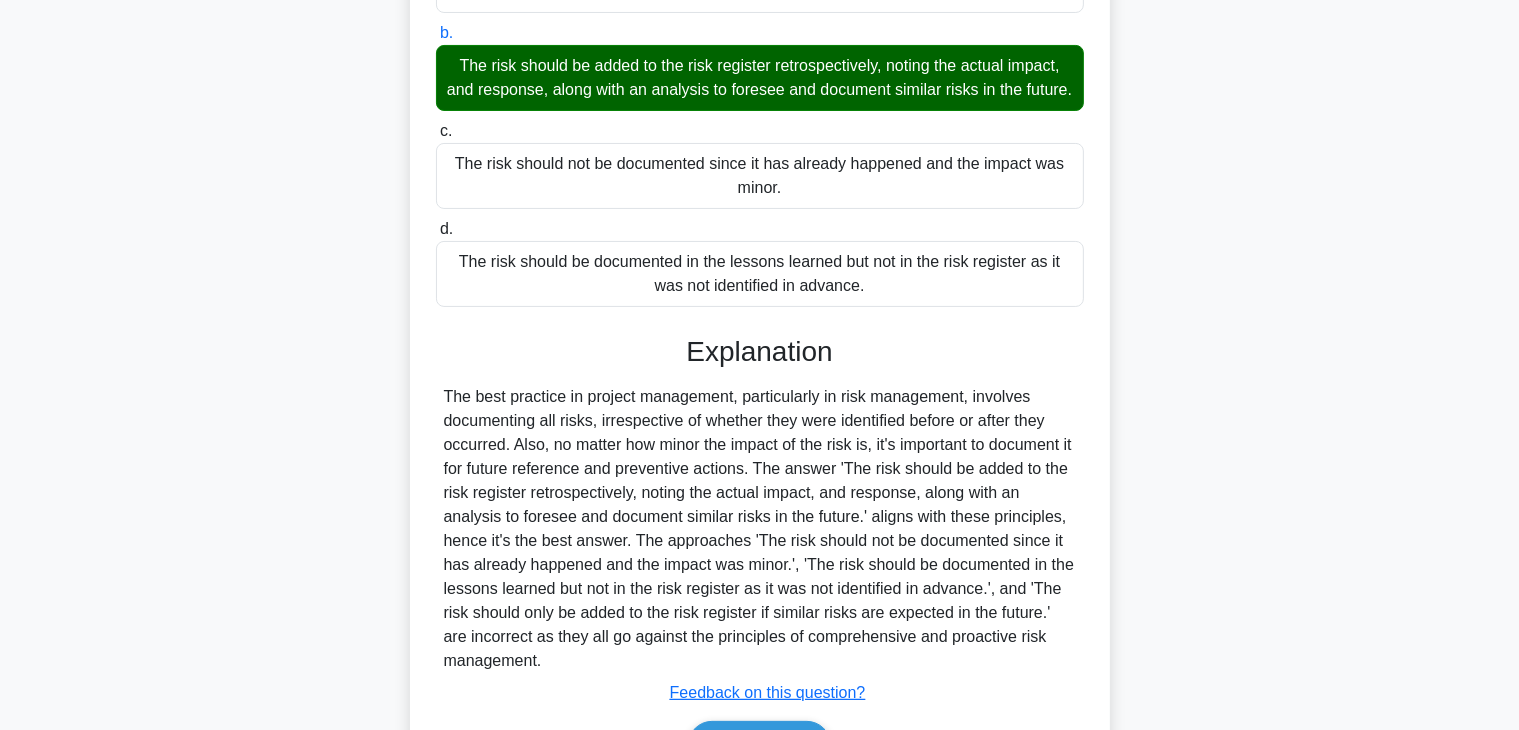 scroll, scrollTop: 400, scrollLeft: 0, axis: vertical 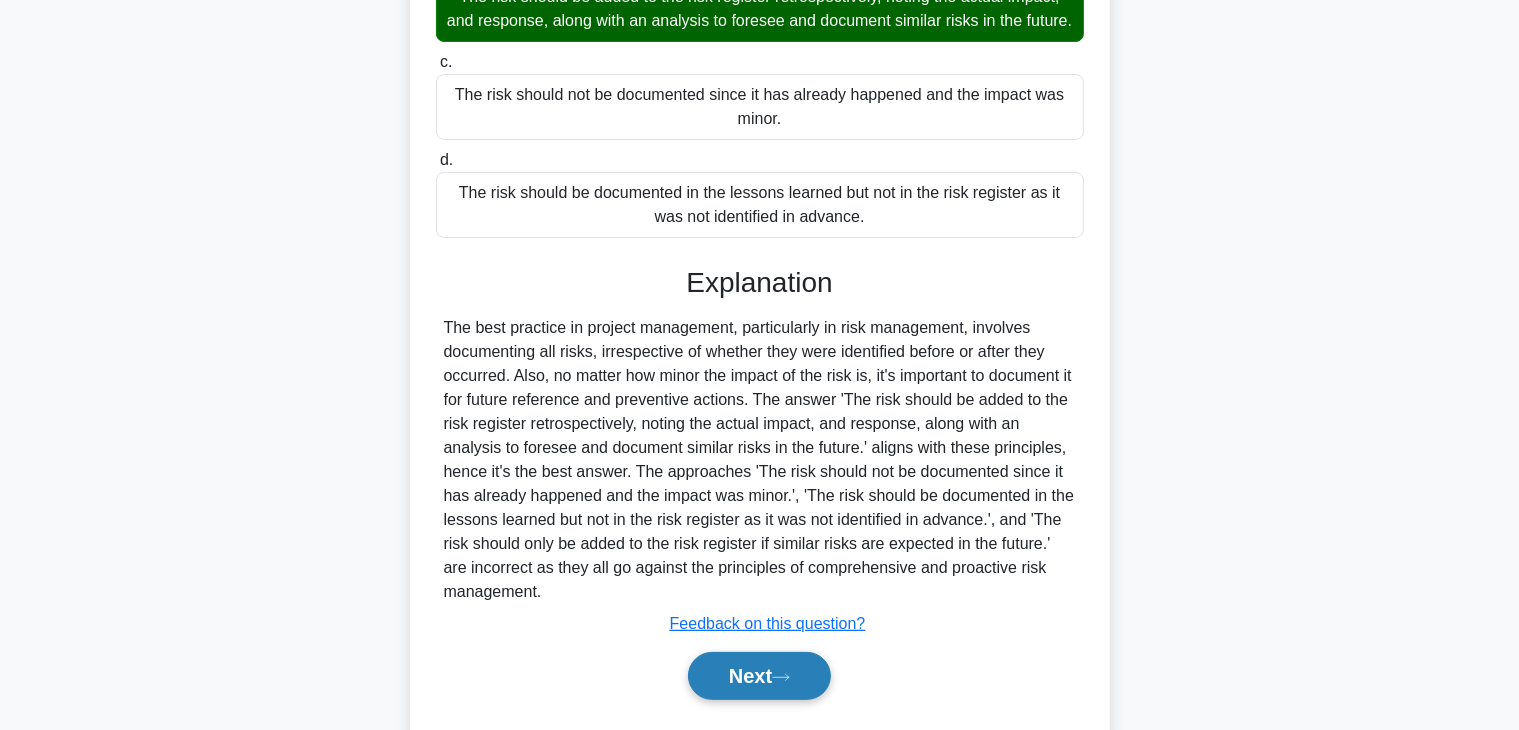 click on "Next" at bounding box center (759, 676) 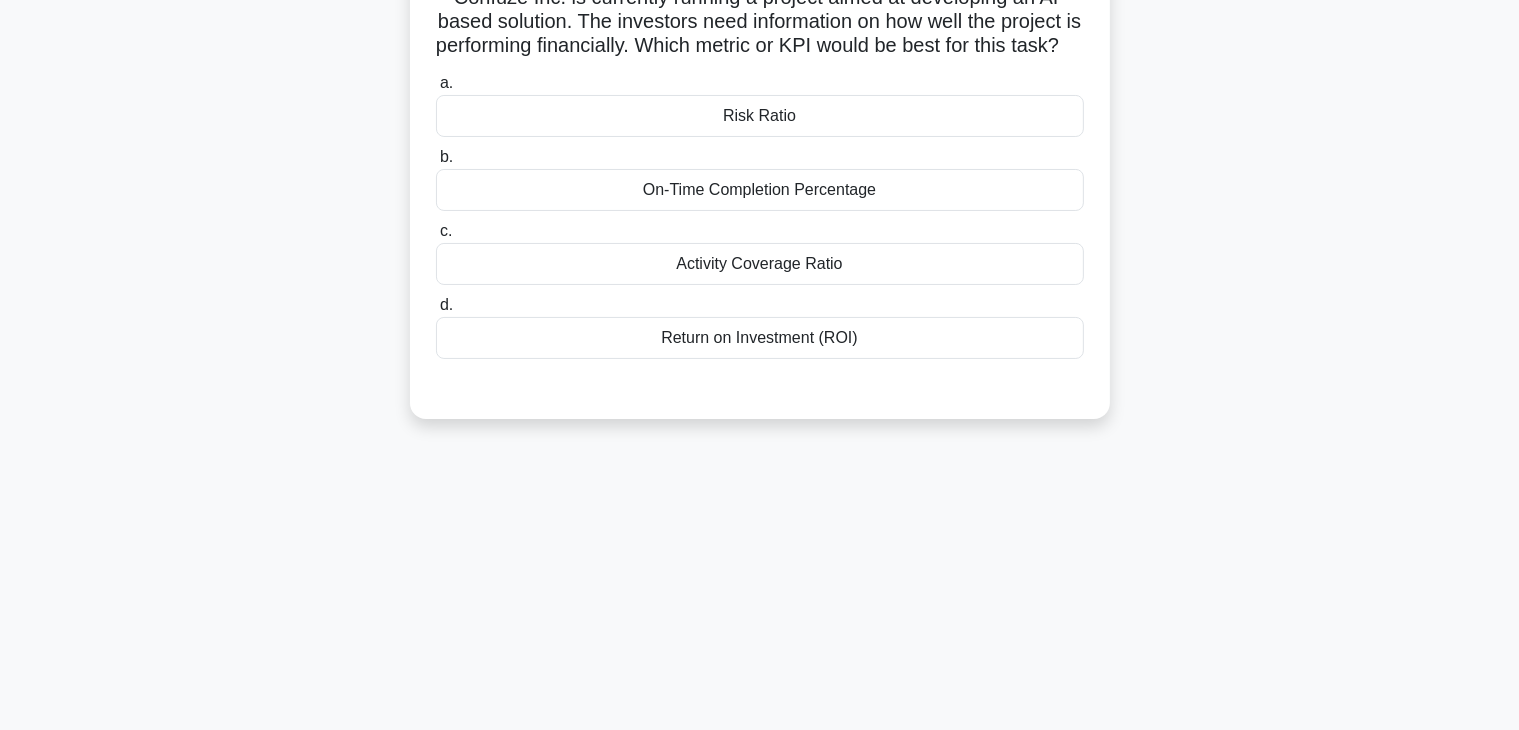 scroll, scrollTop: 0, scrollLeft: 0, axis: both 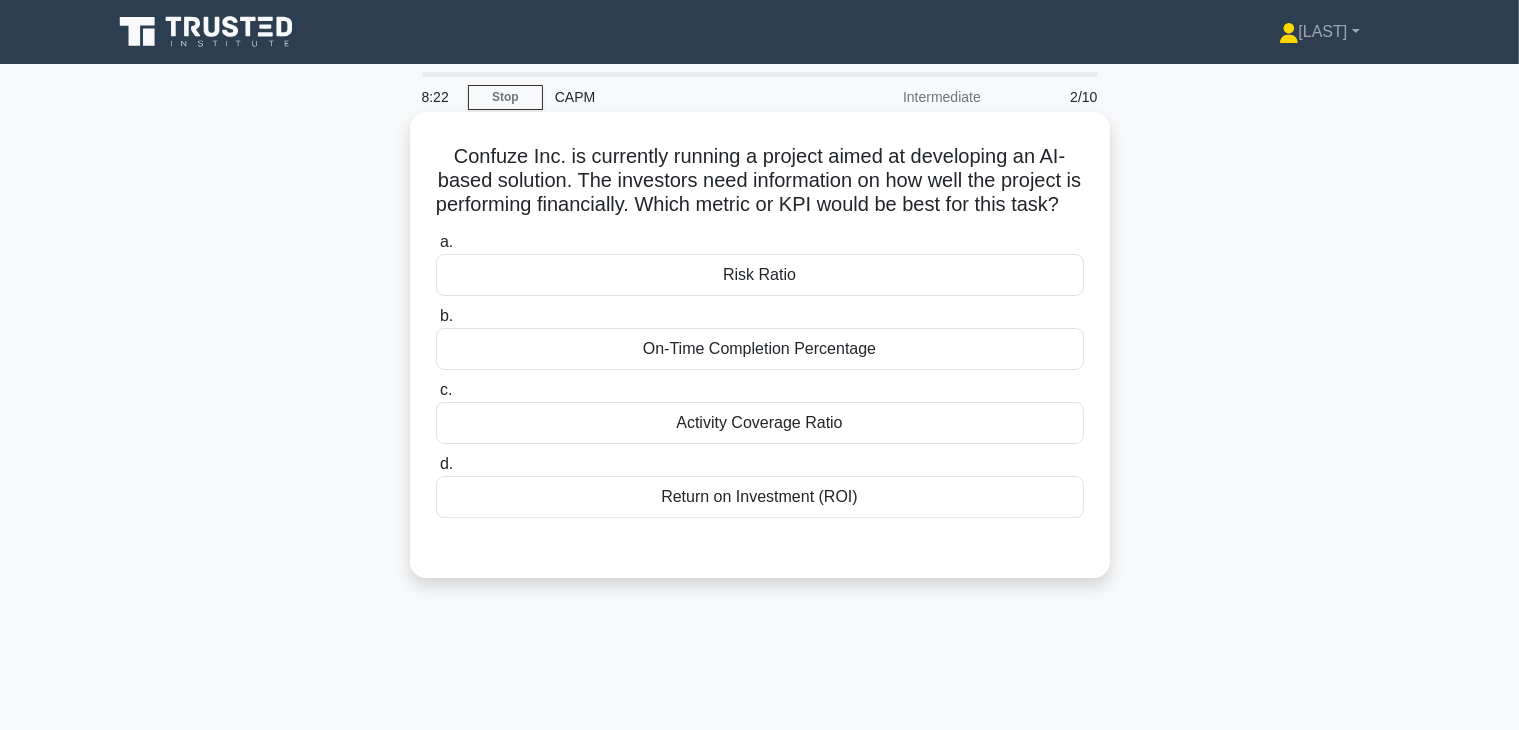 click on "Return on Investment (ROI)" at bounding box center [760, 497] 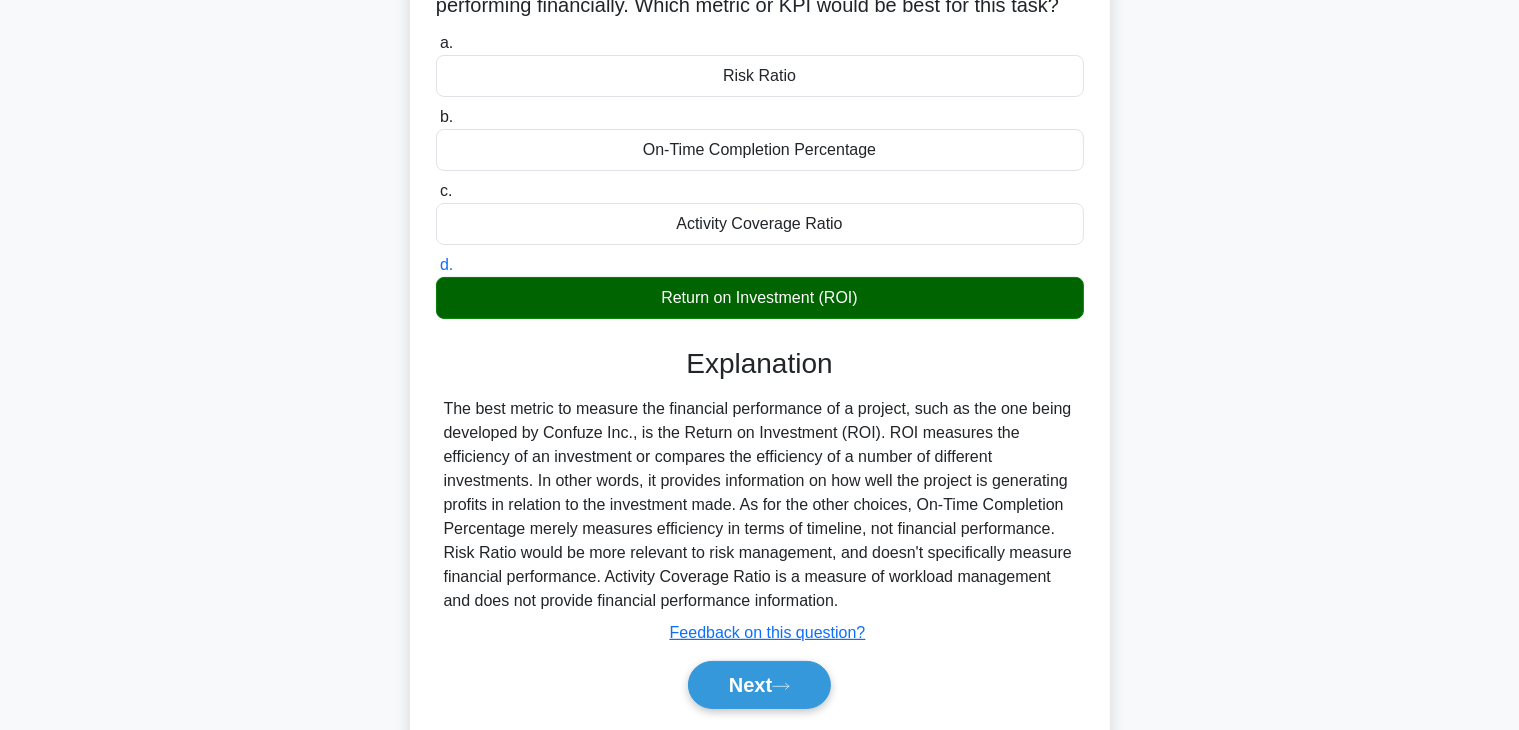 scroll, scrollTop: 200, scrollLeft: 0, axis: vertical 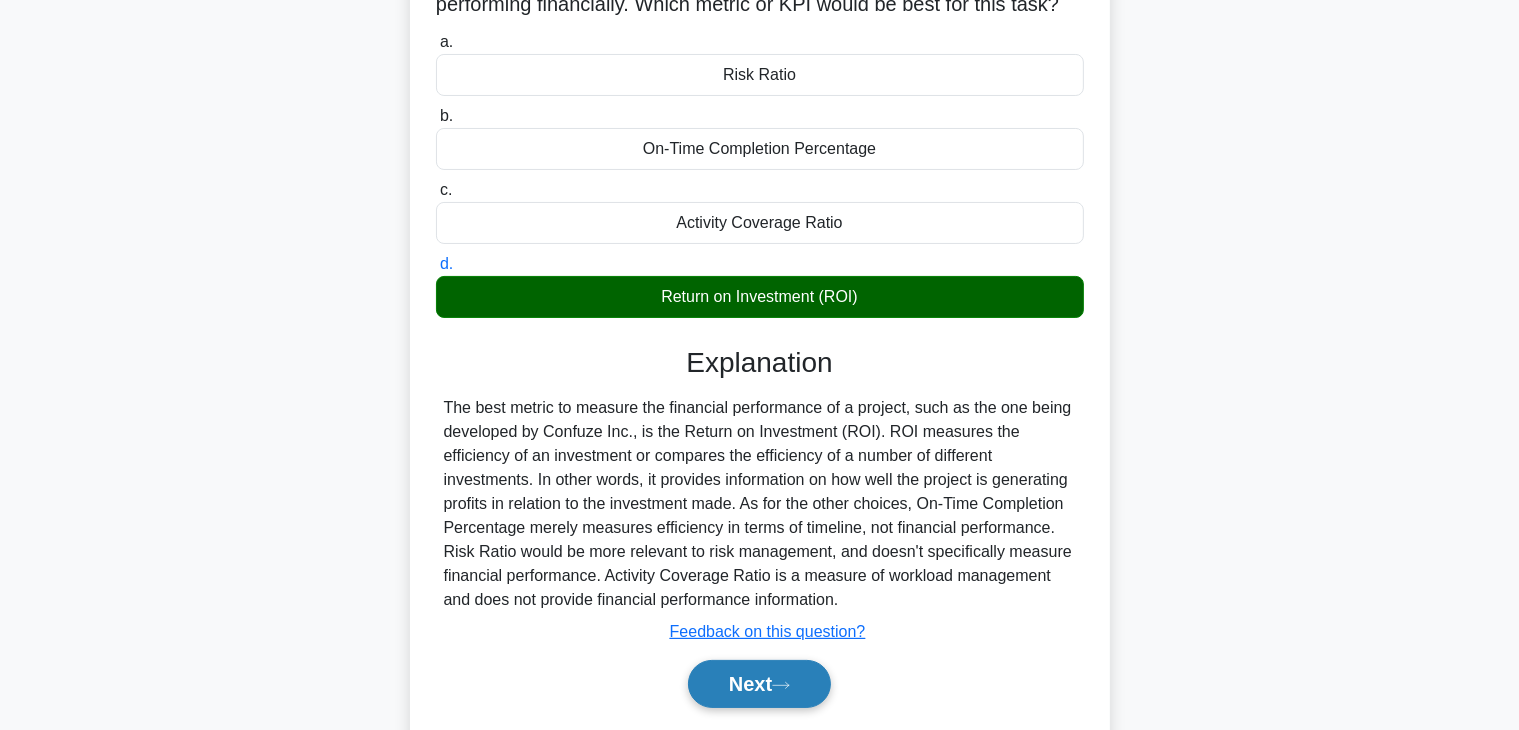 click on "Next" at bounding box center [759, 684] 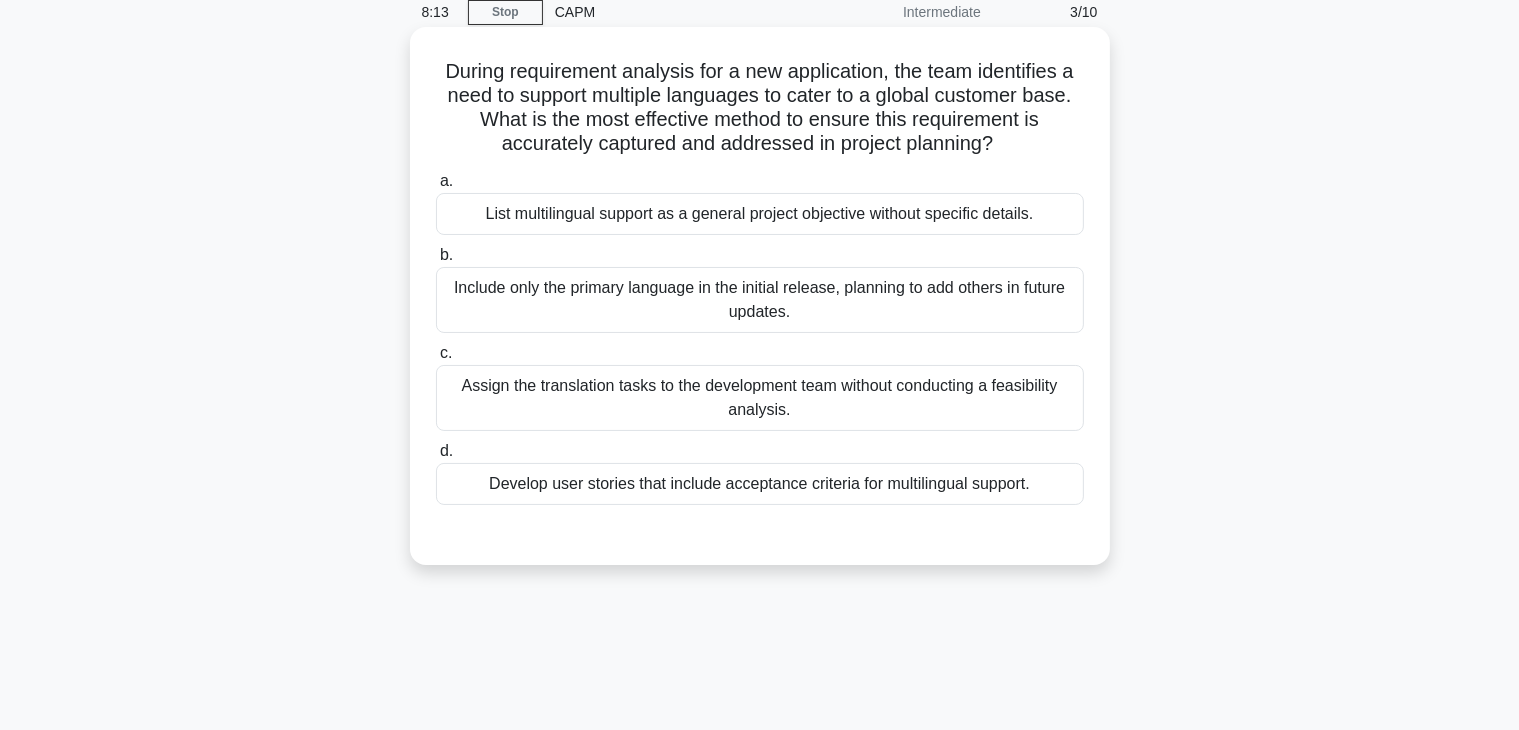 scroll, scrollTop: 0, scrollLeft: 0, axis: both 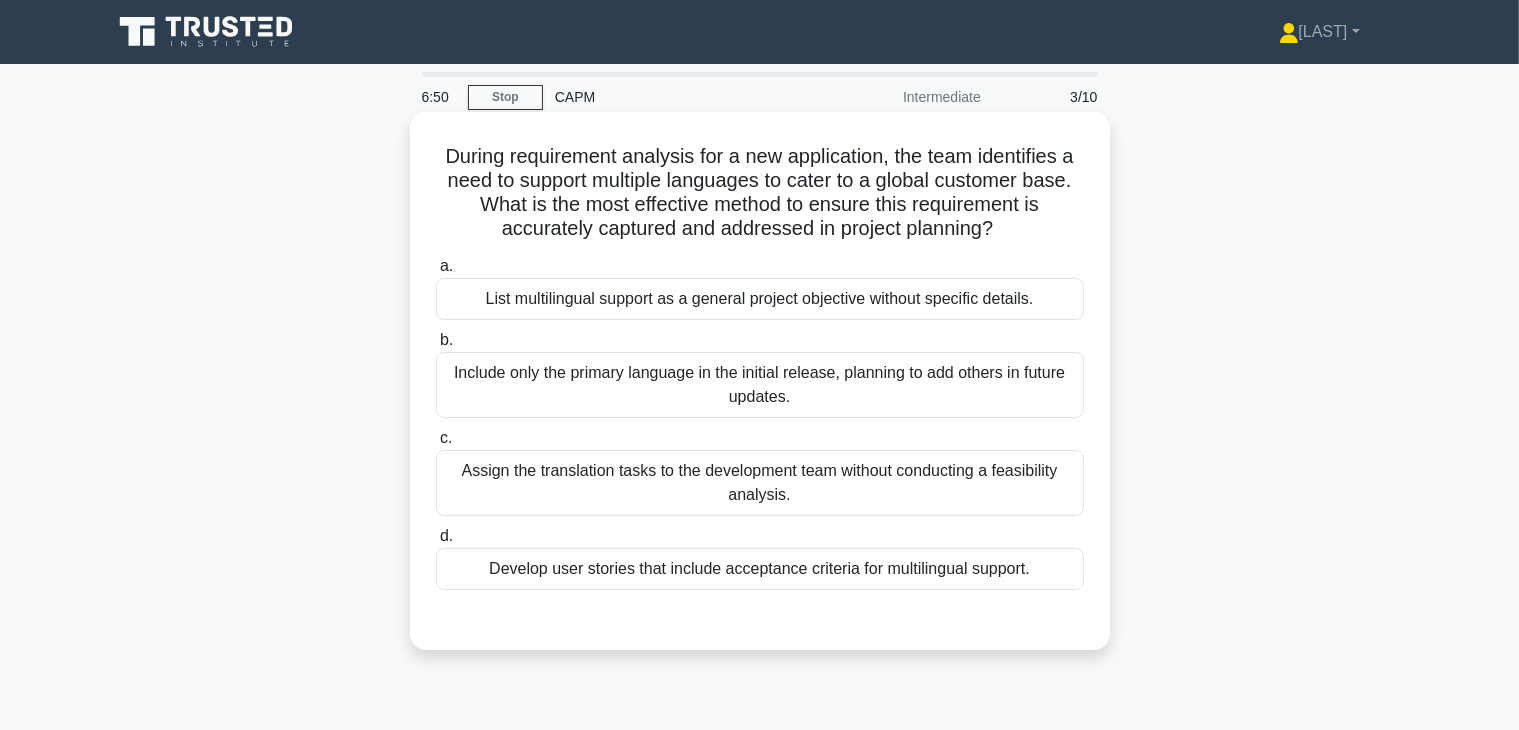 click on "Develop user stories that include acceptance criteria for multilingual support." at bounding box center (760, 569) 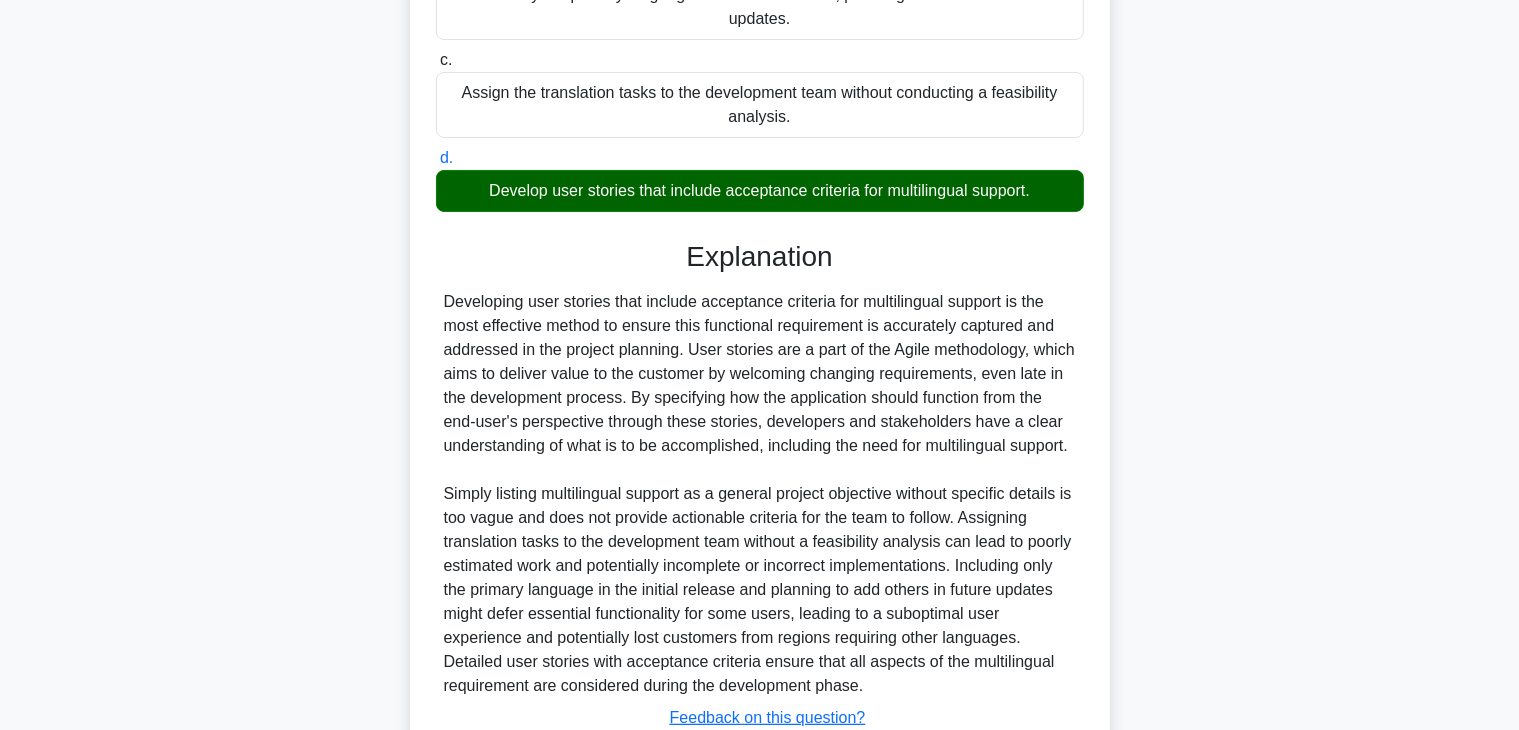 scroll, scrollTop: 500, scrollLeft: 0, axis: vertical 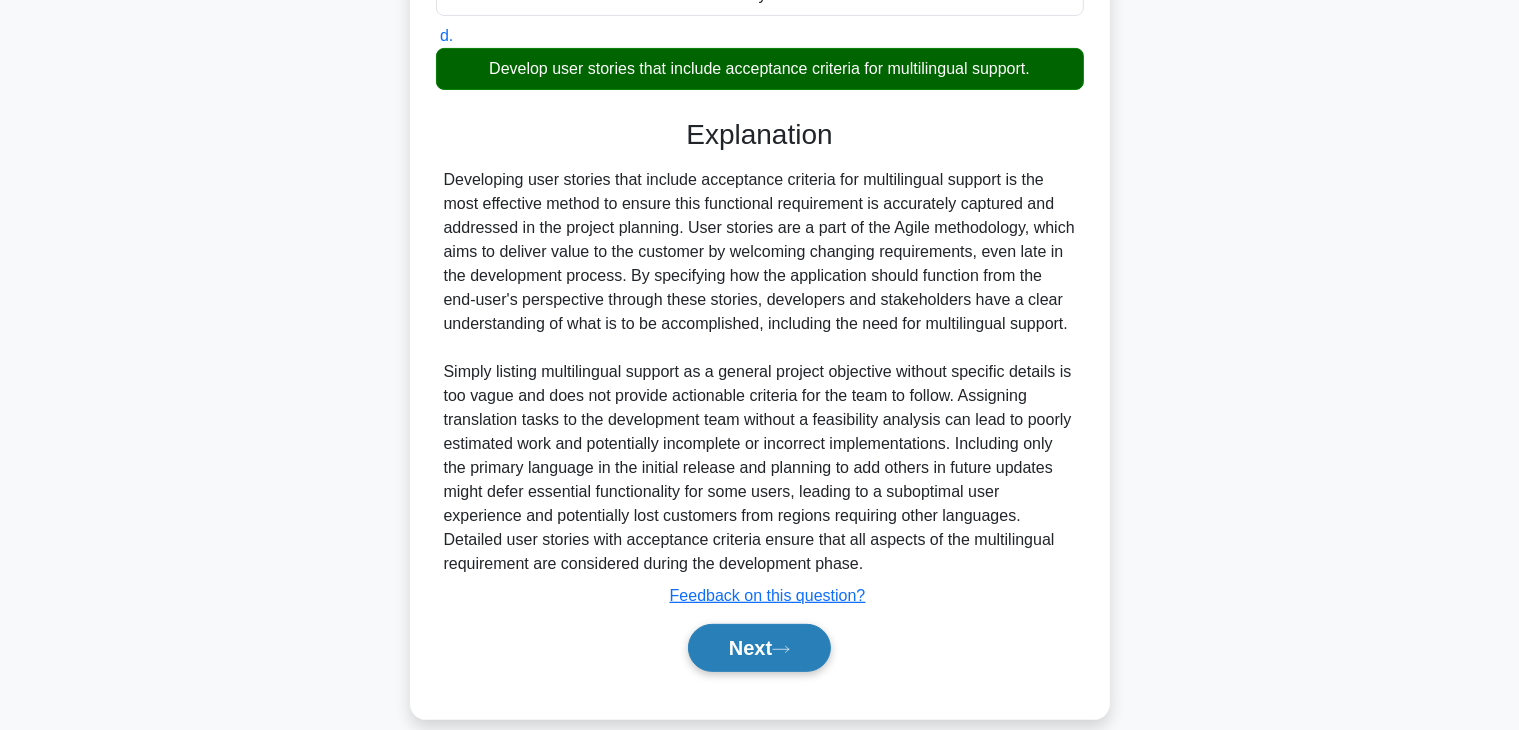 click on "Next" at bounding box center (759, 648) 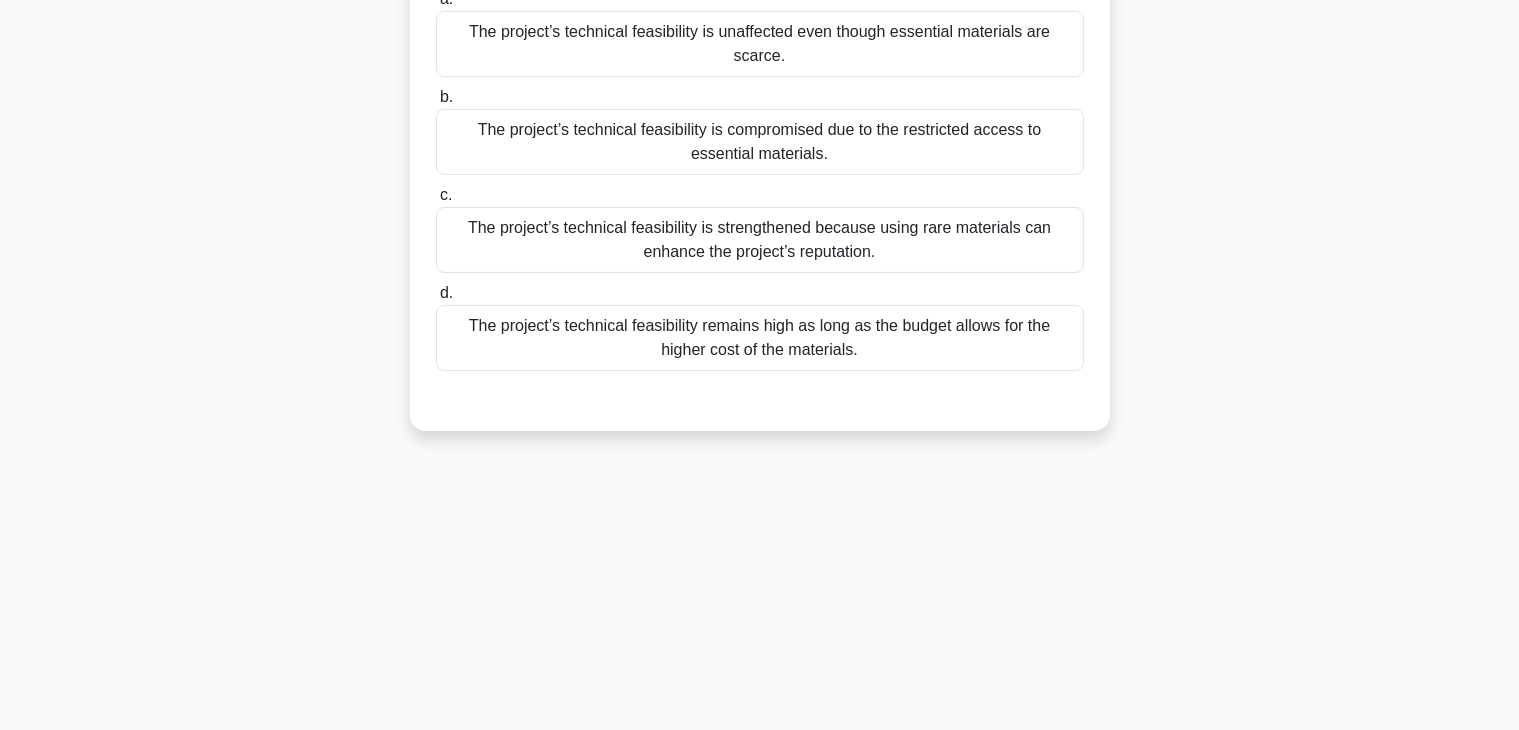 scroll, scrollTop: 51, scrollLeft: 0, axis: vertical 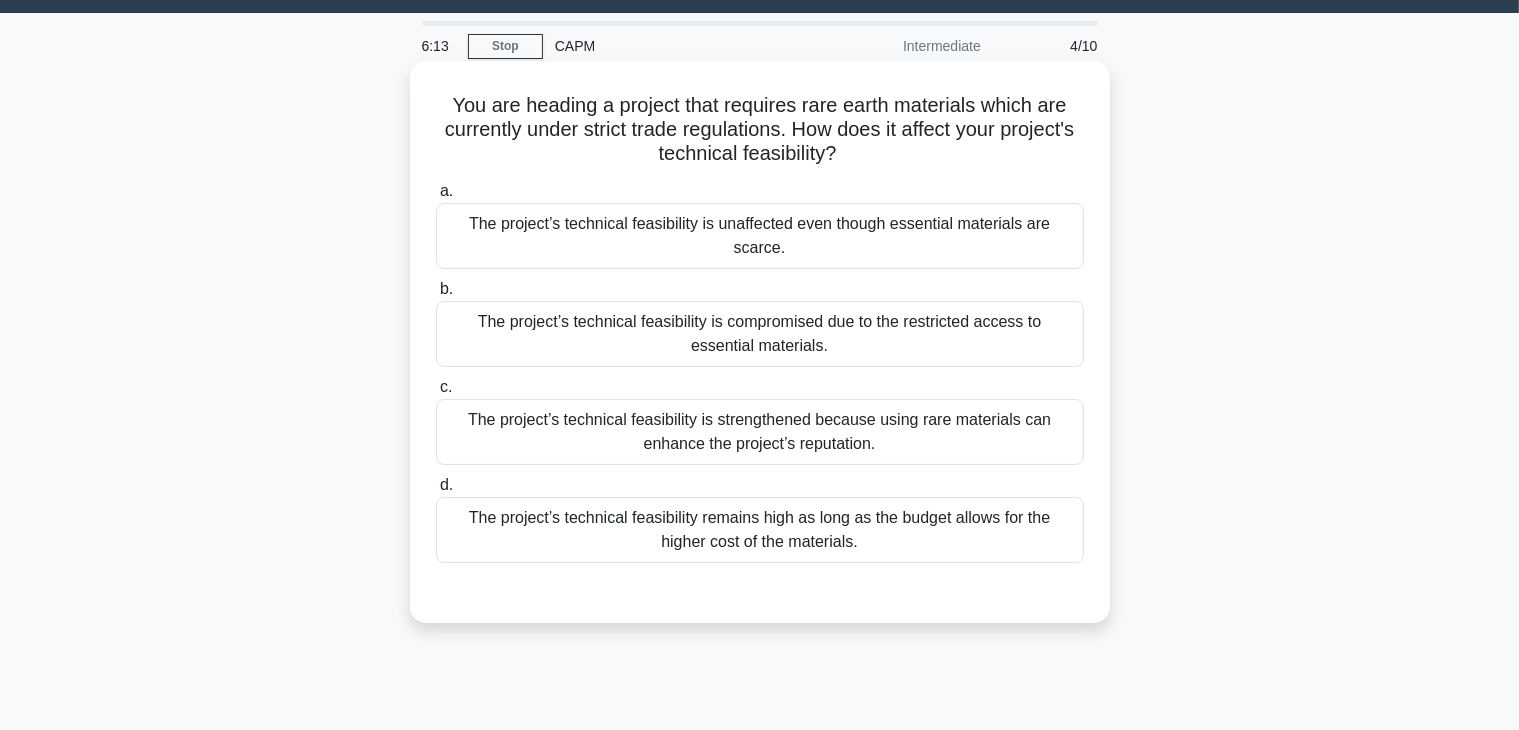 click on "The project’s technical feasibility is compromised due to the restricted access to essential materials." at bounding box center (760, 334) 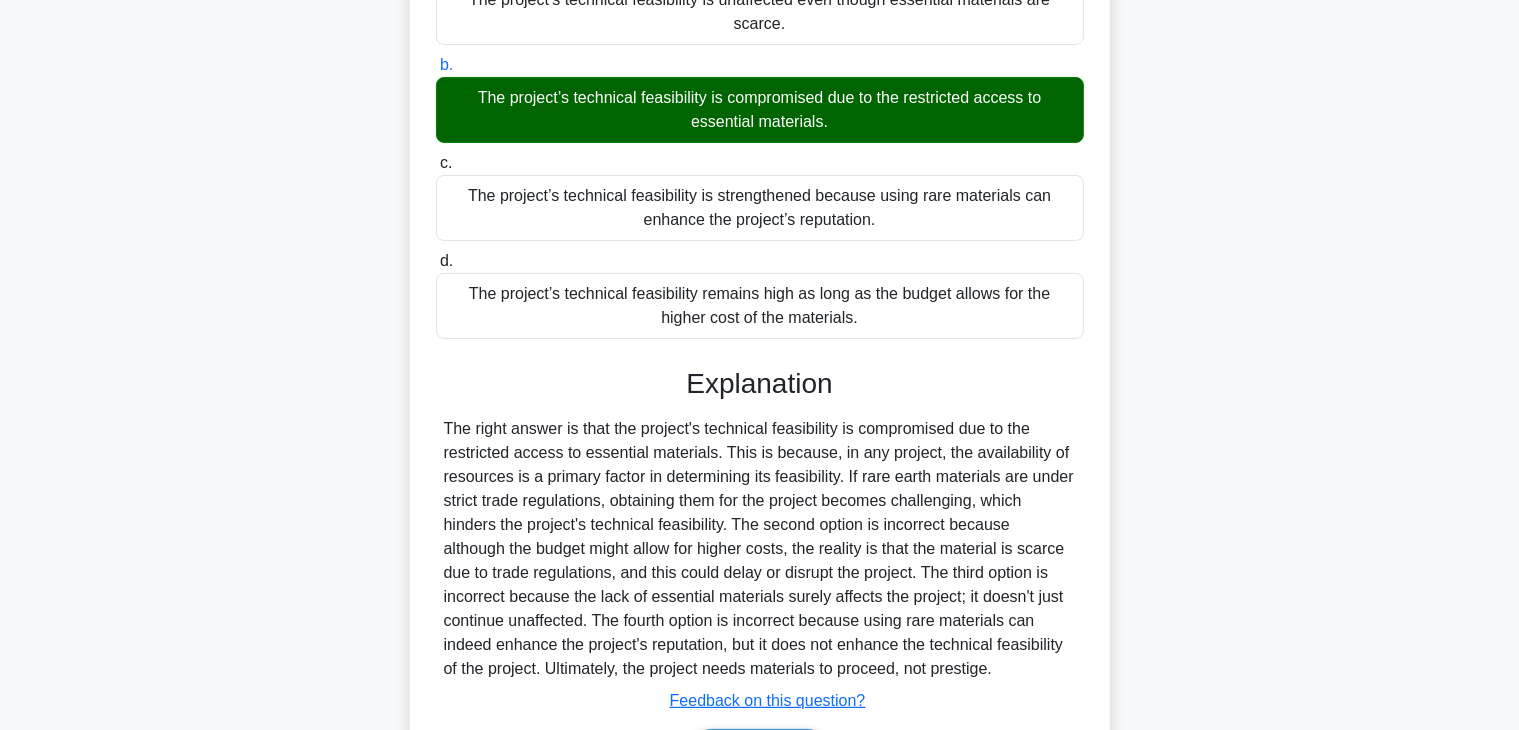 scroll, scrollTop: 382, scrollLeft: 0, axis: vertical 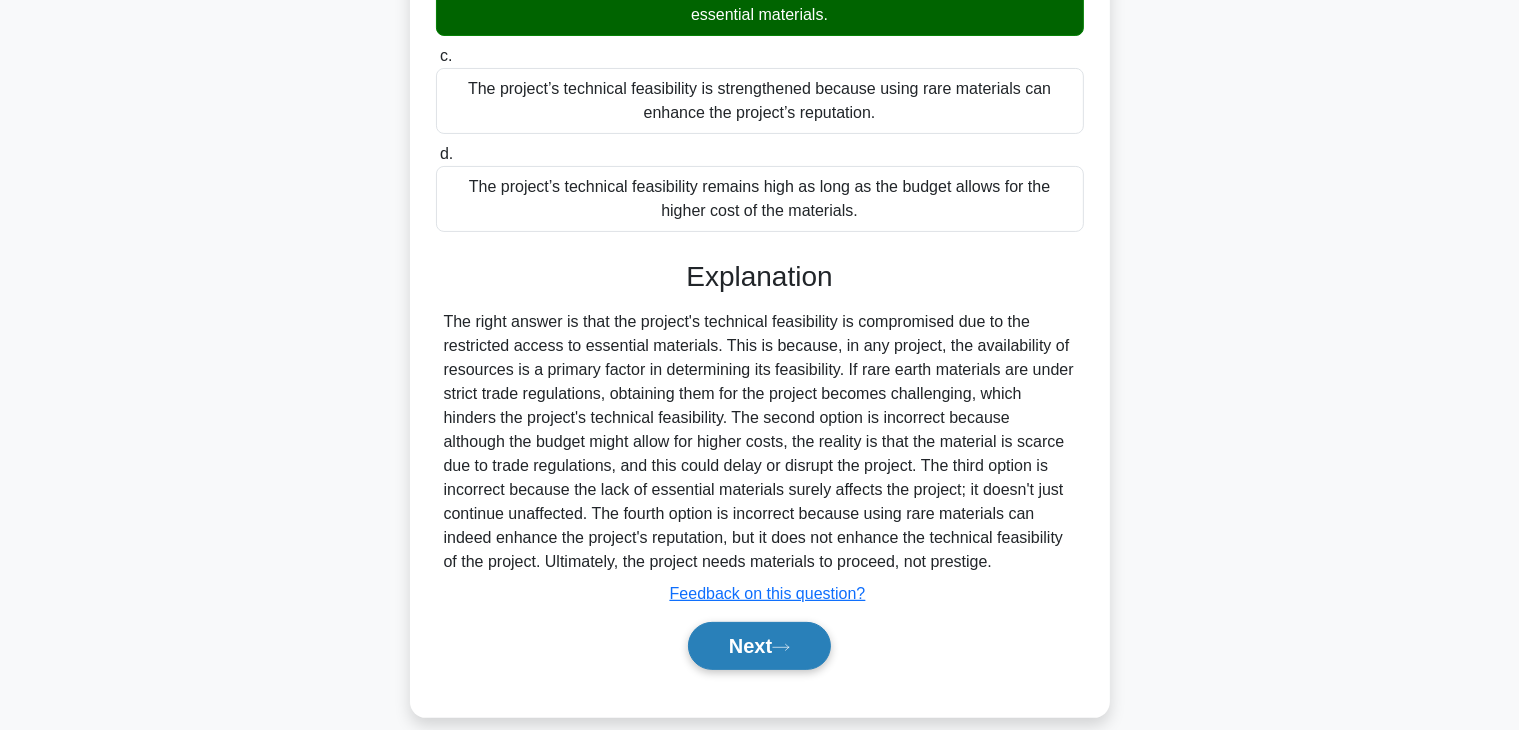 click on "Next" at bounding box center (759, 646) 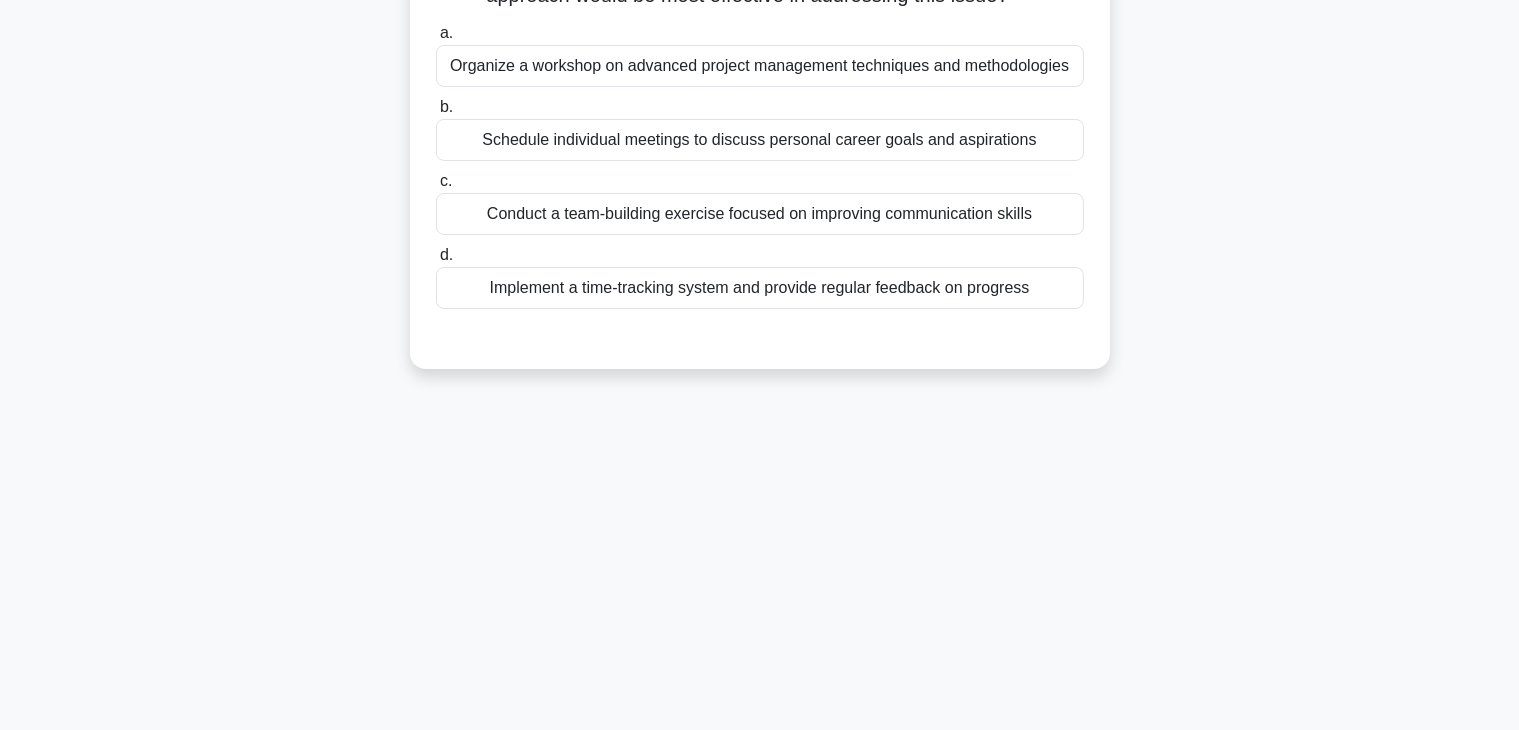 scroll, scrollTop: 0, scrollLeft: 0, axis: both 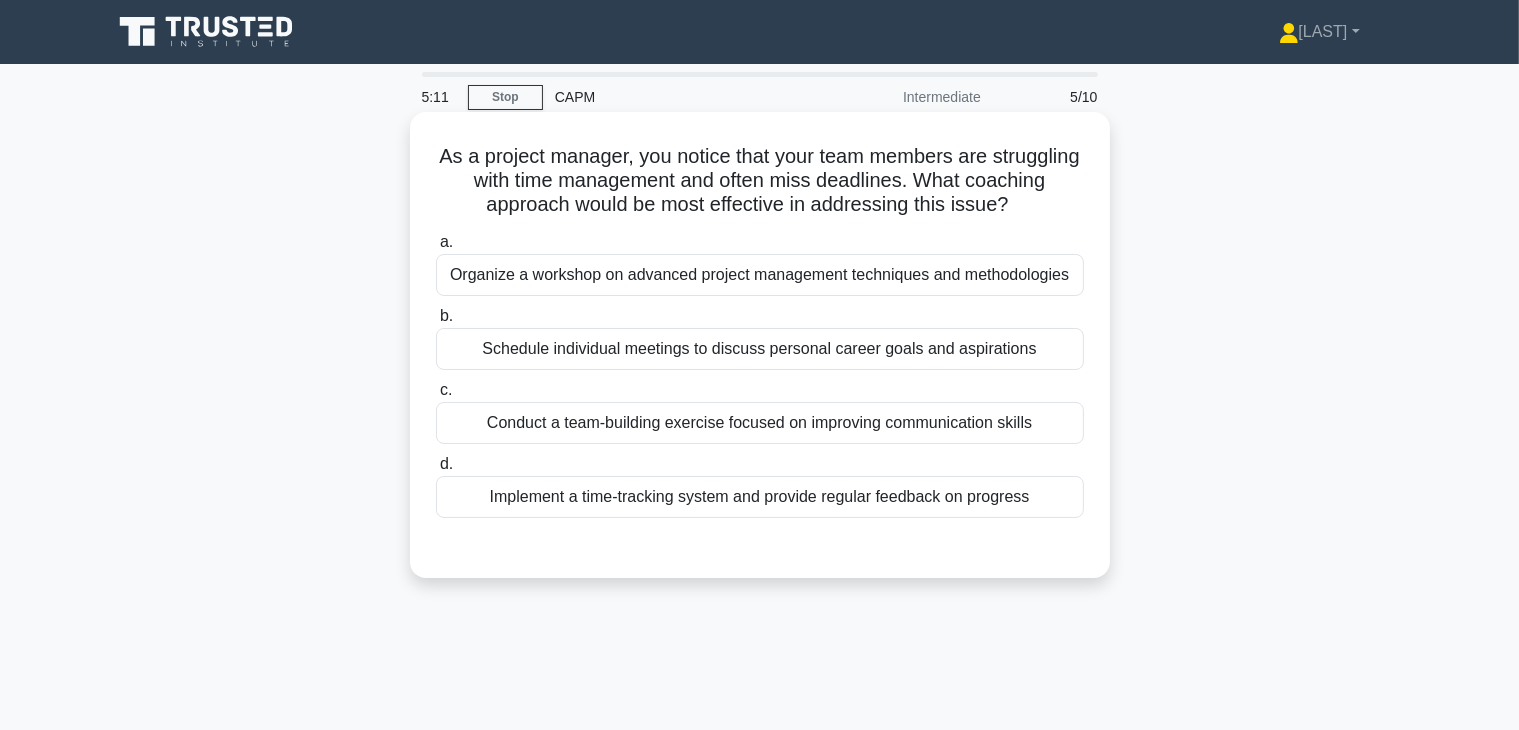 click on "Implement a time-tracking system and provide regular feedback on progress" at bounding box center (760, 497) 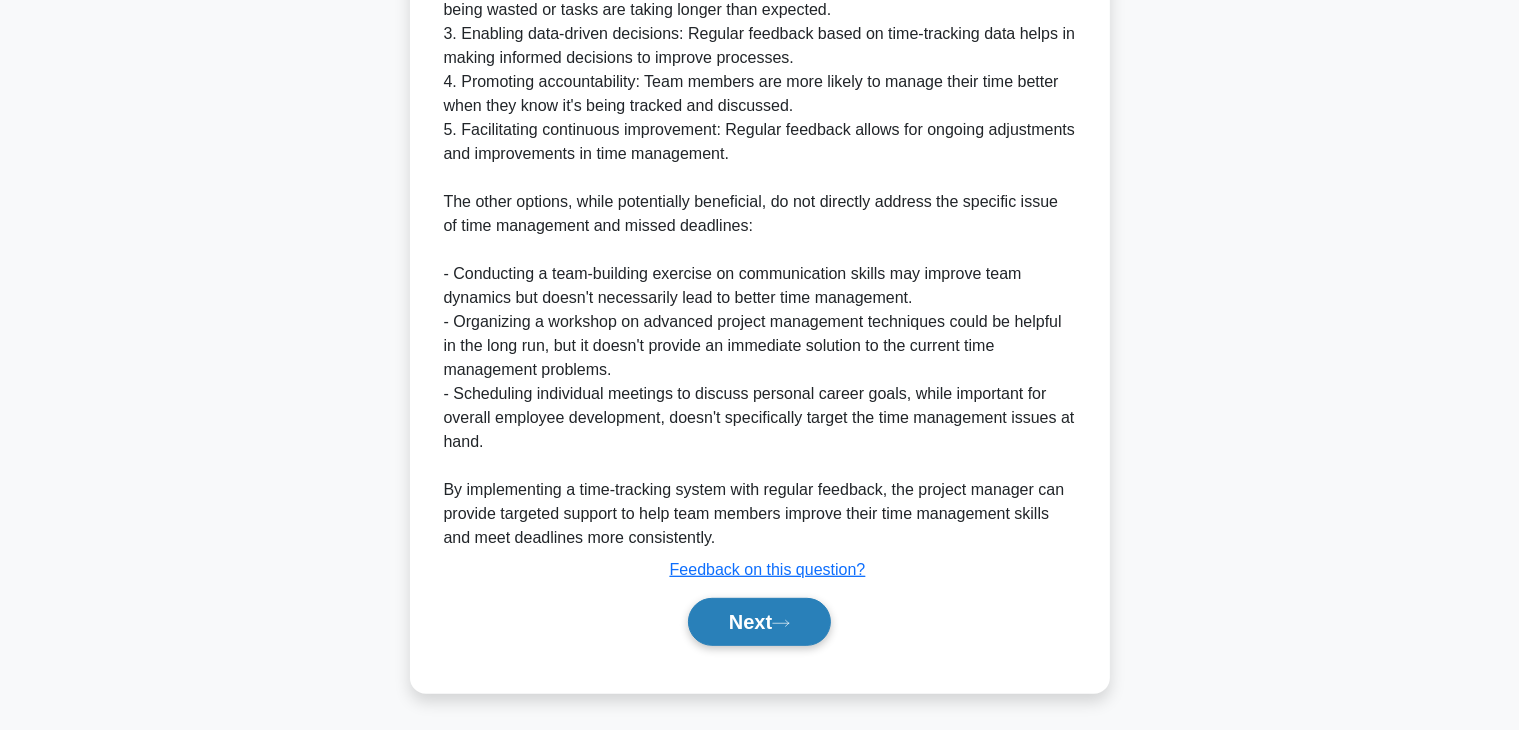 click on "Next" at bounding box center (759, 622) 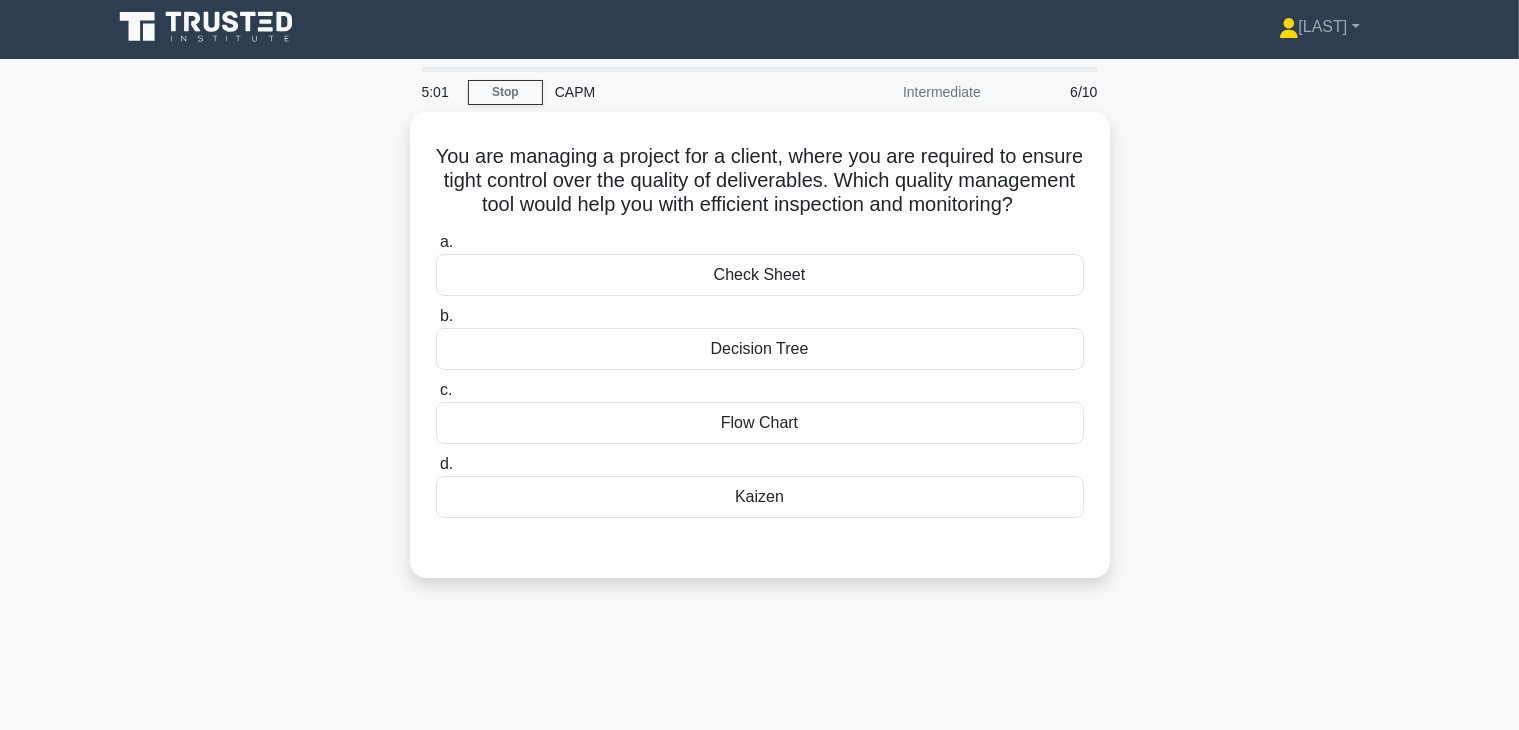scroll, scrollTop: 0, scrollLeft: 0, axis: both 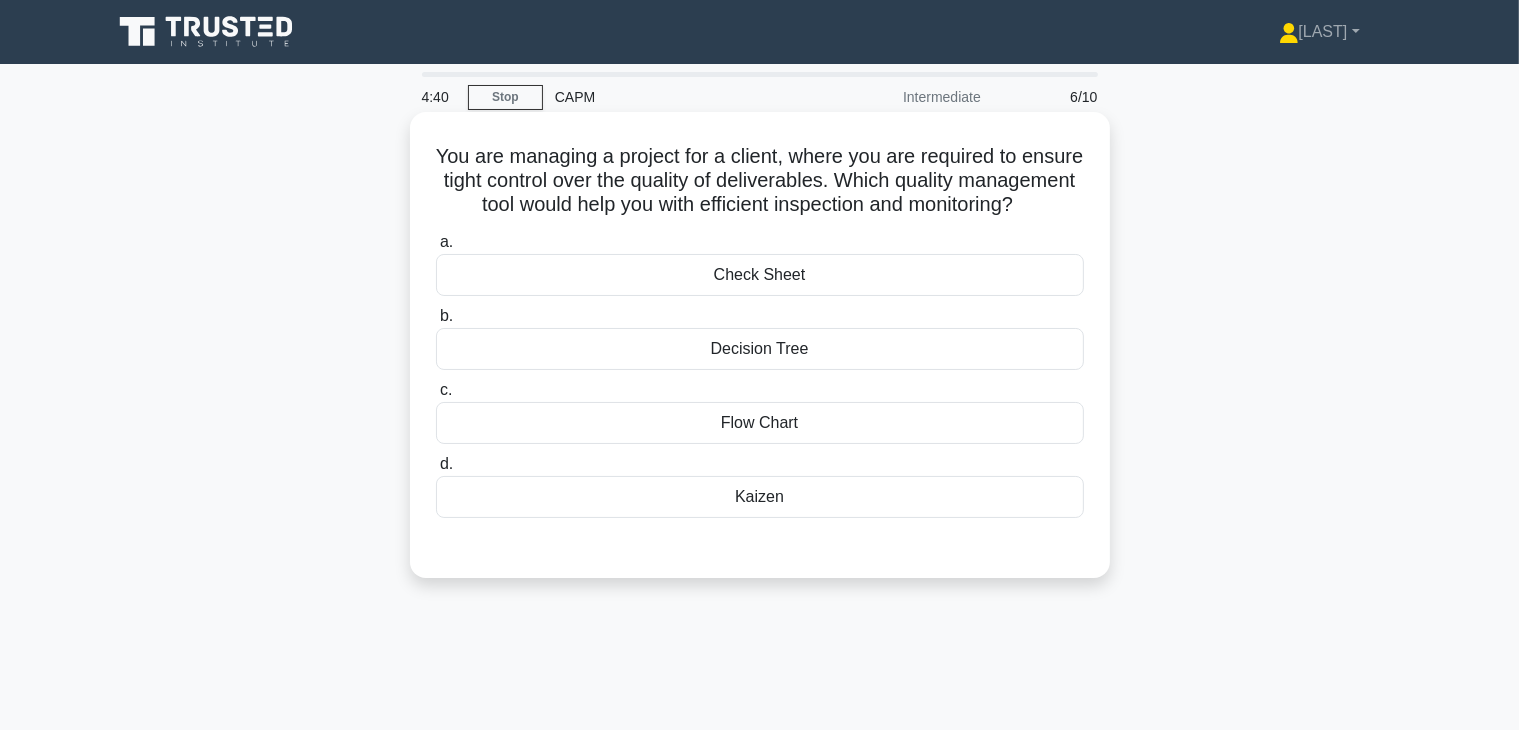 click on "Flow Chart" at bounding box center [760, 423] 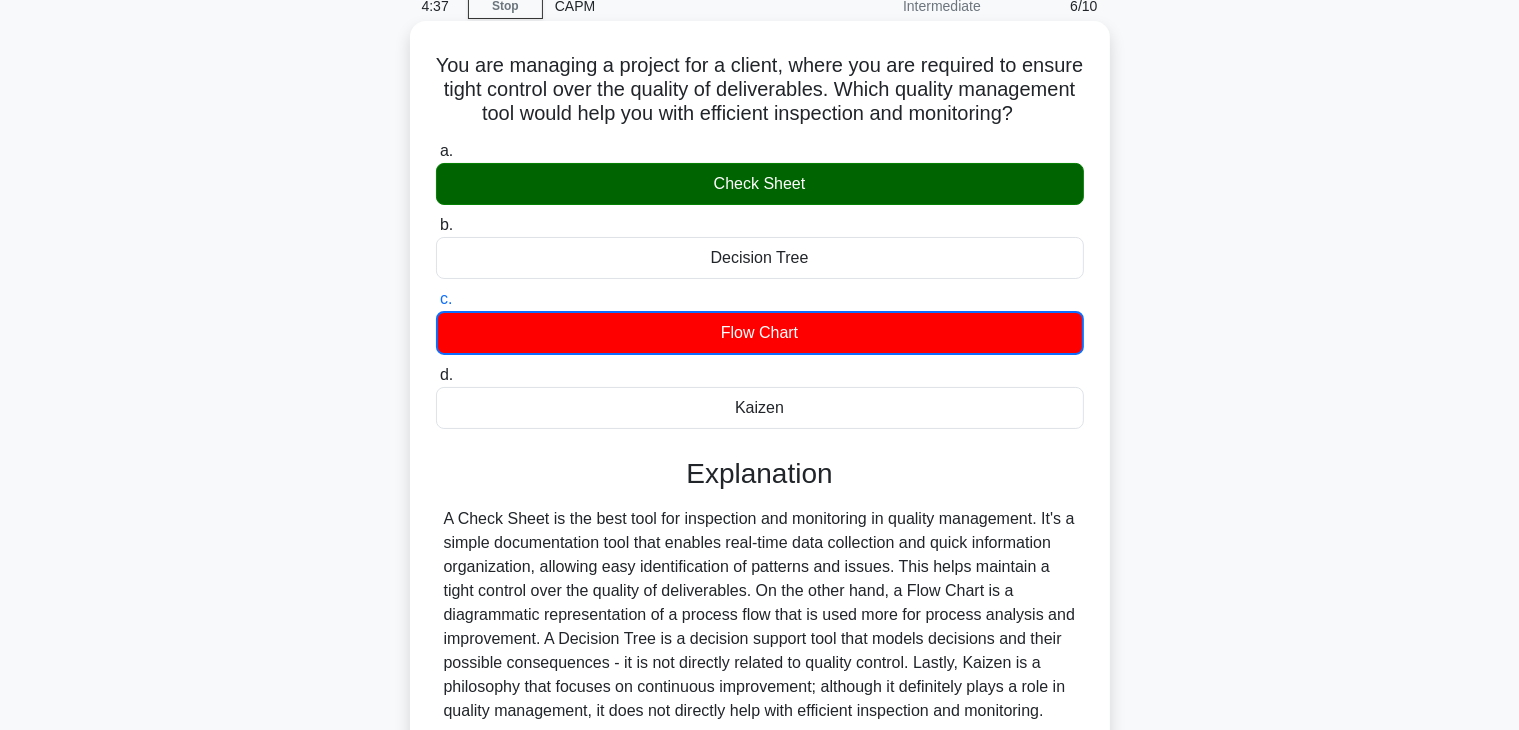 scroll, scrollTop: 200, scrollLeft: 0, axis: vertical 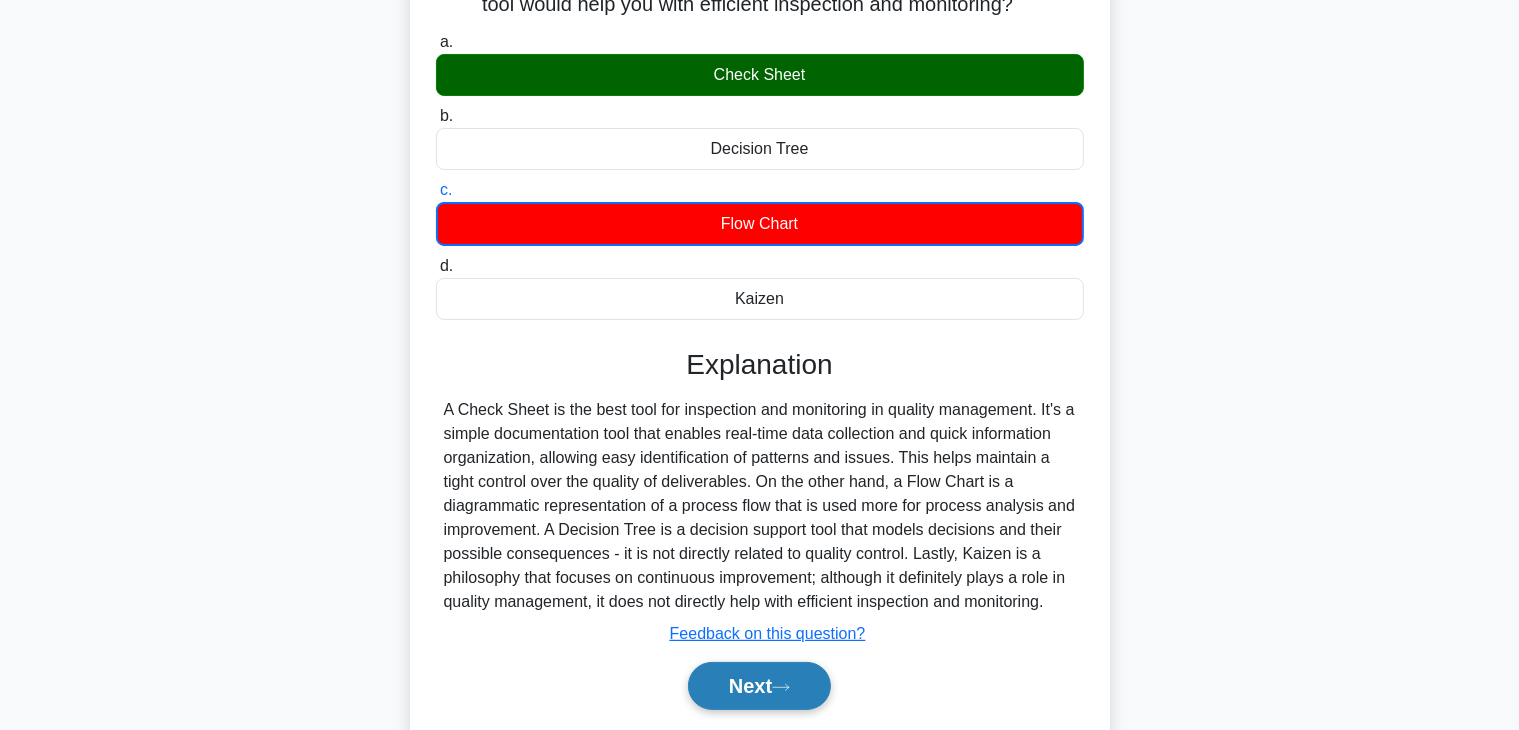 click on "Next" at bounding box center [759, 686] 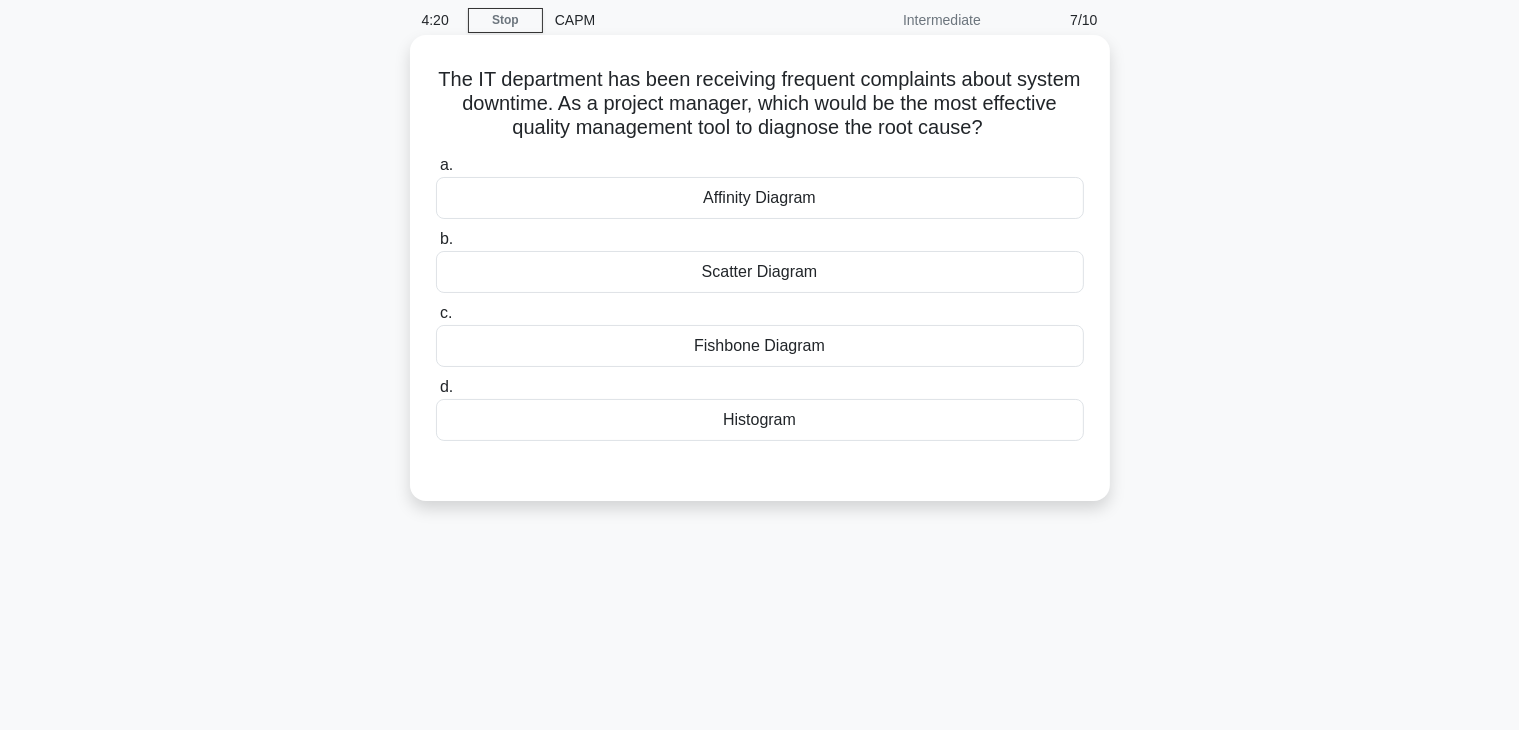 scroll, scrollTop: 0, scrollLeft: 0, axis: both 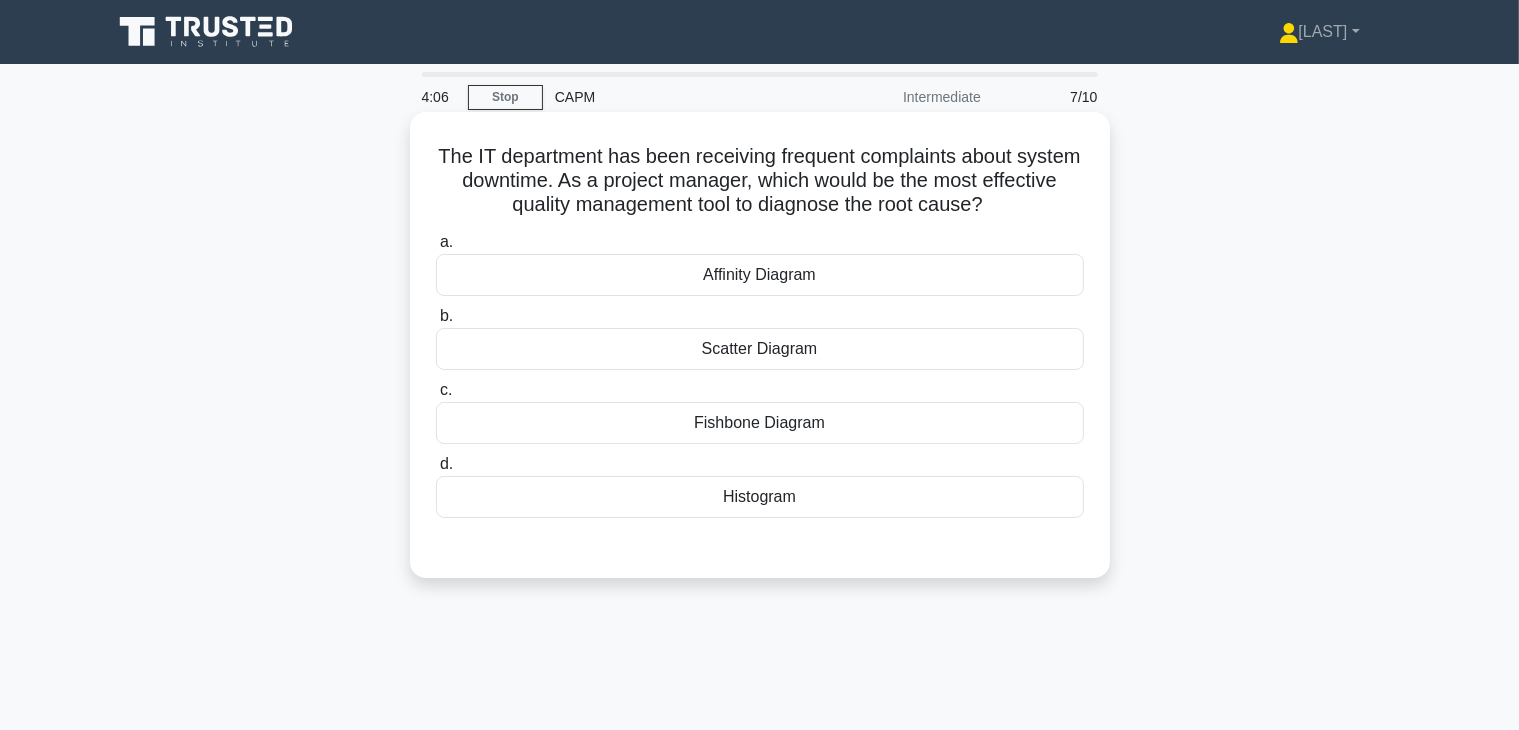 click on "Fishbone Diagram" at bounding box center [760, 423] 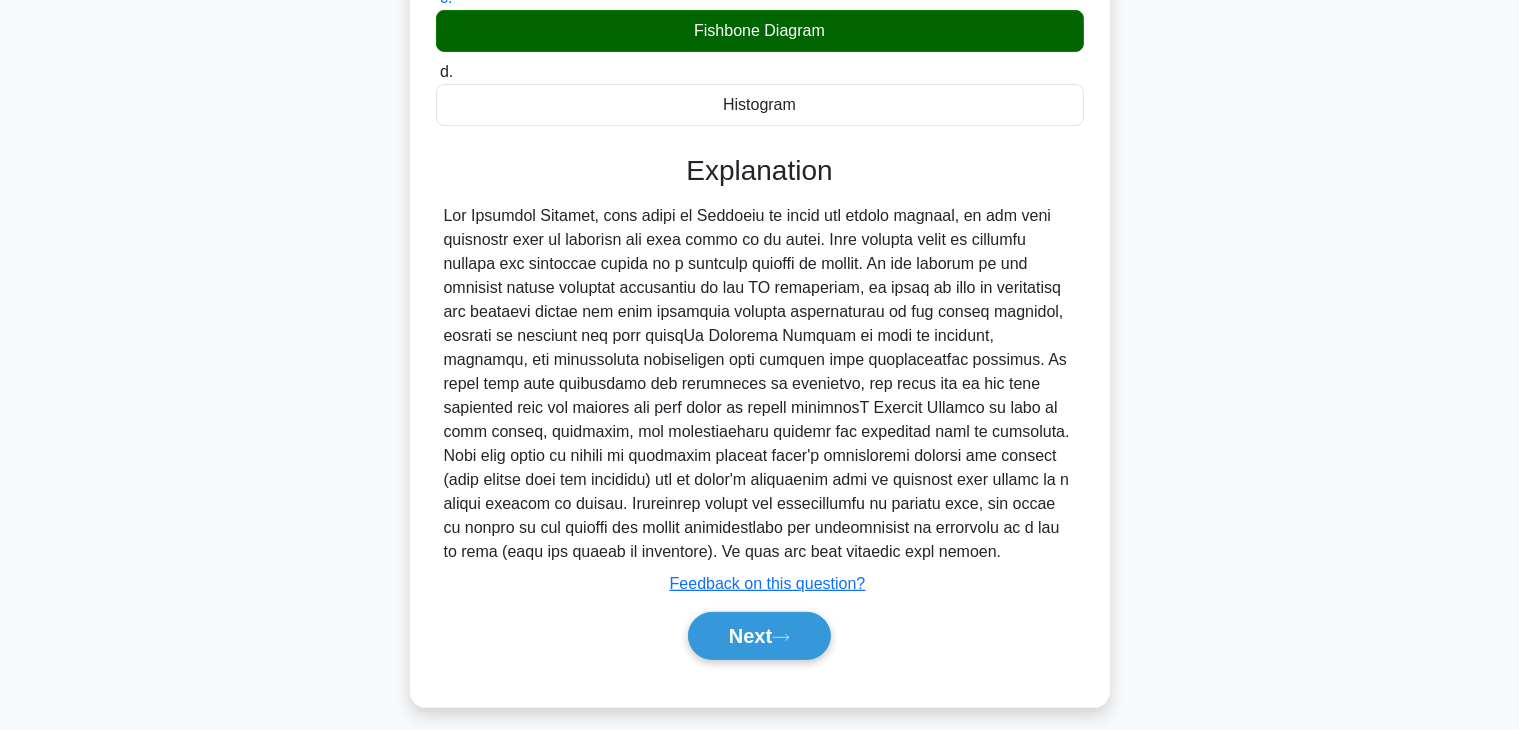 scroll, scrollTop: 406, scrollLeft: 0, axis: vertical 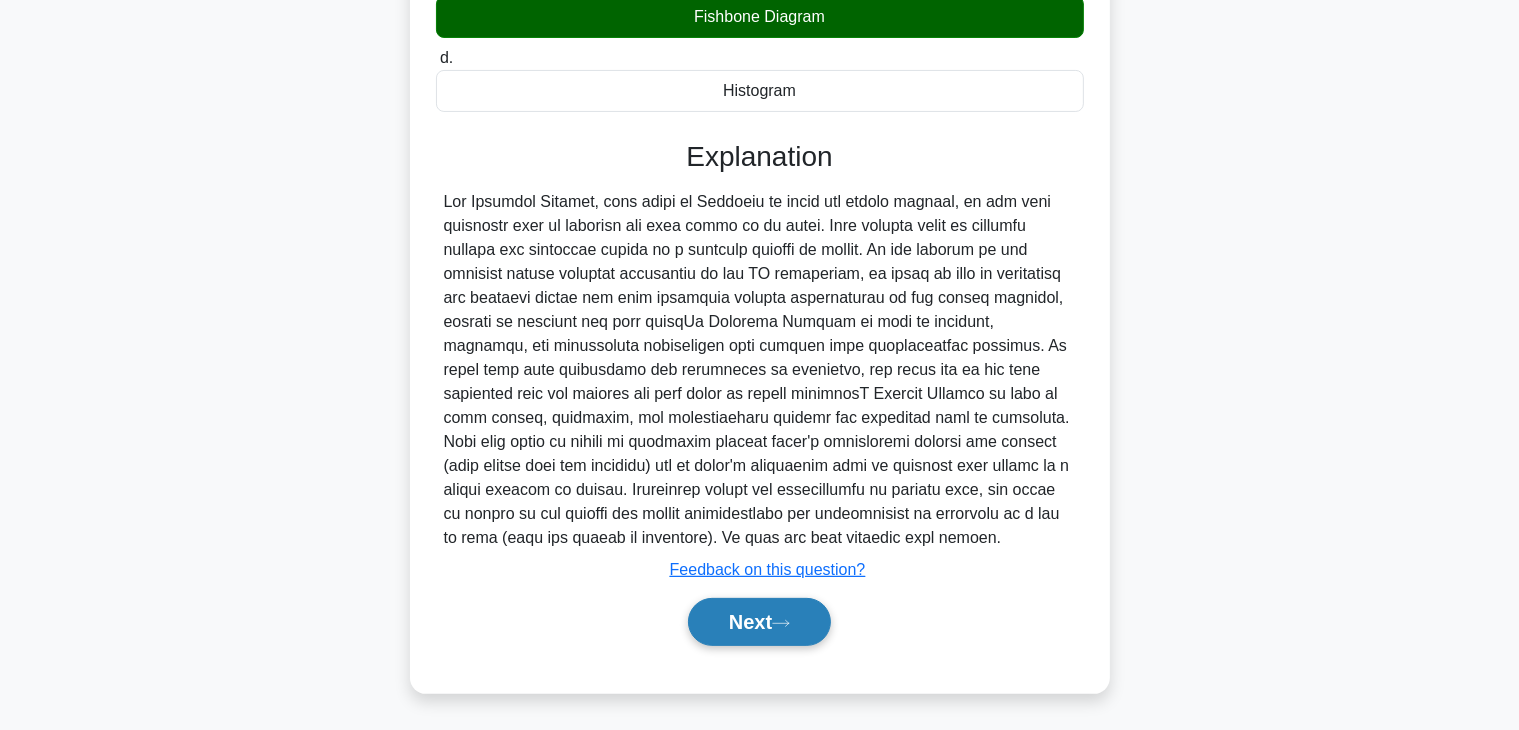 click on "Next" at bounding box center [759, 622] 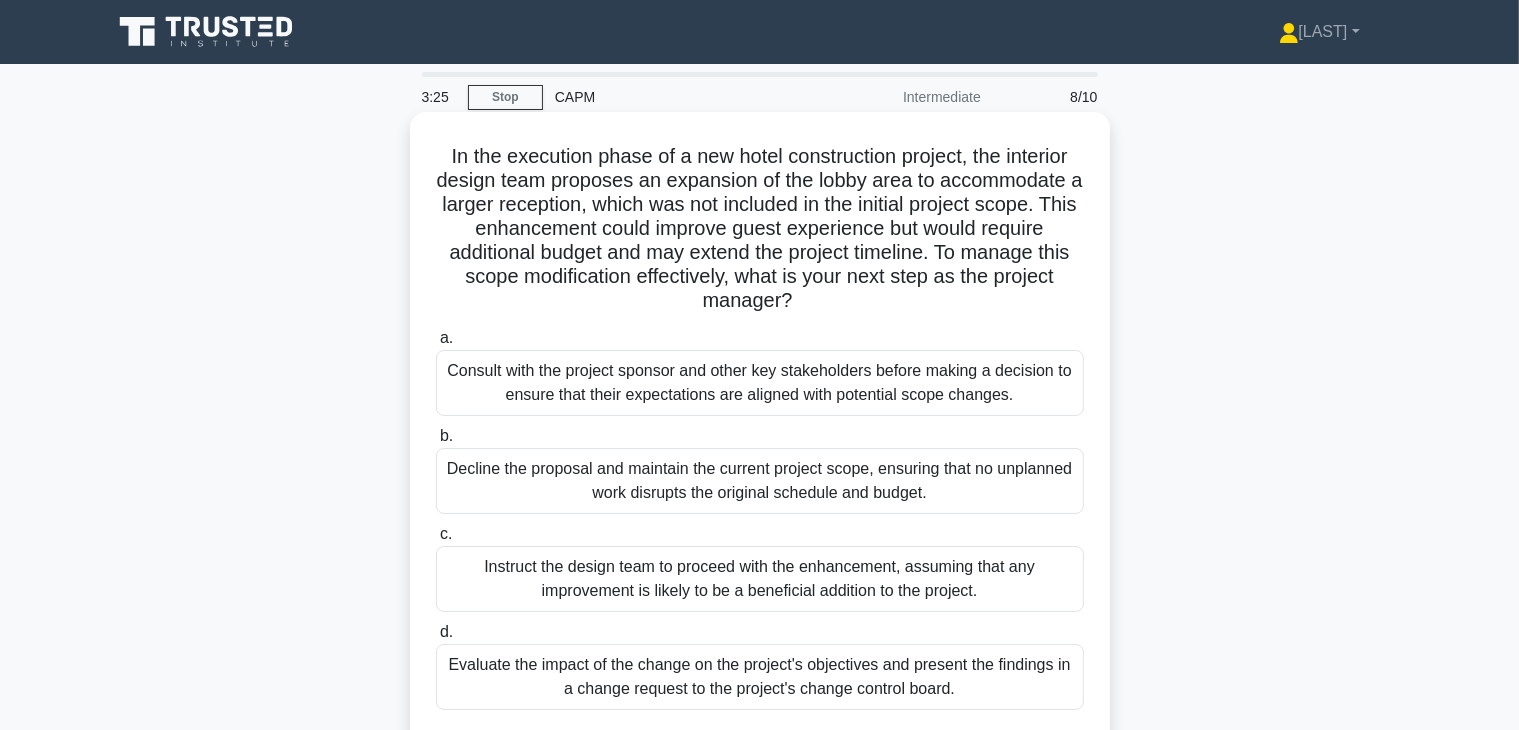 scroll, scrollTop: 100, scrollLeft: 0, axis: vertical 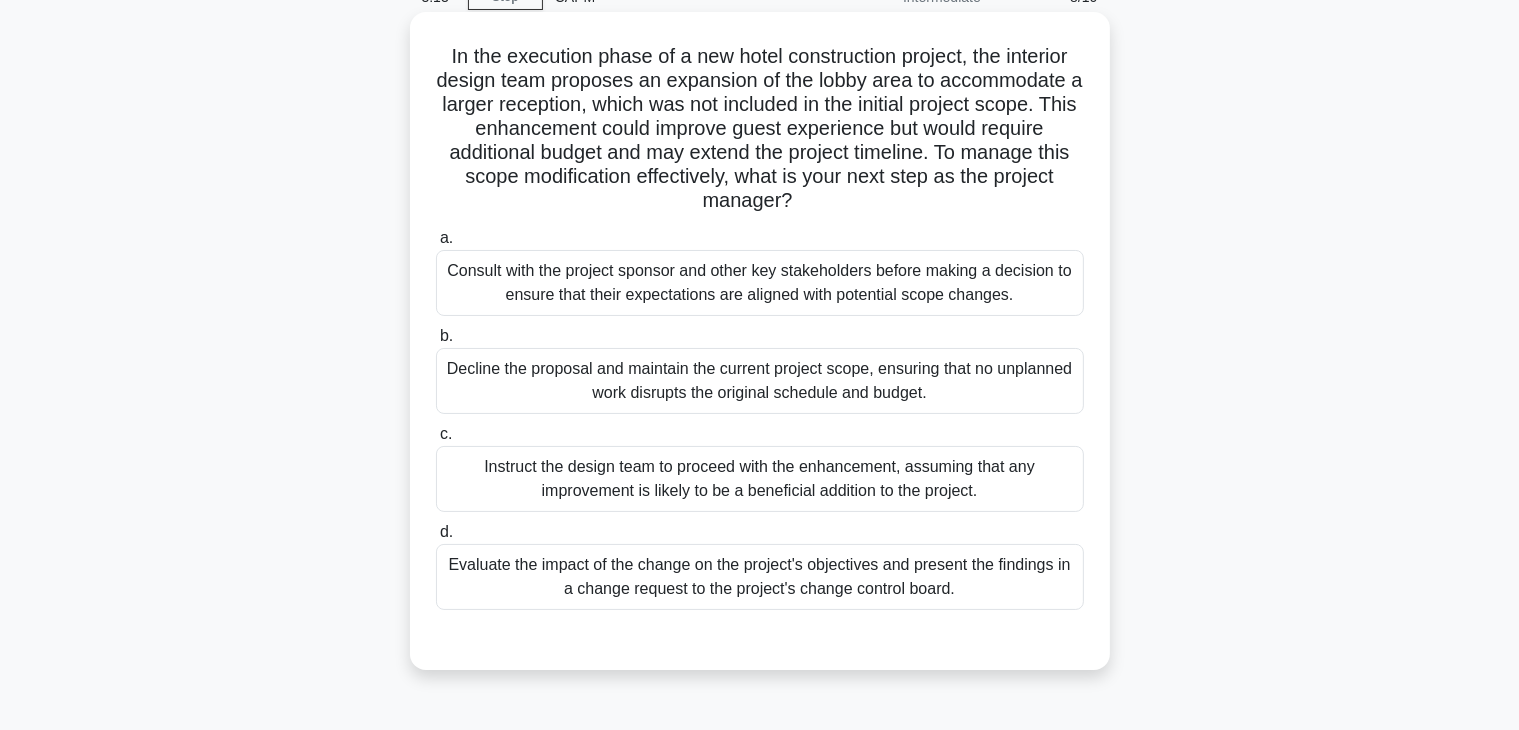click on "Evaluate the impact of the change on the project's objectives and present the findings in a change request to the project's change control board." at bounding box center [760, 577] 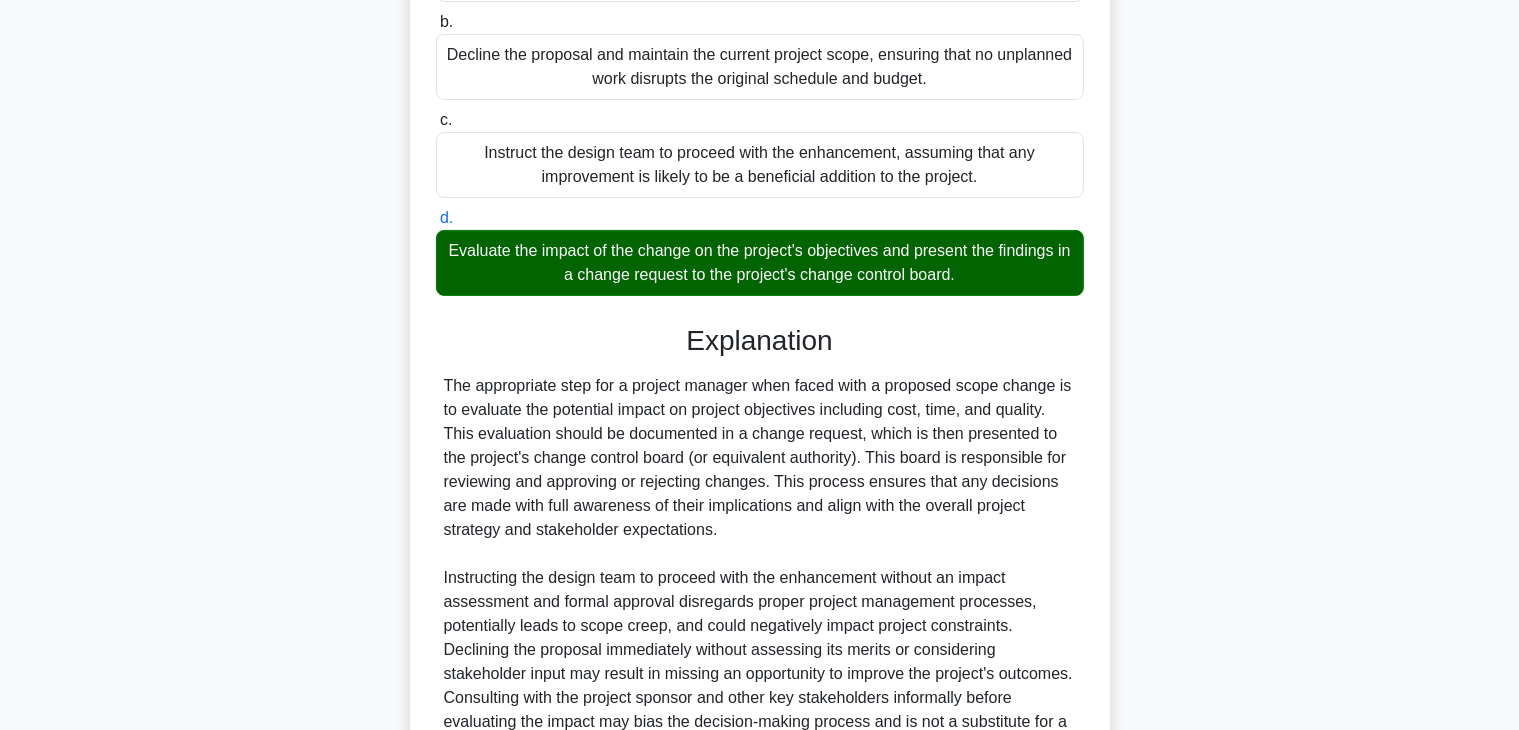 scroll, scrollTop: 622, scrollLeft: 0, axis: vertical 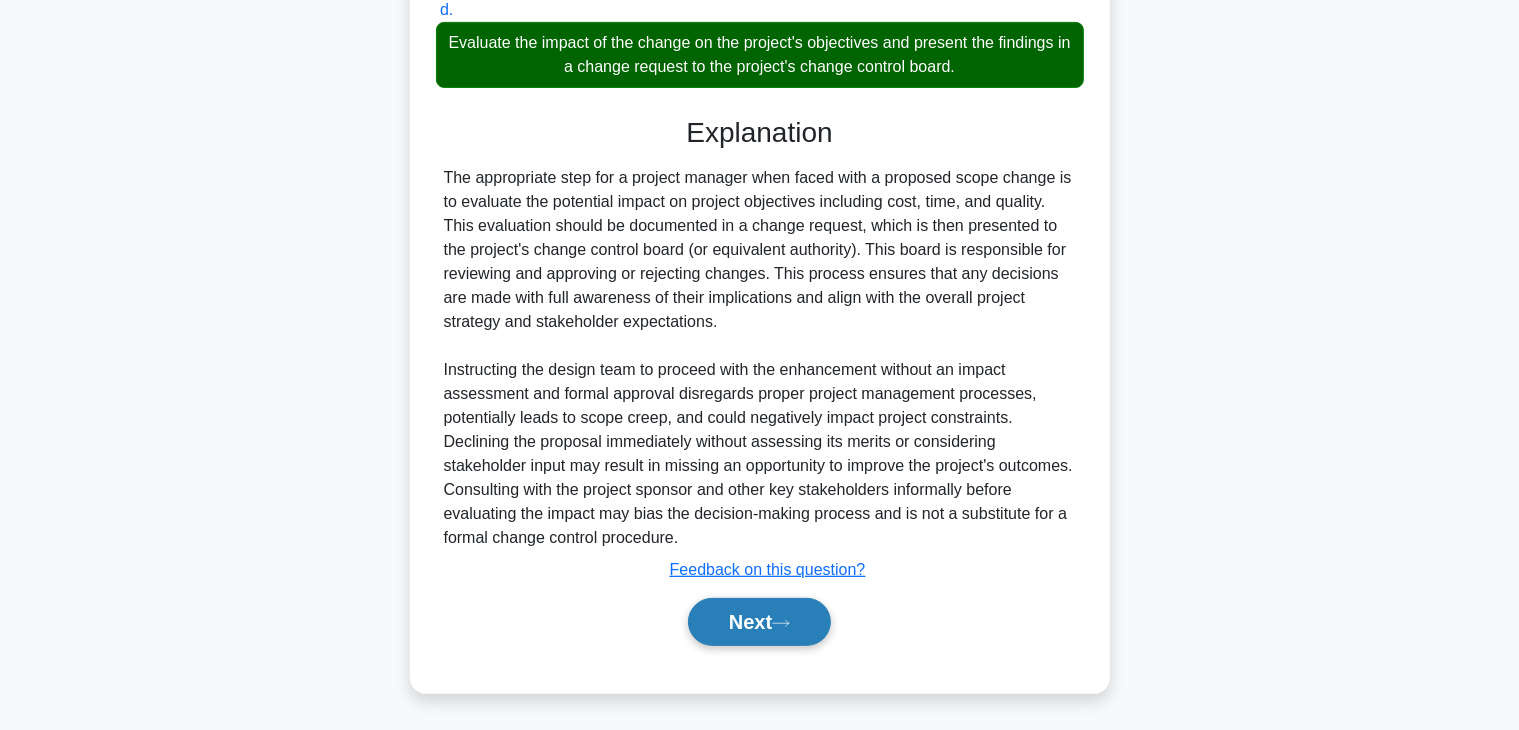 click on "Next" at bounding box center (759, 622) 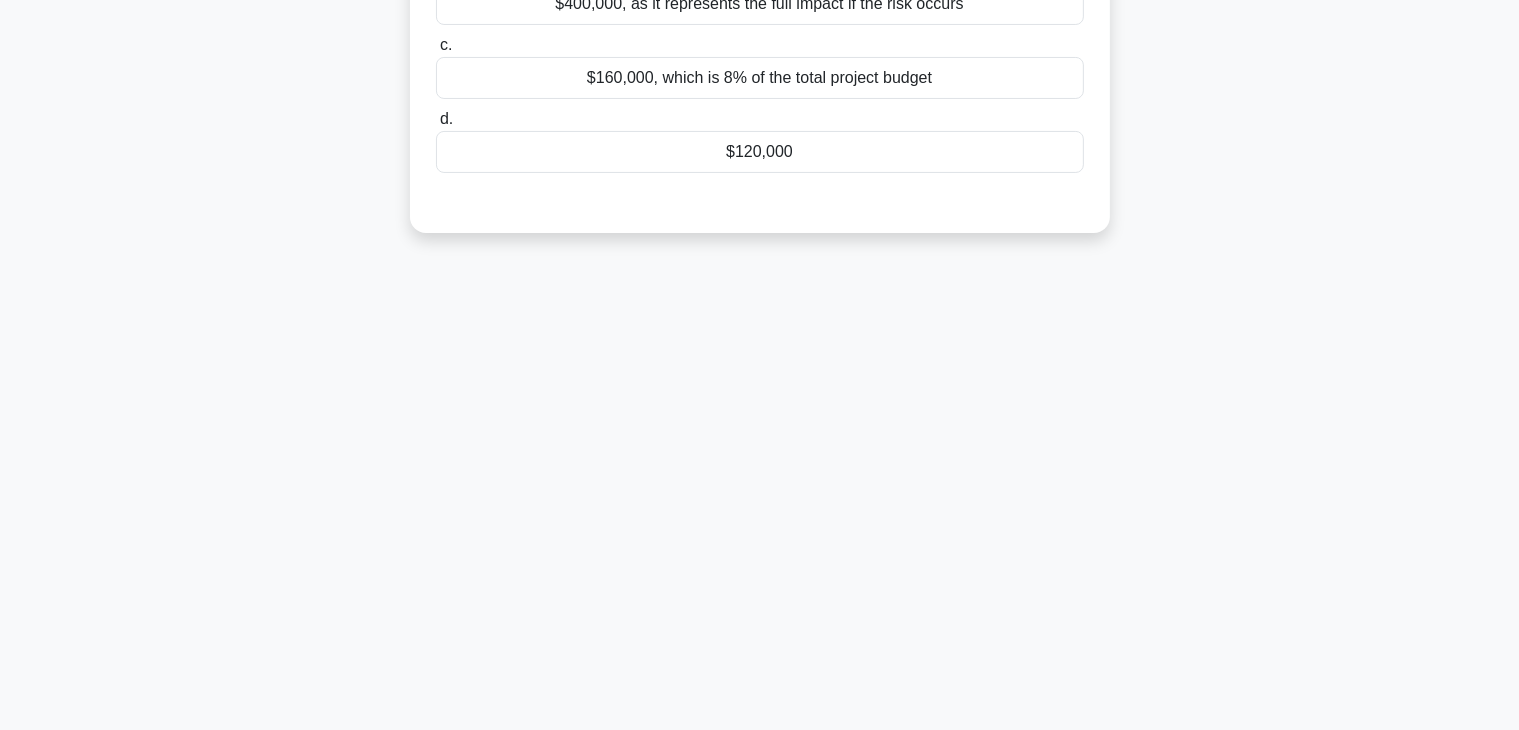 scroll, scrollTop: 0, scrollLeft: 0, axis: both 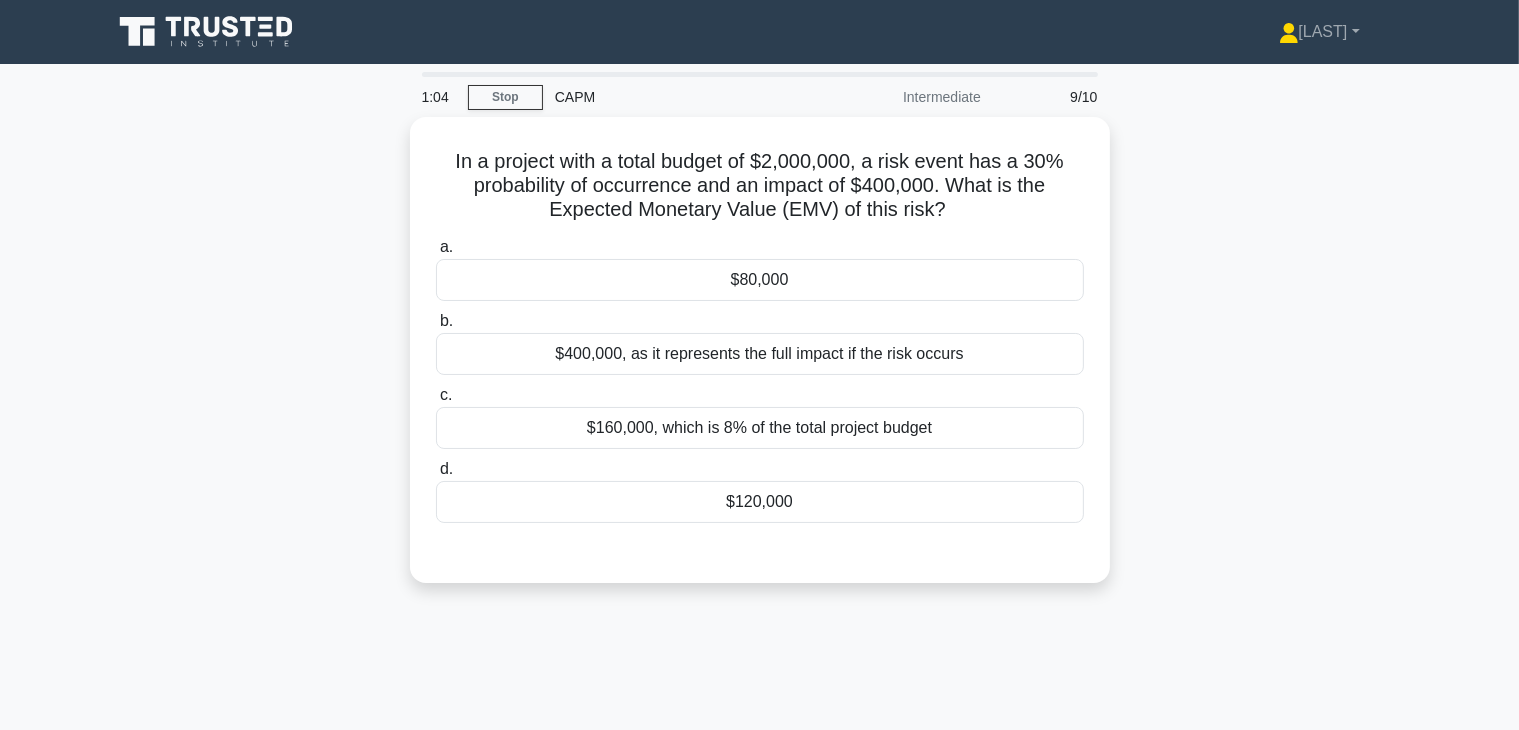 click on "In a project with a total budget of $2,000,000, a risk event has a 30% probability of occurrence and an impact of $400,000. What is the Expected Monetary Value (EMV) of this risk?
.spinner_0XTQ{transform-origin:center;animation:spinner_y6GP .75s linear infinite}@keyframes spinner_y6GP{100%{transform:rotate(360deg)}}
a.
$80,000
b. c. d." at bounding box center [760, 362] 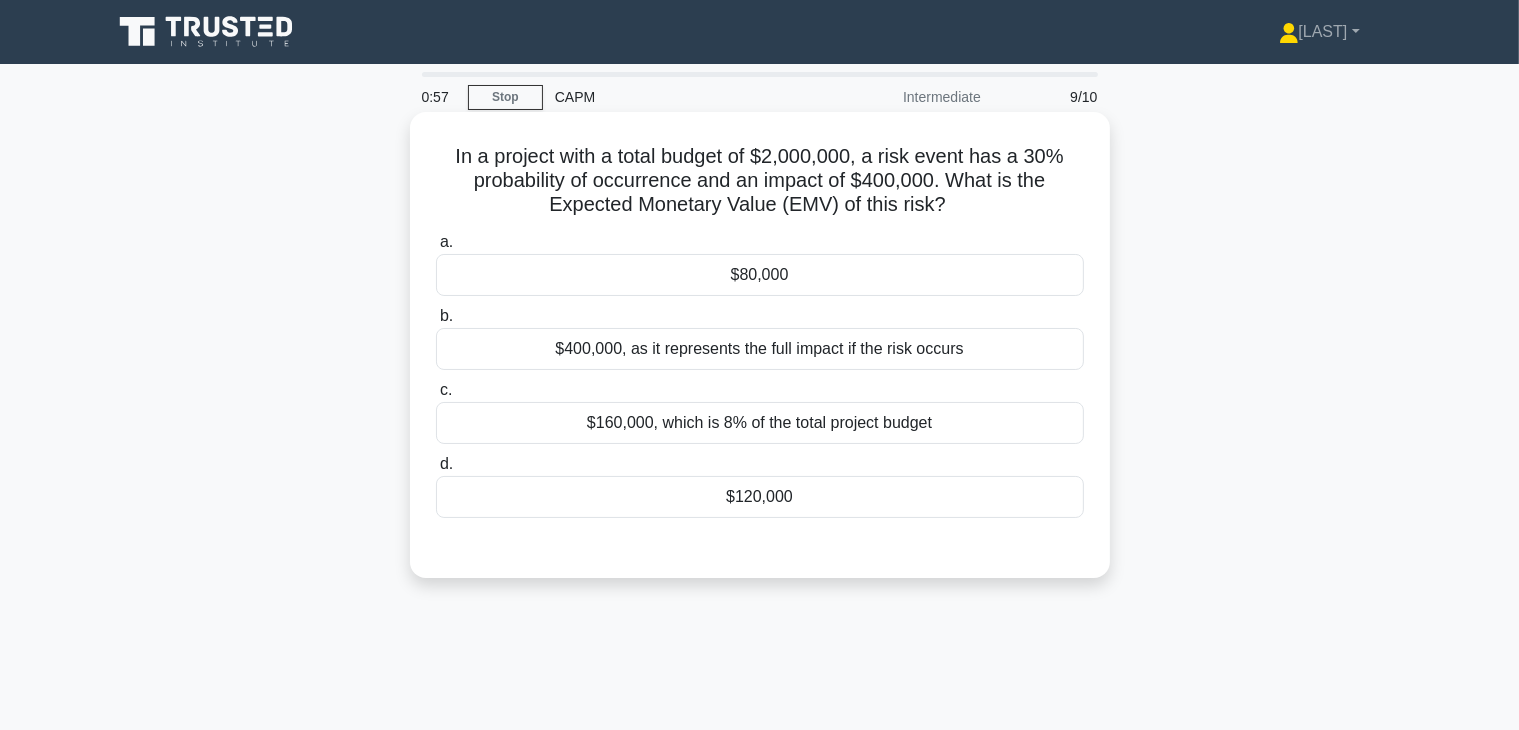 click on "$400,000, as it represents the full impact if the risk occurs" at bounding box center [760, 349] 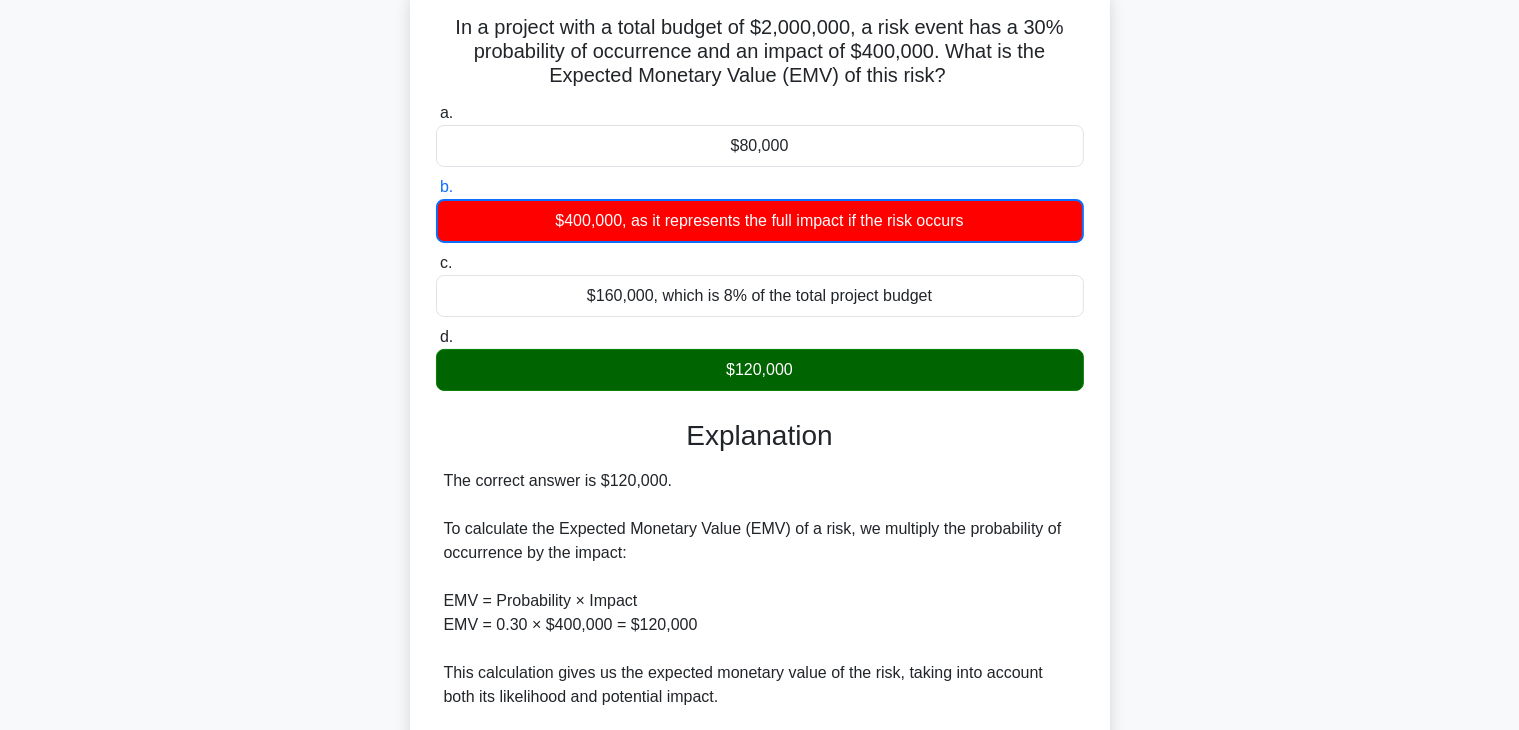 scroll, scrollTop: 200, scrollLeft: 0, axis: vertical 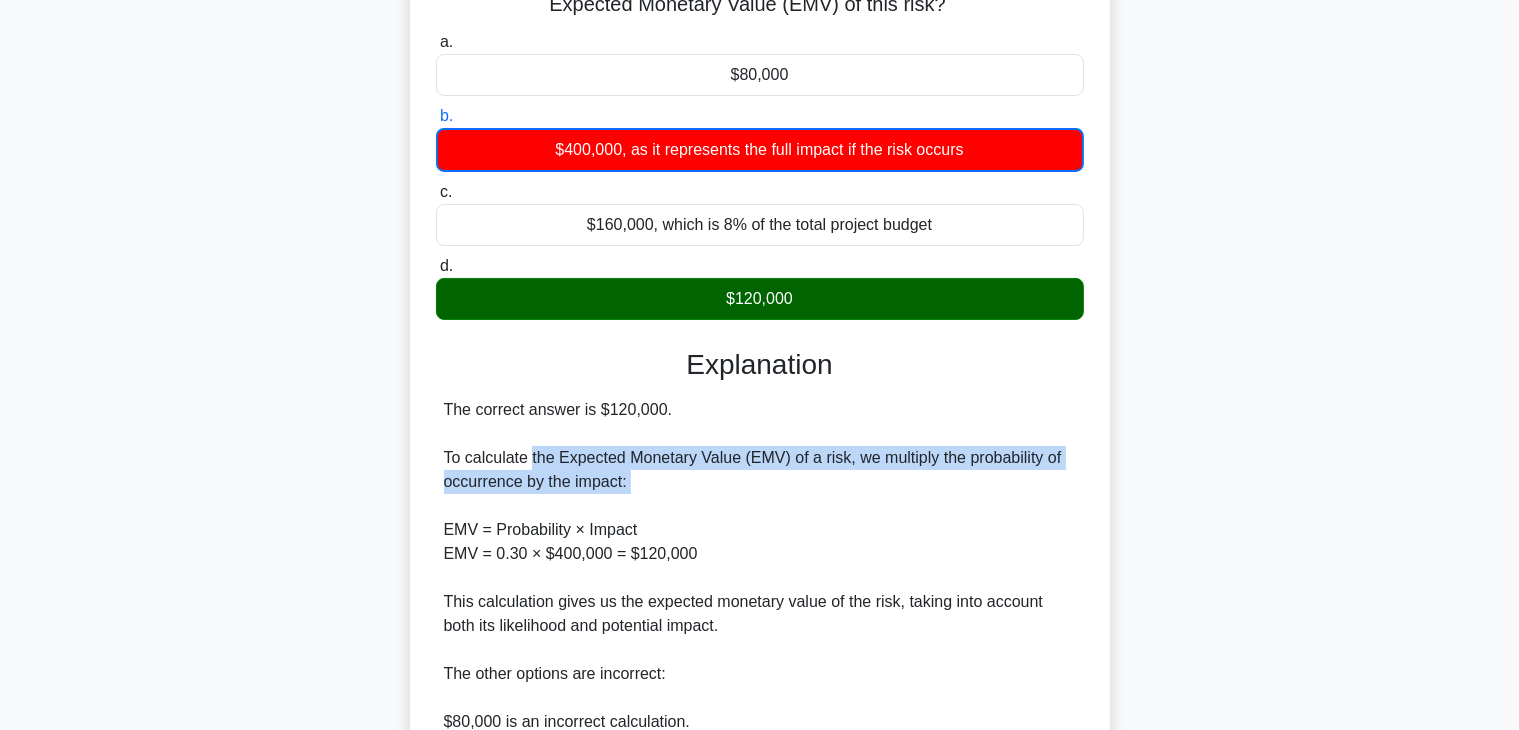 drag, startPoint x: 530, startPoint y: 449, endPoint x: 714, endPoint y: 525, distance: 199.07788 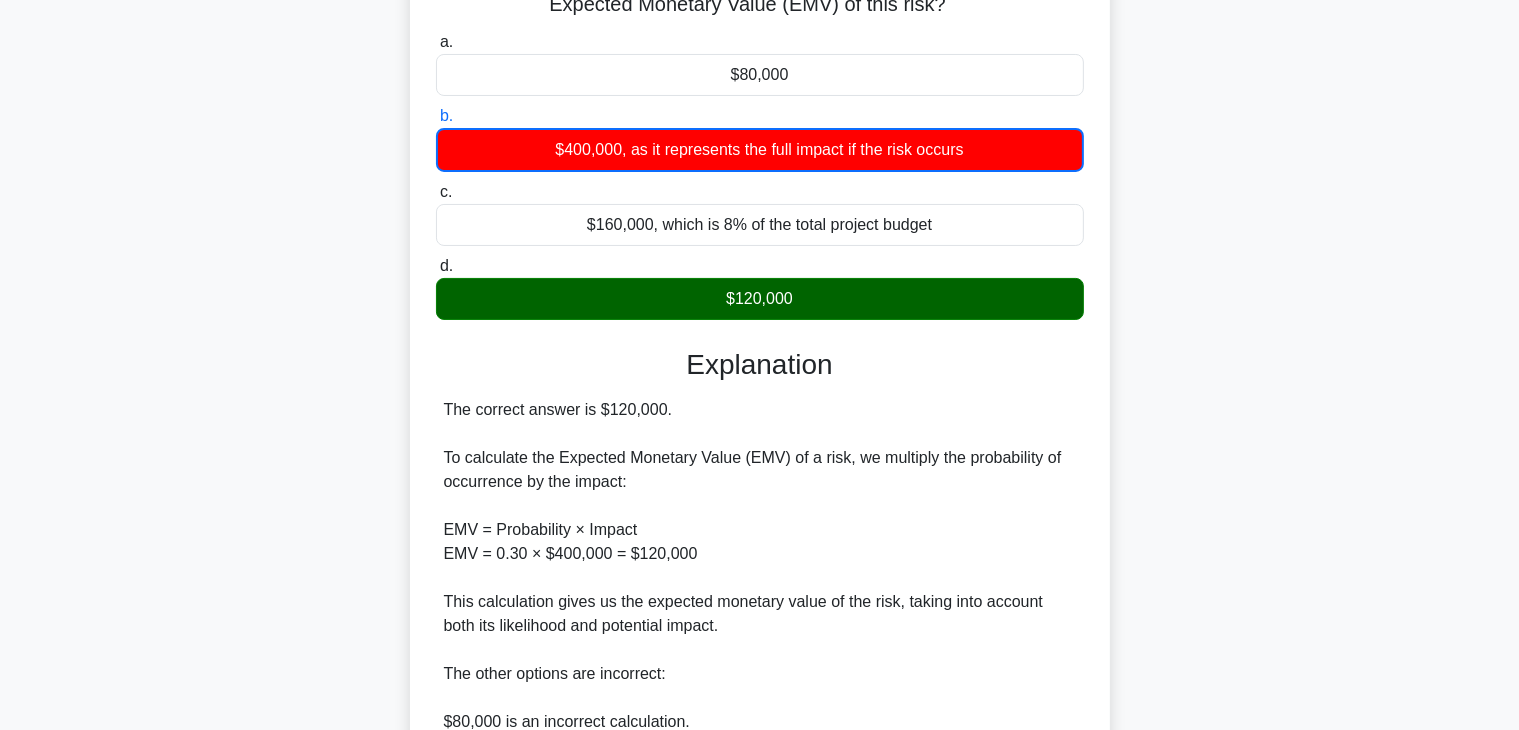 click on "The correct answer is $120,000. To calculate the Expected Monetary Value (EMV) of a risk, we multiply the probability of occurrence by the impact: EMV = Probability × Impact EMV = 0.30 × $400,000 = $120,000 This calculation gives us the expected monetary value of the risk, taking into account both its likelihood and potential impact. The other options are incorrect: $80,000 is an incorrect calculation. $160,000 (8% of the total project budget) is not the correct EMV and involves an unnecessary comparison to the total budget. $400,000 represents the full impact if the risk occurs, but it doesn't account for the probability of occurrence, which is a crucial factor in EMV calculations." at bounding box center (760, 638) 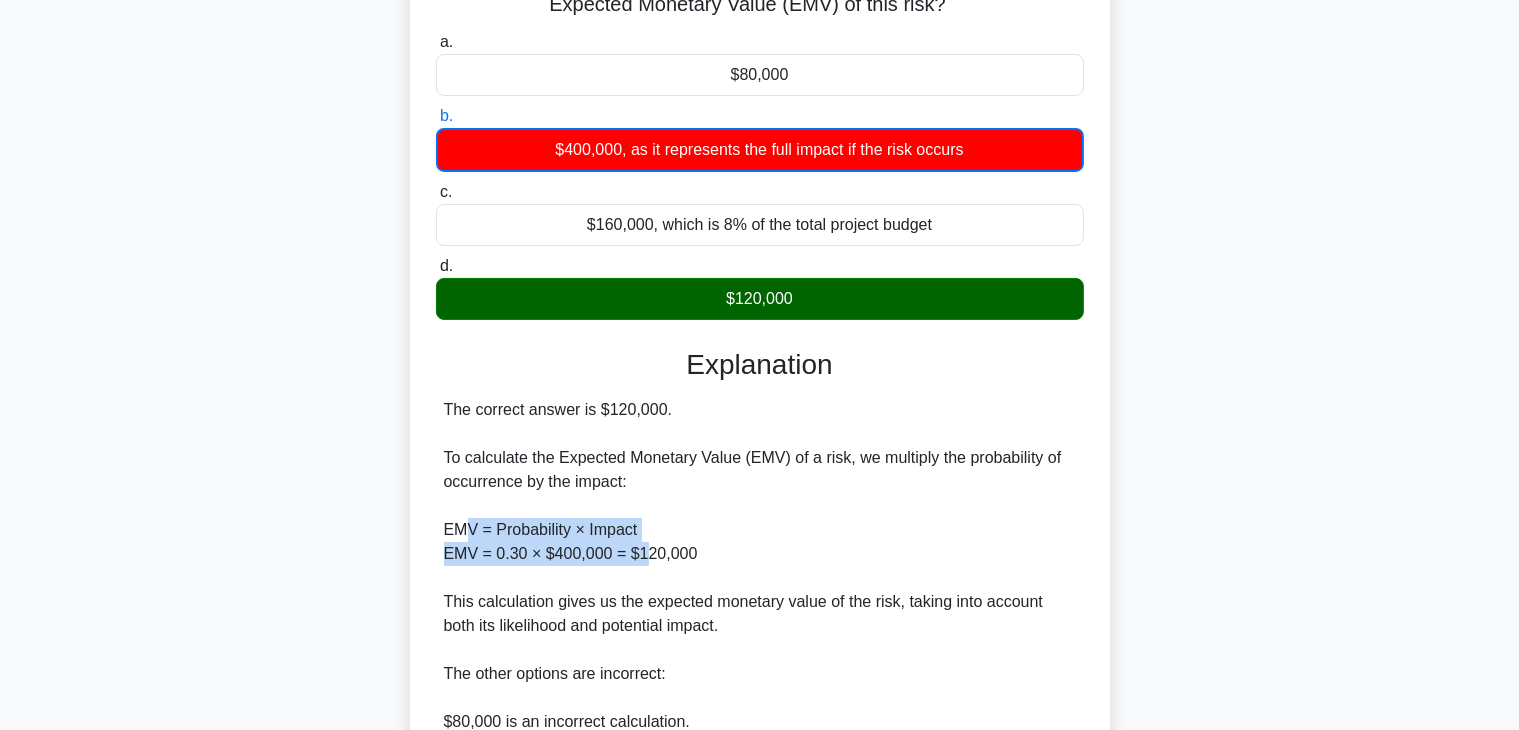 drag, startPoint x: 464, startPoint y: 521, endPoint x: 641, endPoint y: 545, distance: 178.6197 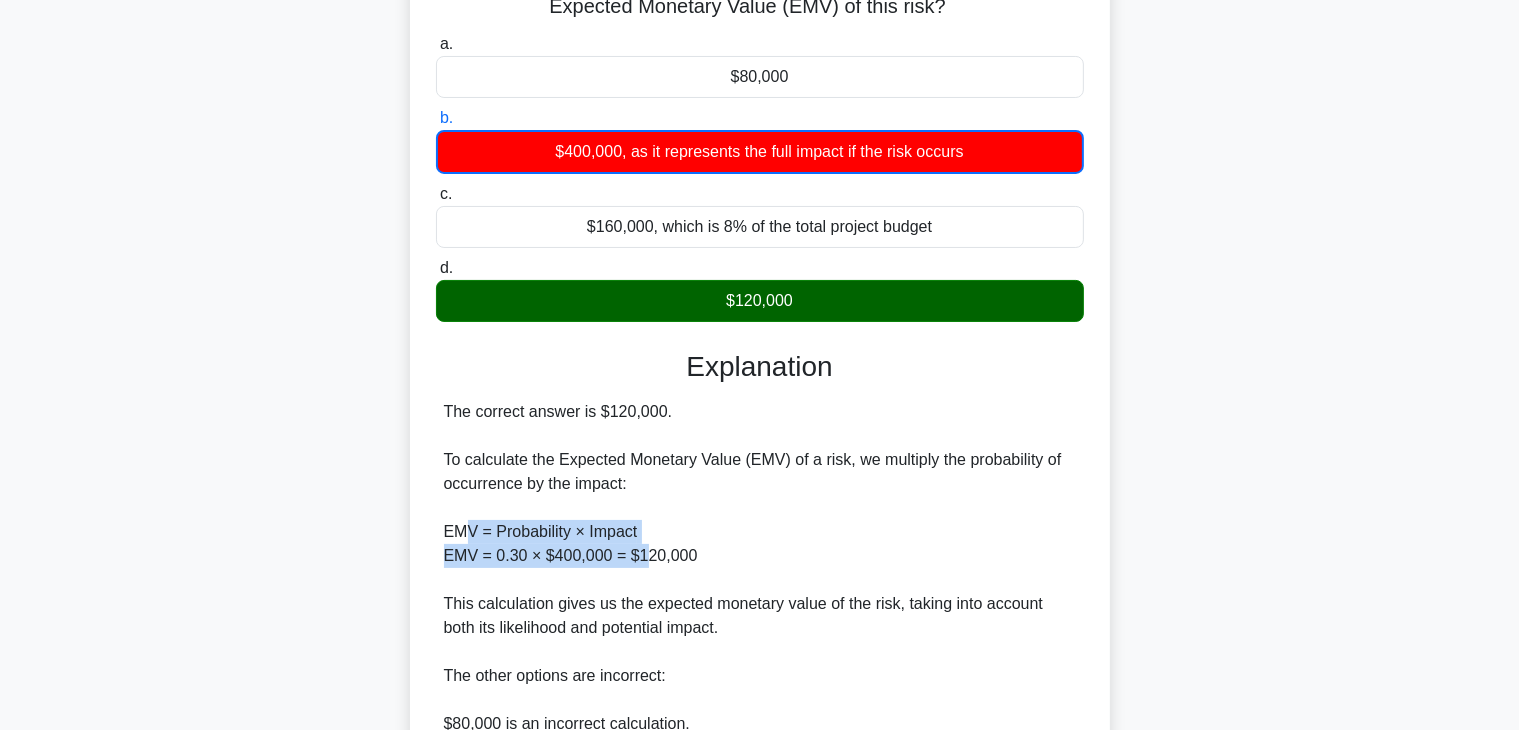 scroll, scrollTop: 200, scrollLeft: 0, axis: vertical 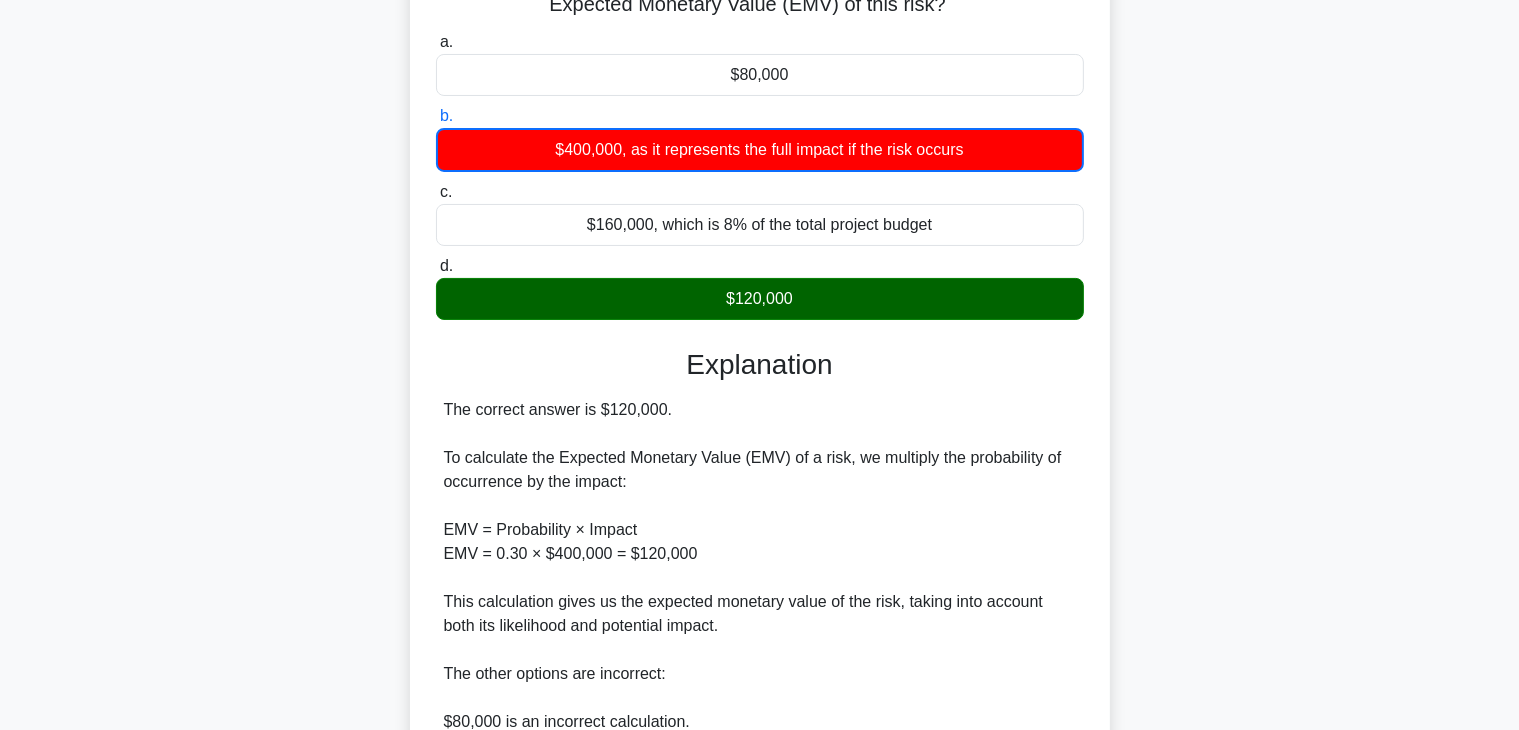 click on "The correct answer is $120,000. To calculate the Expected Monetary Value (EMV) of a risk, we multiply the probability of occurrence by the impact: EMV = Probability × Impact EMV = 0.30 × $400,000 = $120,000 This calculation gives us the expected monetary value of the risk, taking into account both its likelihood and potential impact. The other options are incorrect: $80,000 is an incorrect calculation. $160,000 (8% of the total project budget) is not the correct EMV and involves an unnecessary comparison to the total budget. $400,000 represents the full impact if the risk occurs, but it doesn't account for the probability of occurrence, which is a crucial factor in EMV calculations." at bounding box center (760, 638) 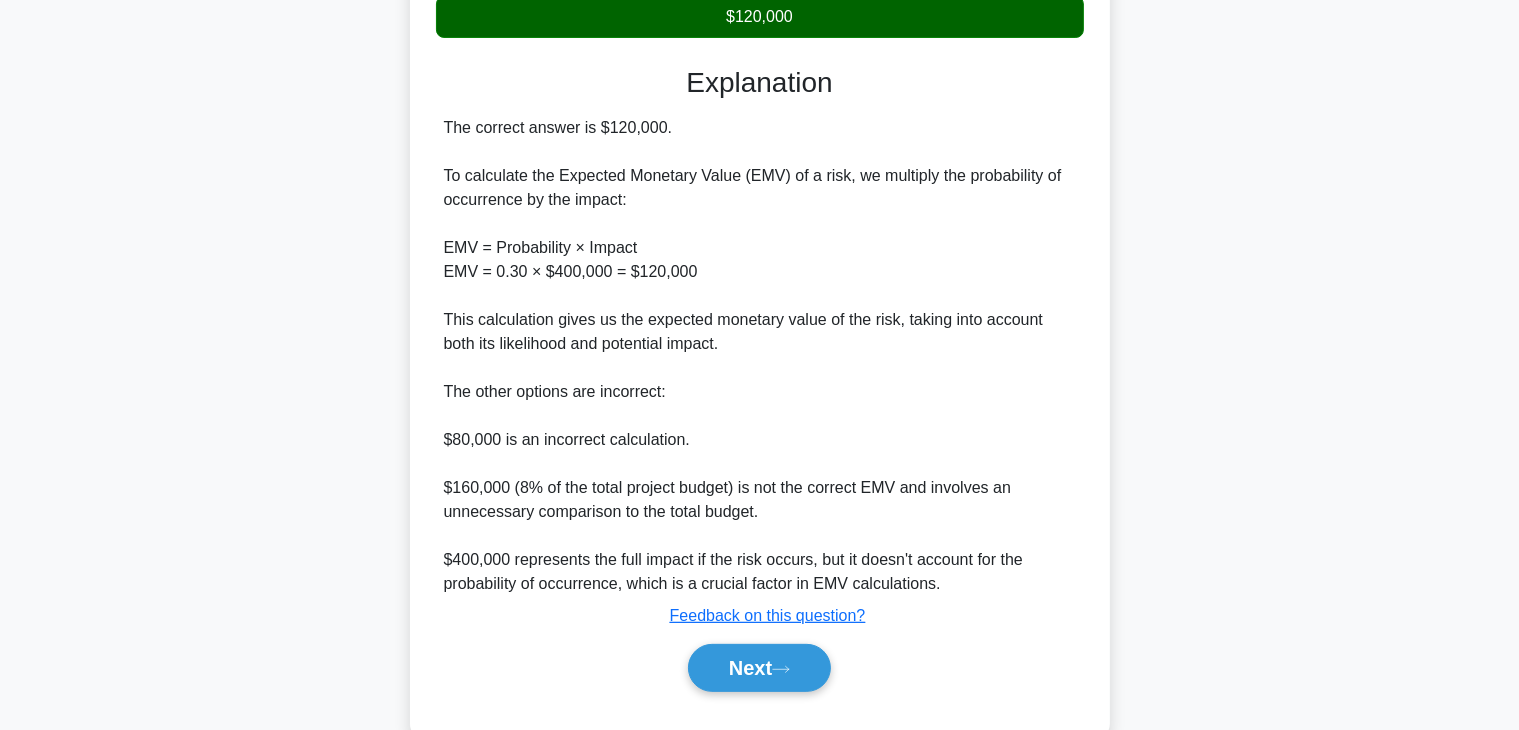 scroll, scrollTop: 500, scrollLeft: 0, axis: vertical 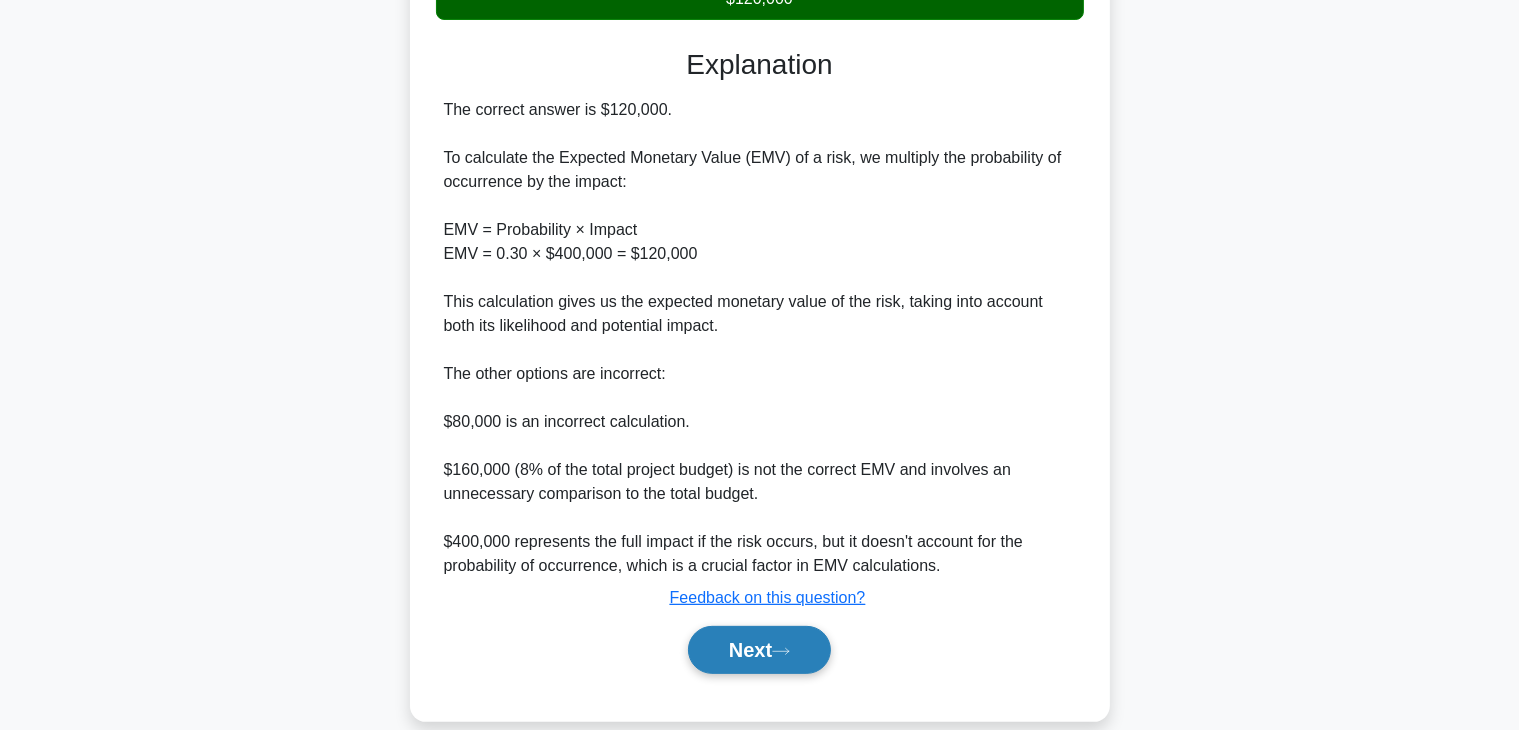 click on "Next" at bounding box center [759, 650] 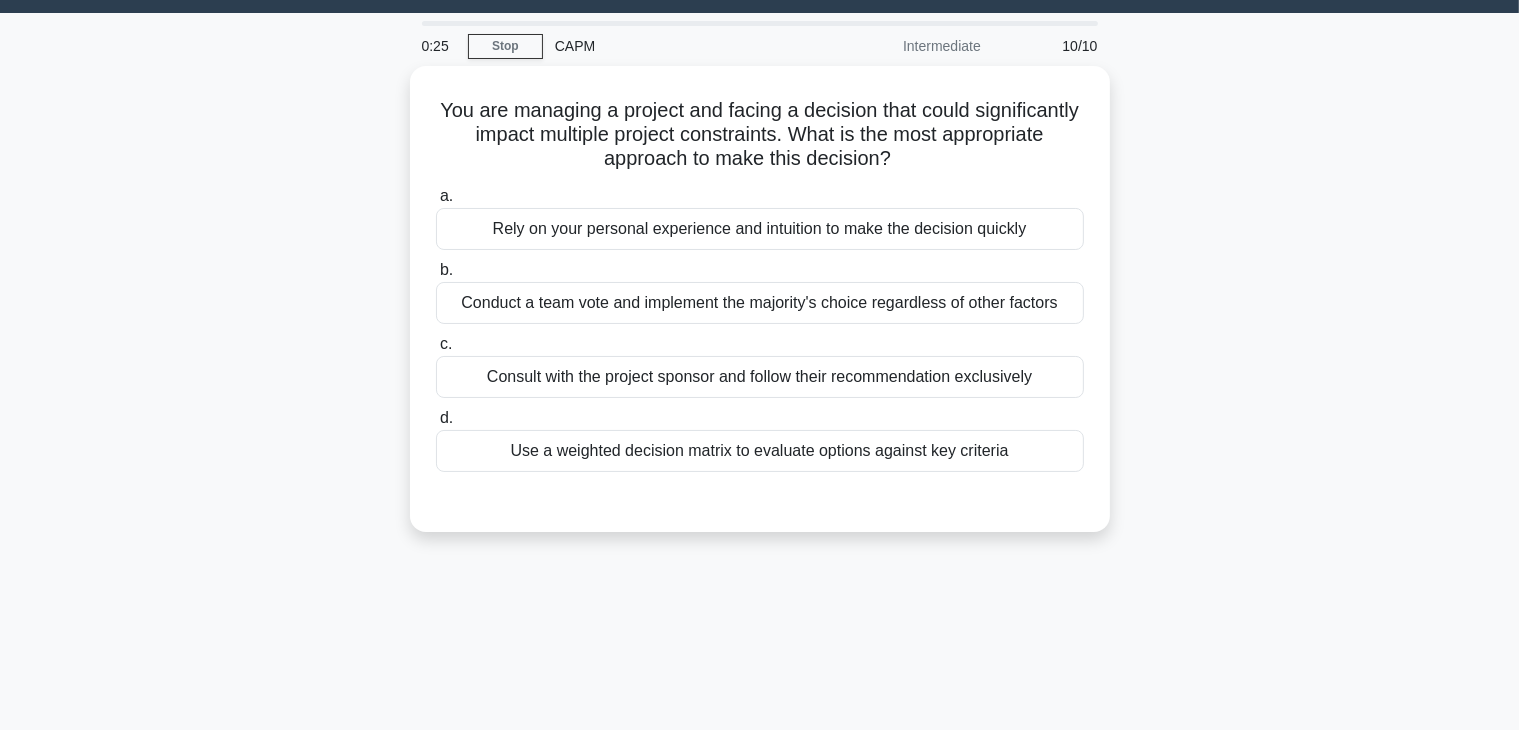scroll, scrollTop: 0, scrollLeft: 0, axis: both 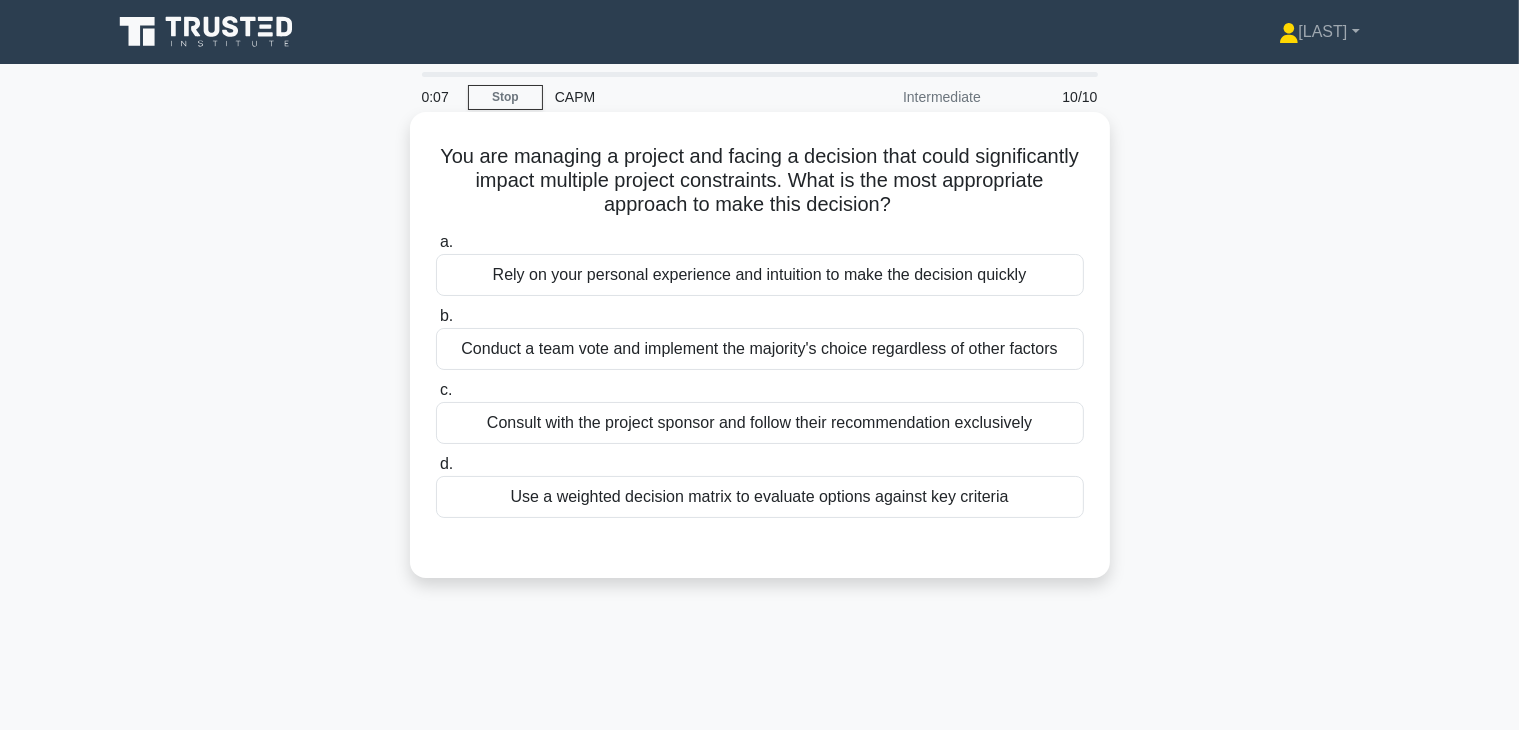click on "Consult with the project sponsor and follow their recommendation exclusively" at bounding box center [760, 423] 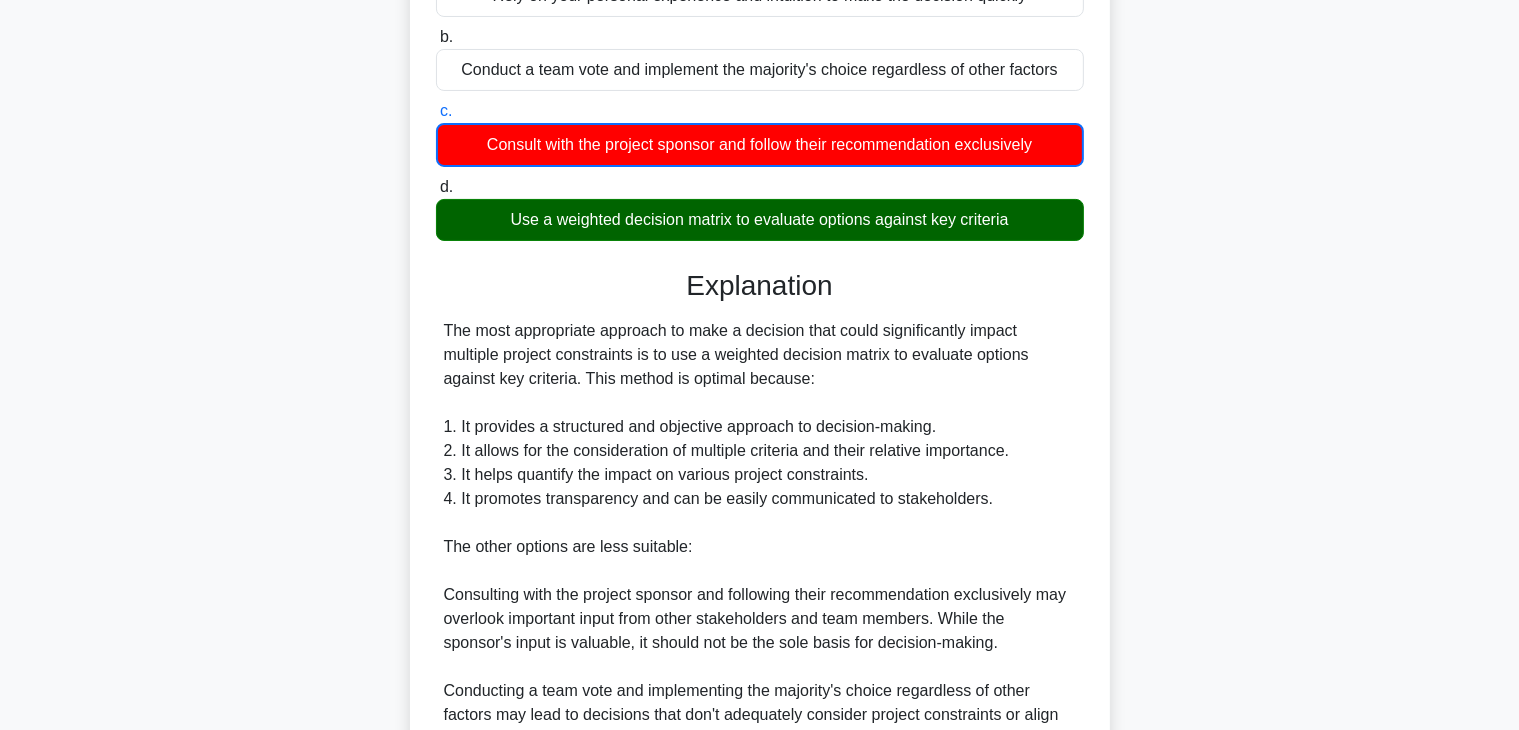 scroll, scrollTop: 300, scrollLeft: 0, axis: vertical 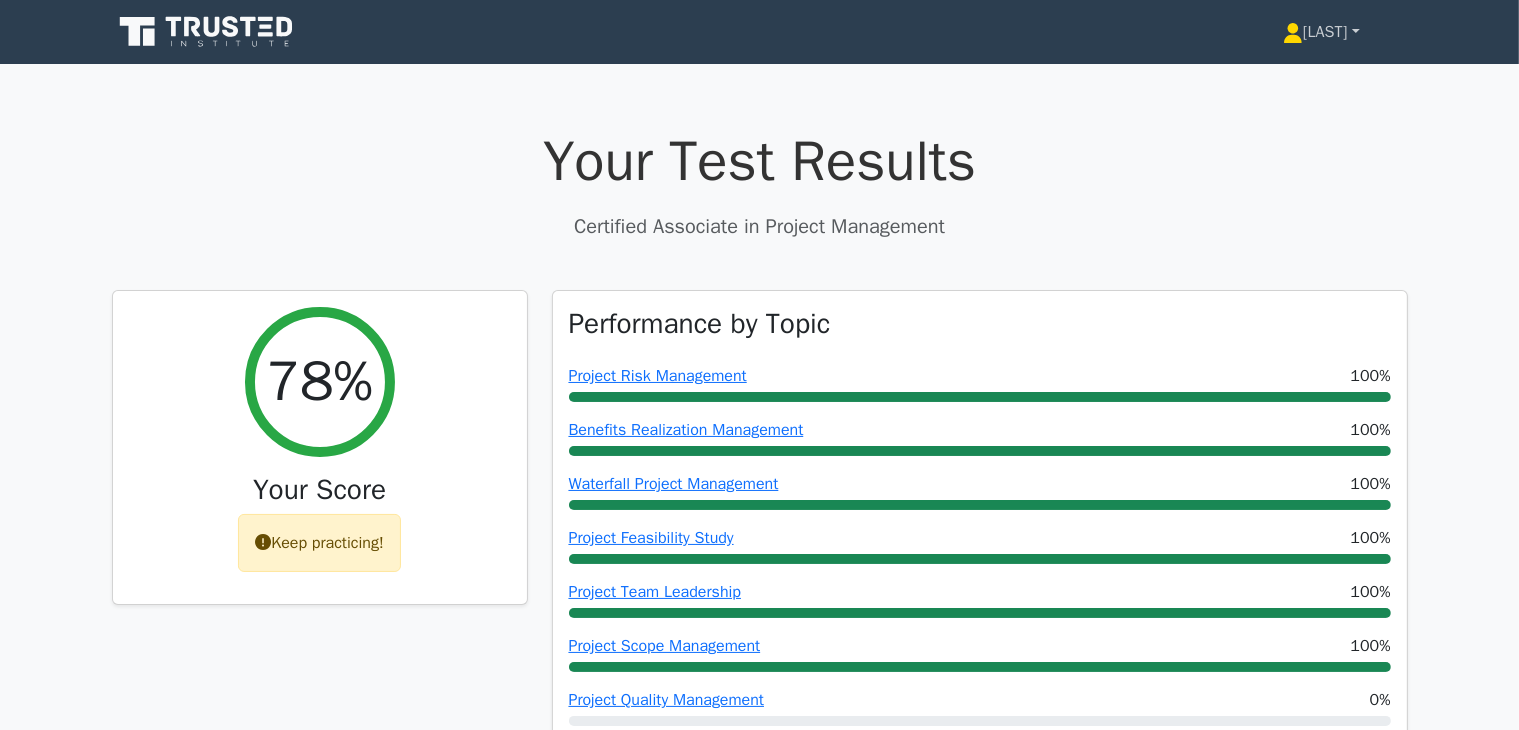 click on "[LAST]" at bounding box center [1321, 32] 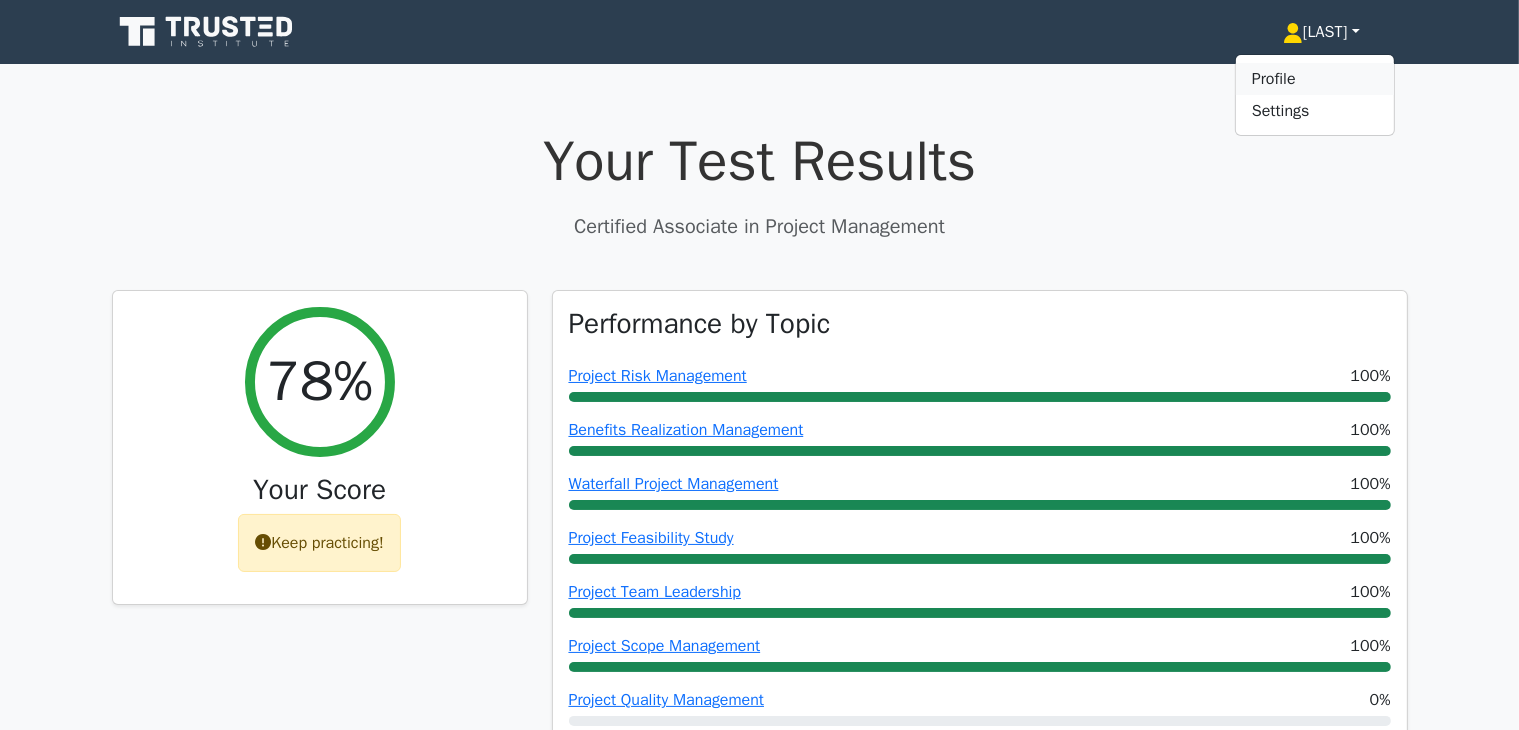 drag, startPoint x: 1259, startPoint y: 78, endPoint x: 1065, endPoint y: 120, distance: 198.49434 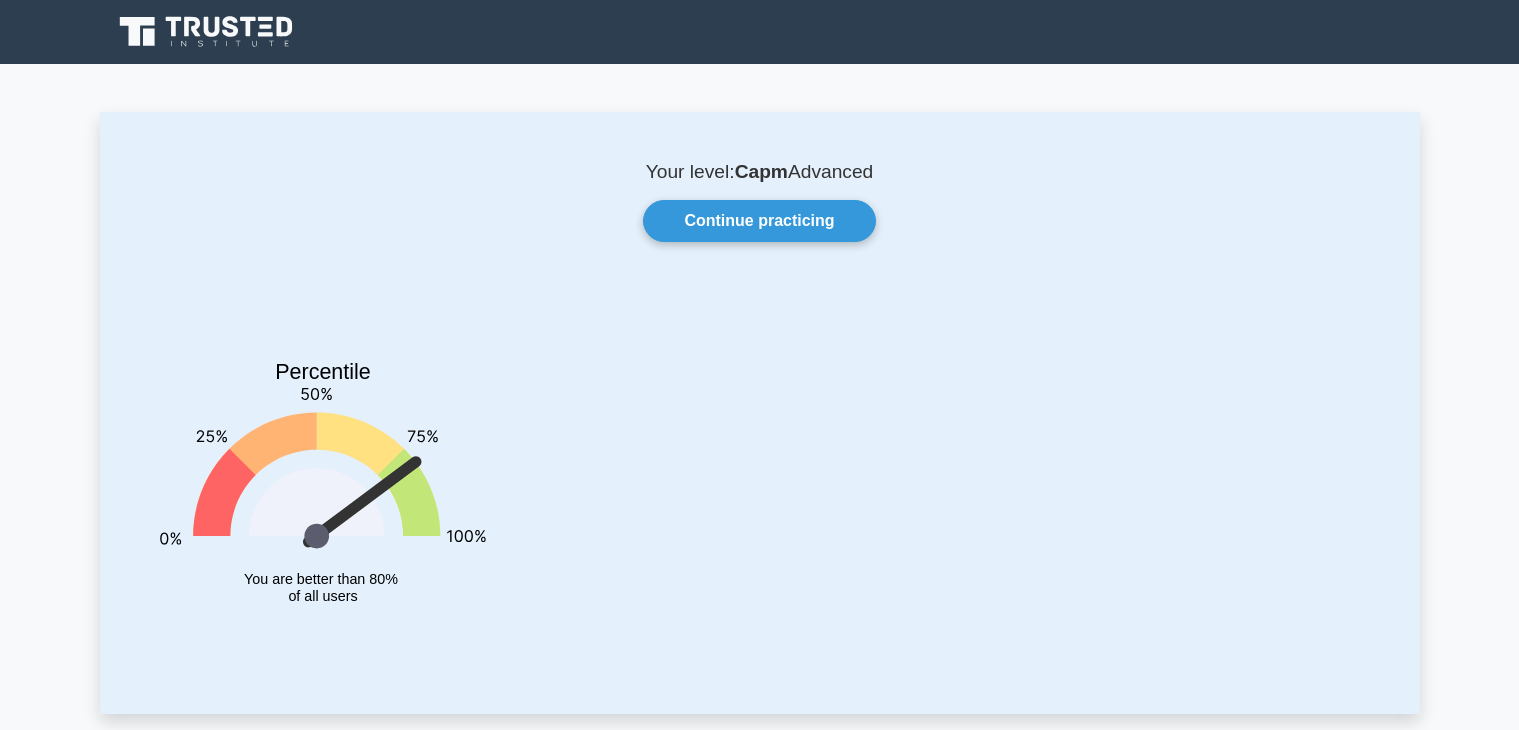 scroll, scrollTop: 0, scrollLeft: 0, axis: both 